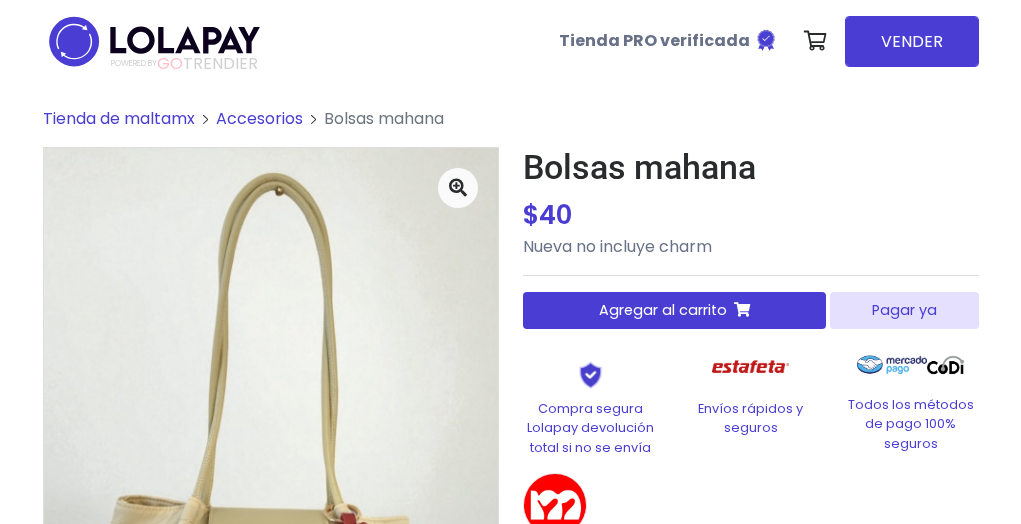 scroll, scrollTop: 0, scrollLeft: 0, axis: both 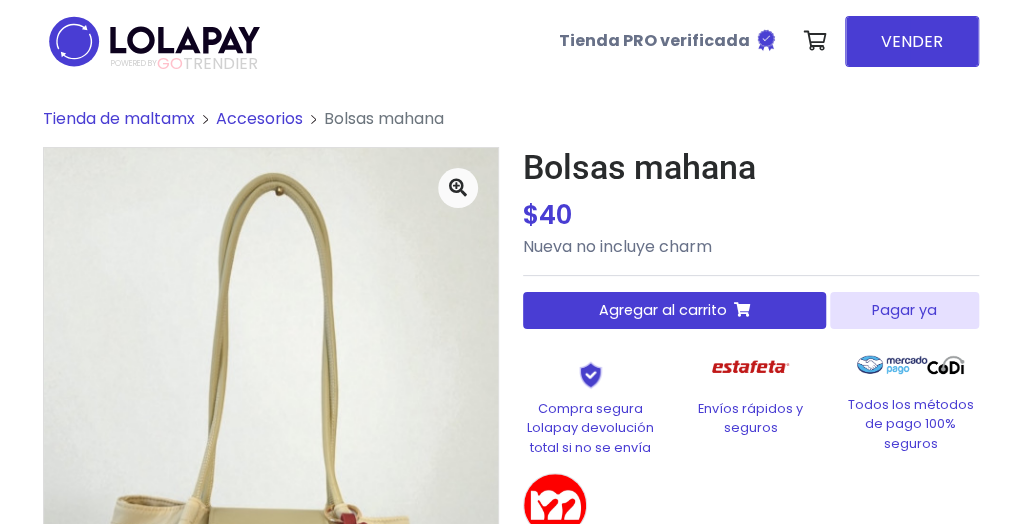 click on "Pagar ya" at bounding box center [904, 310] 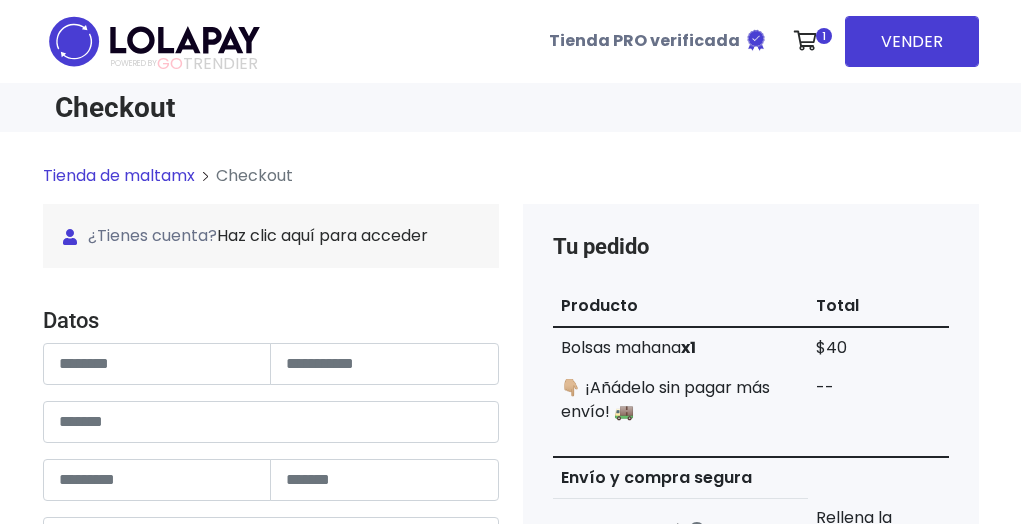 scroll, scrollTop: 0, scrollLeft: 0, axis: both 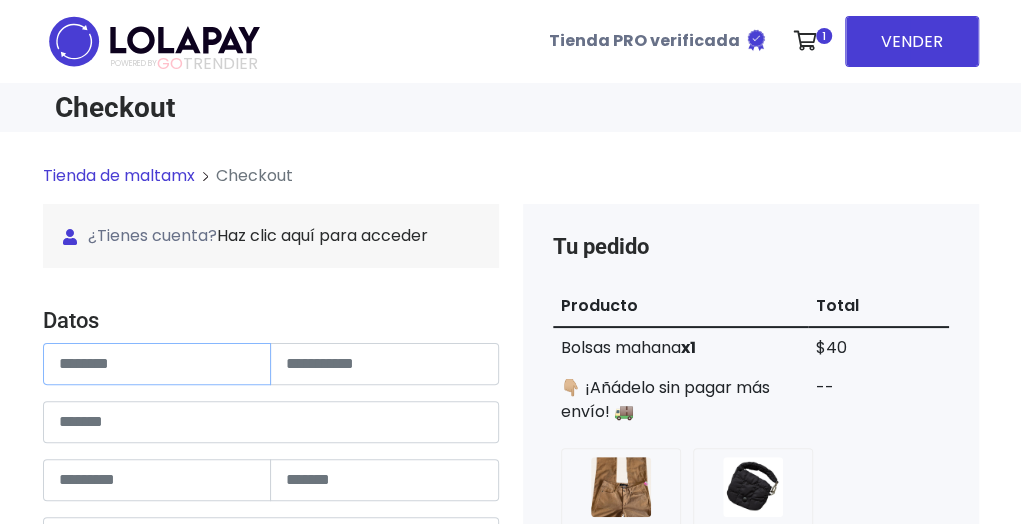 click at bounding box center (157, 364) 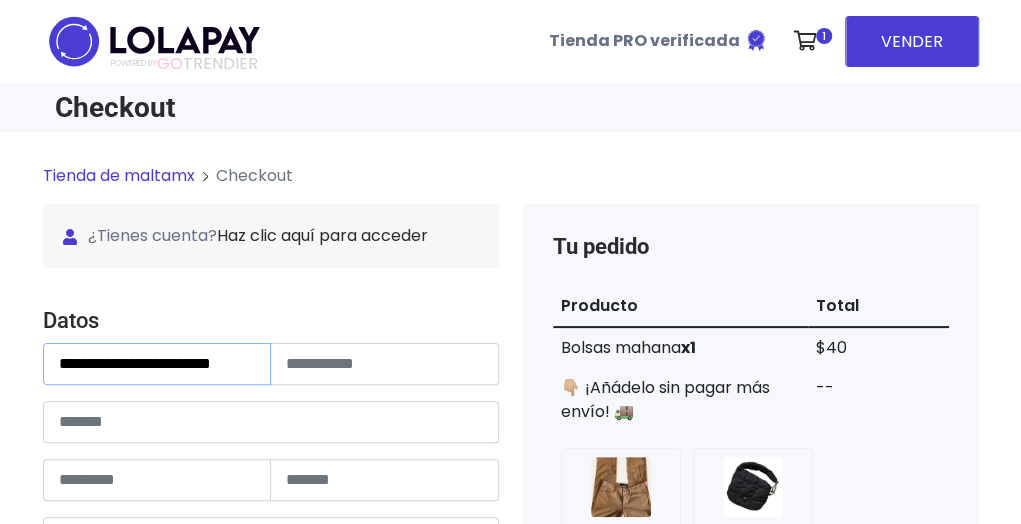 scroll, scrollTop: 0, scrollLeft: 14, axis: horizontal 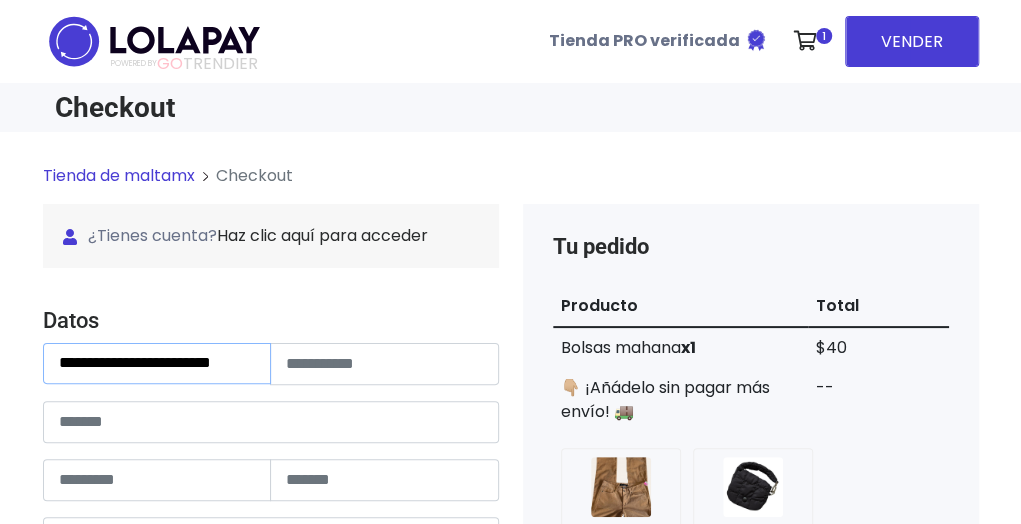 drag, startPoint x: 170, startPoint y: 362, endPoint x: 306, endPoint y: 362, distance: 136 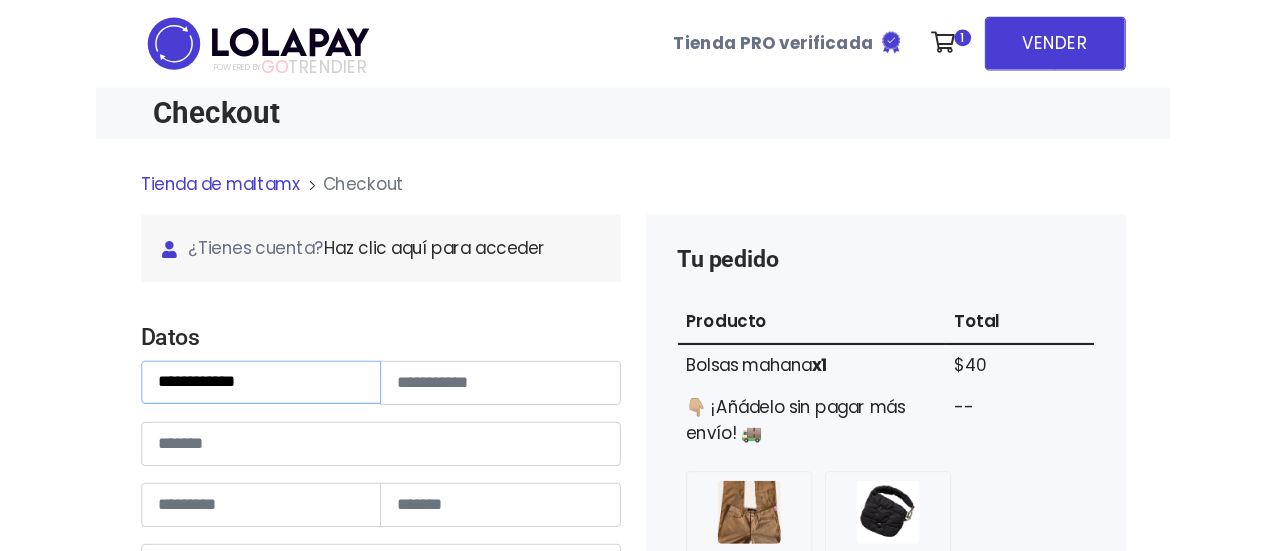 scroll, scrollTop: 0, scrollLeft: 0, axis: both 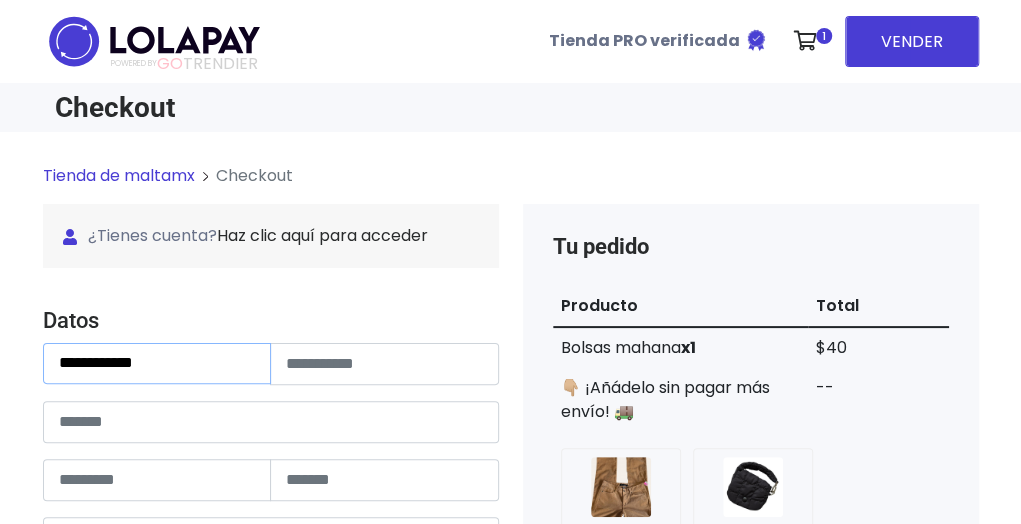 type on "**********" 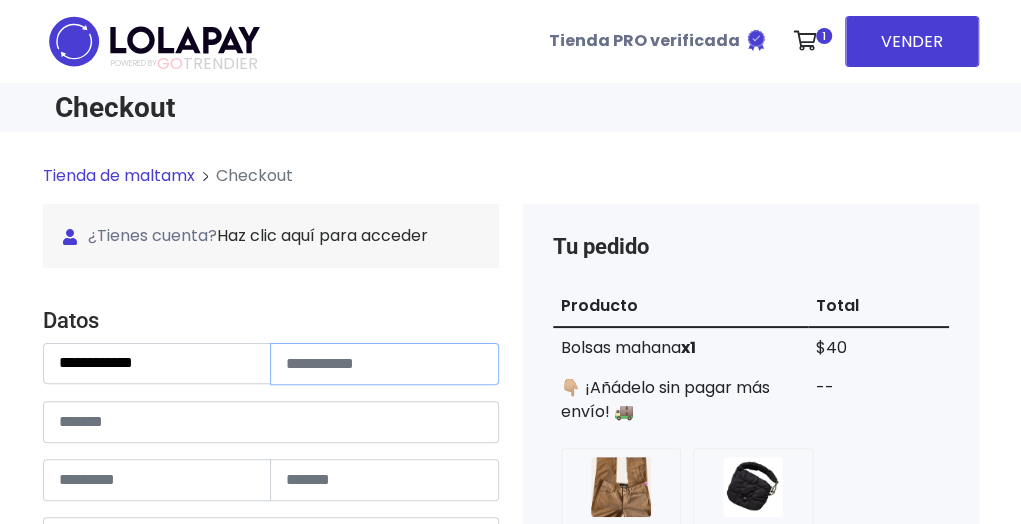 click at bounding box center (384, 364) 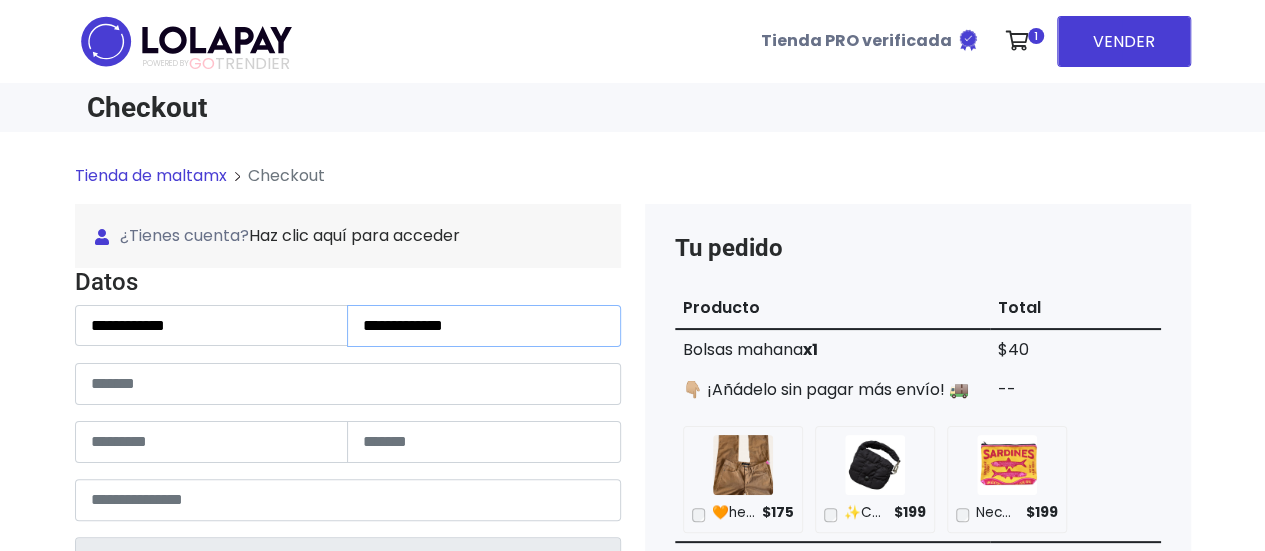 type on "**********" 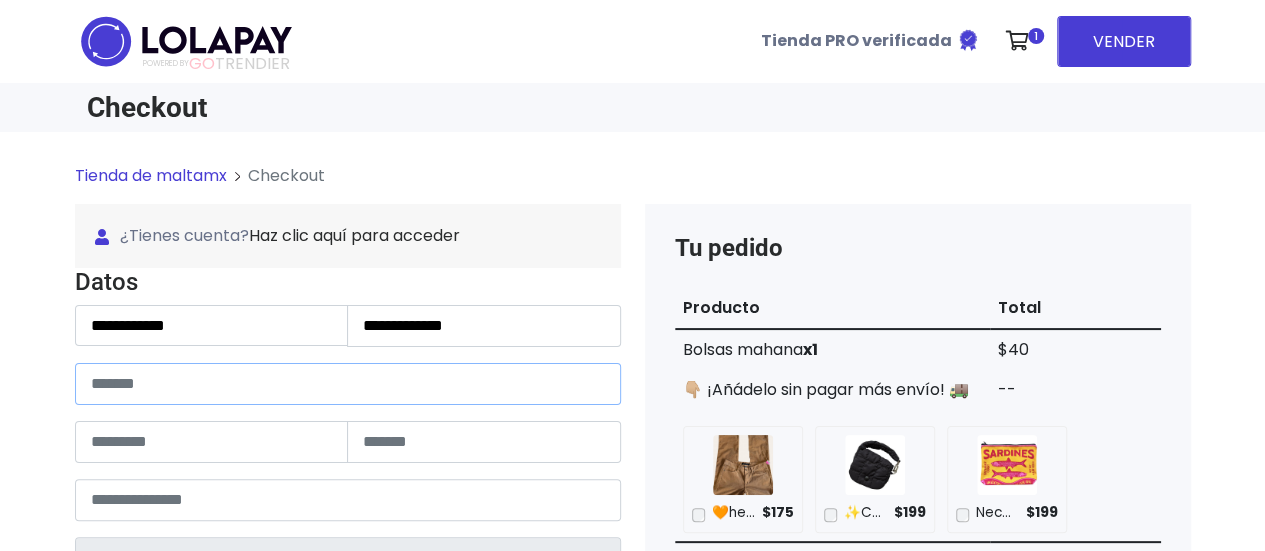 drag, startPoint x: 197, startPoint y: 391, endPoint x: 206, endPoint y: 453, distance: 62.649822 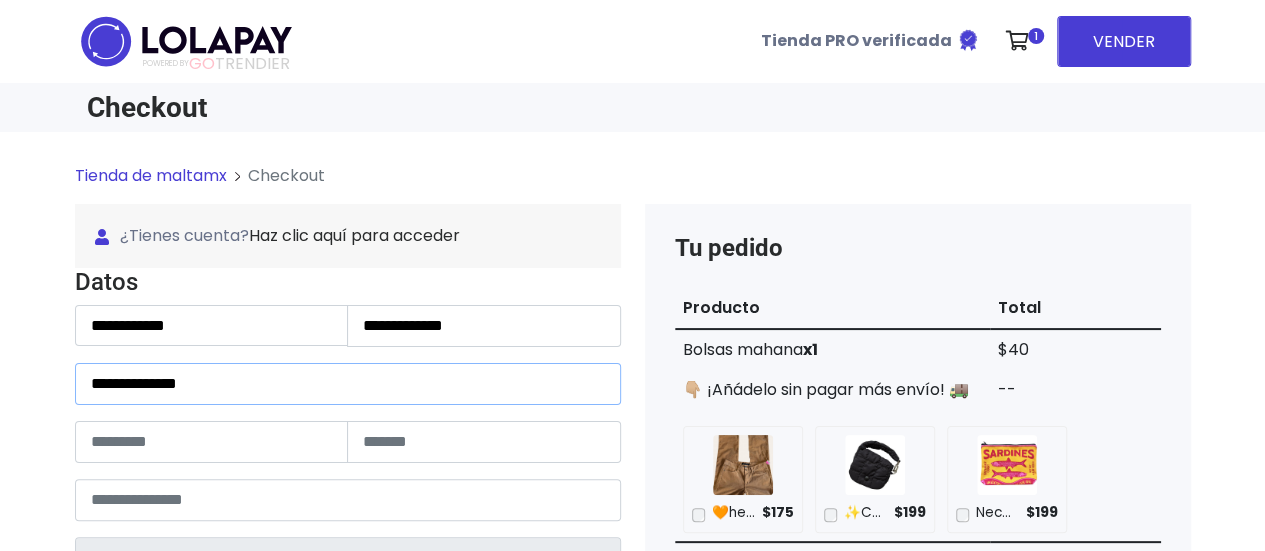 type on "**********" 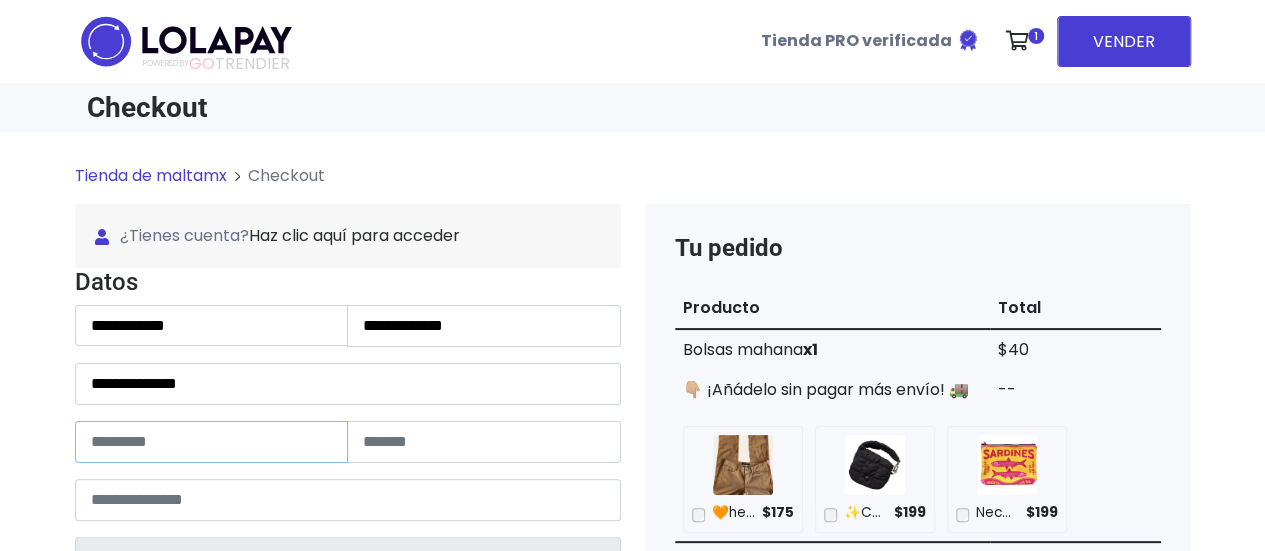 click at bounding box center (212, 442) 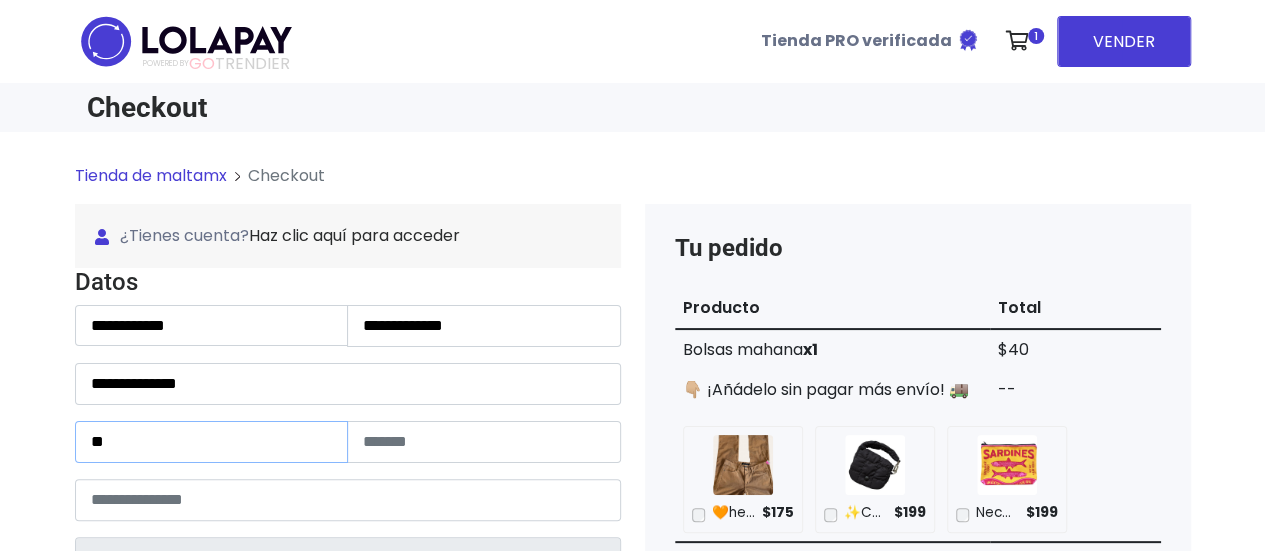 type on "*" 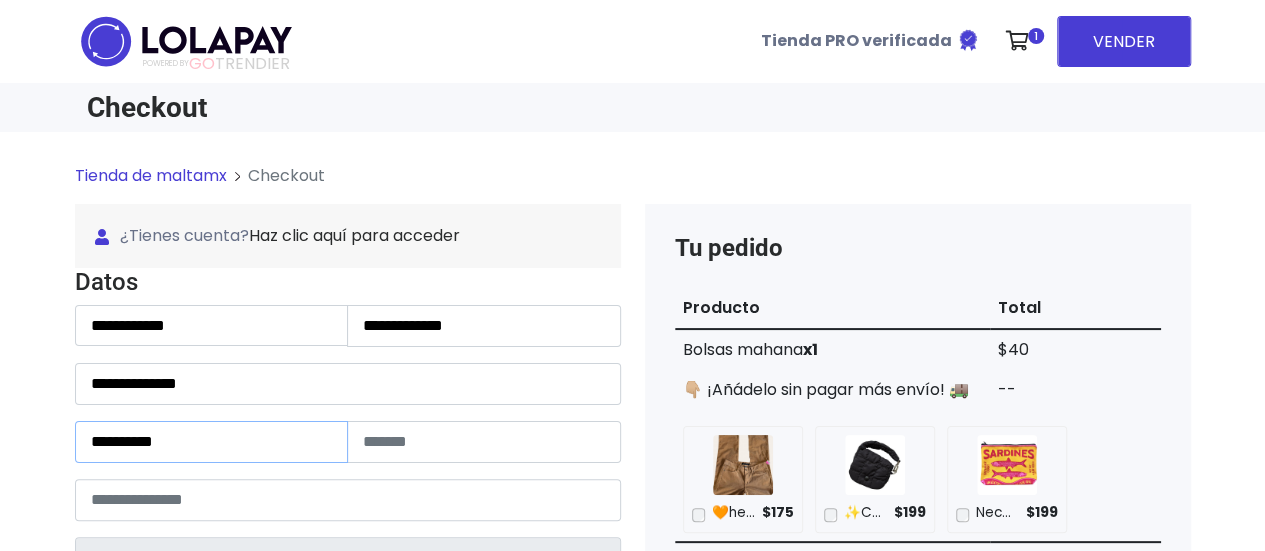 type on "*********" 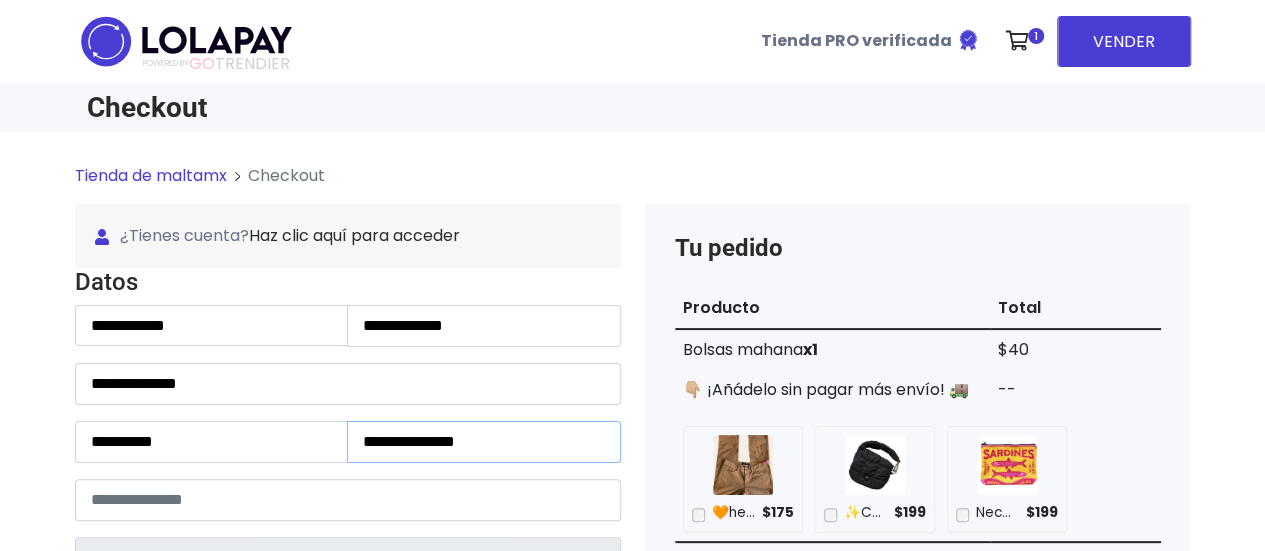 type on "**********" 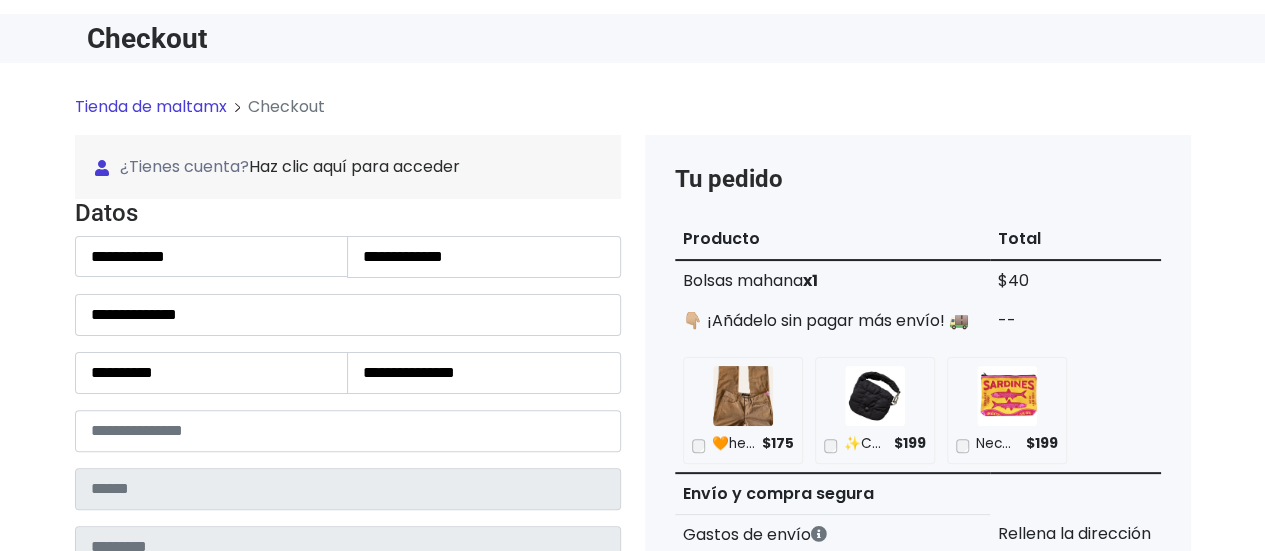 scroll, scrollTop: 100, scrollLeft: 0, axis: vertical 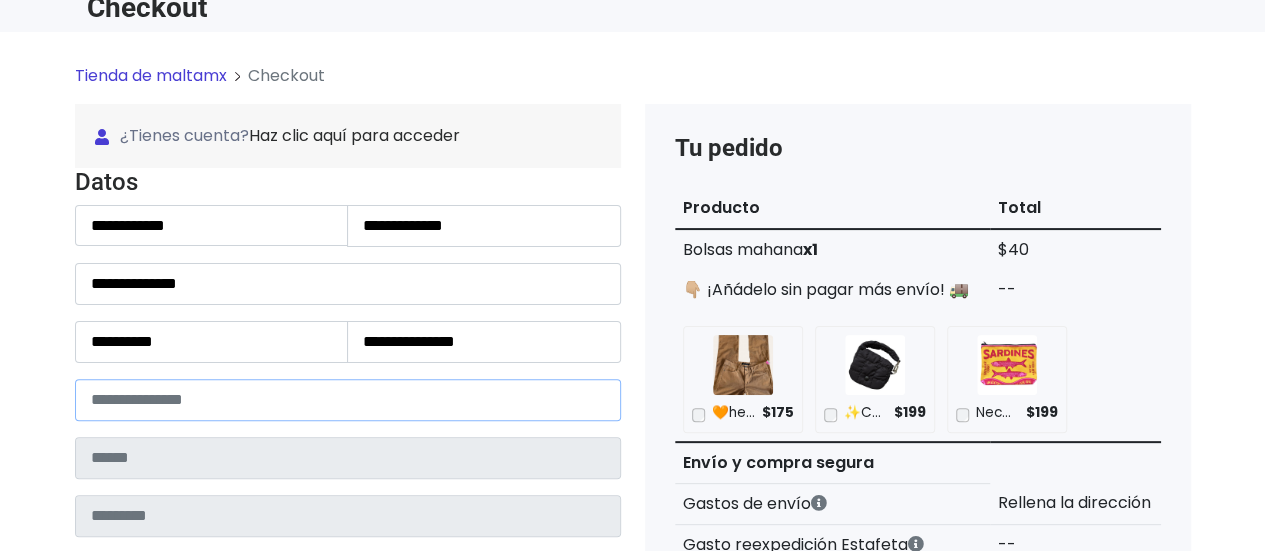 click at bounding box center [348, 400] 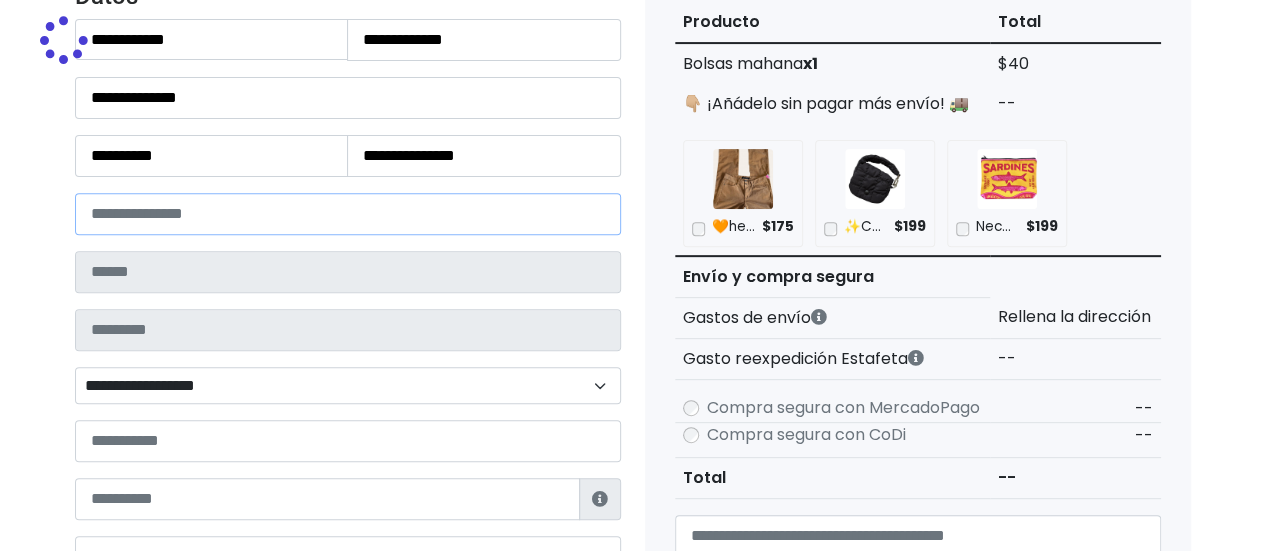 type on "******" 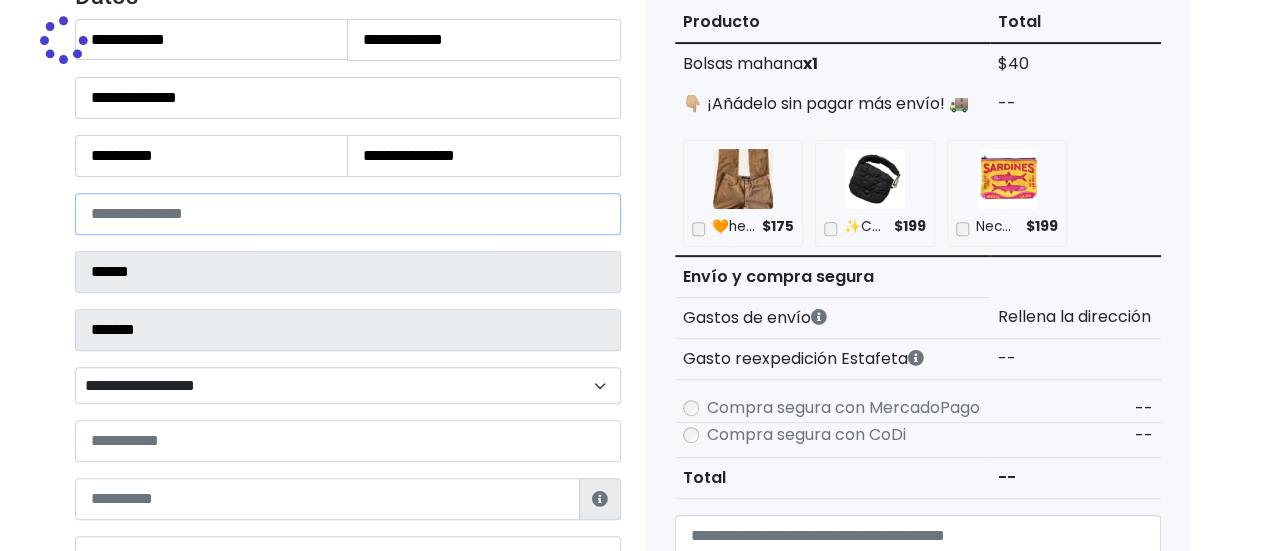 select 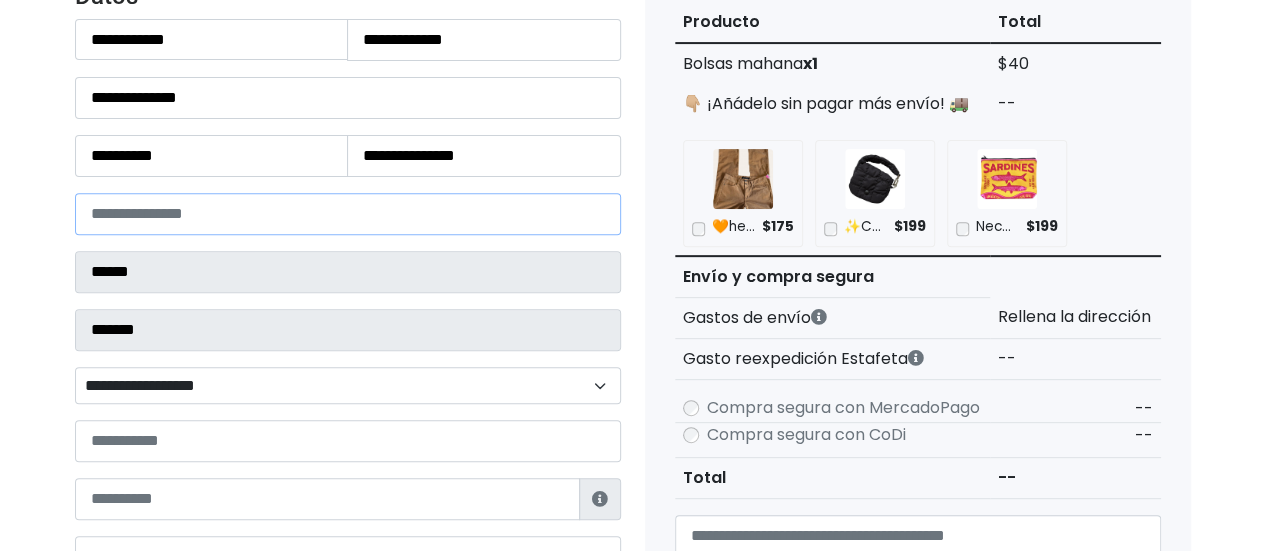 scroll, scrollTop: 400, scrollLeft: 0, axis: vertical 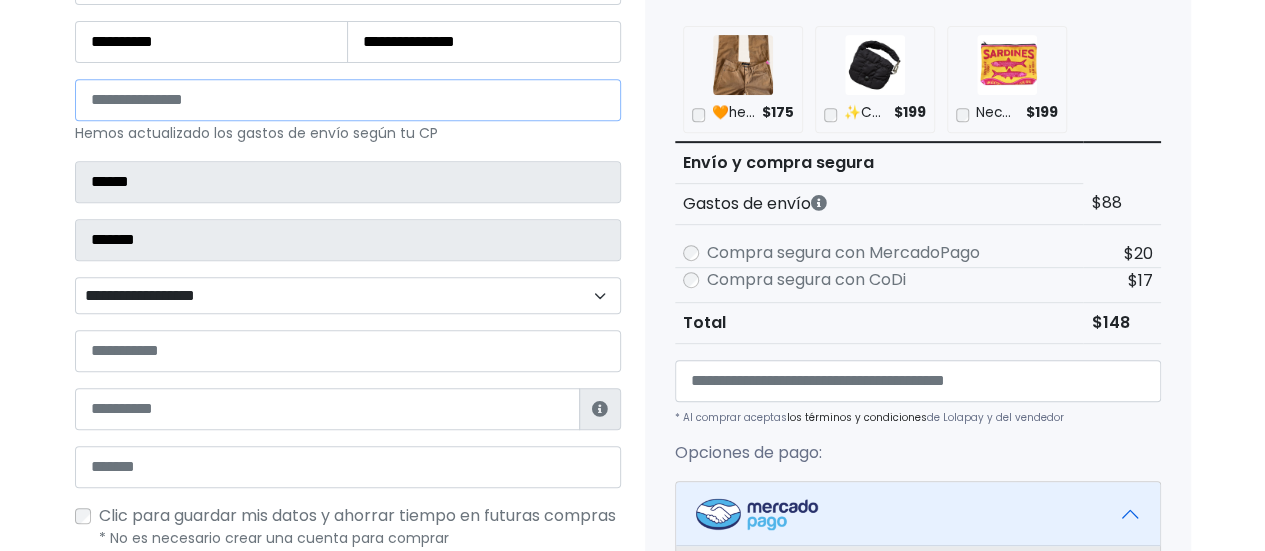 type on "*****" 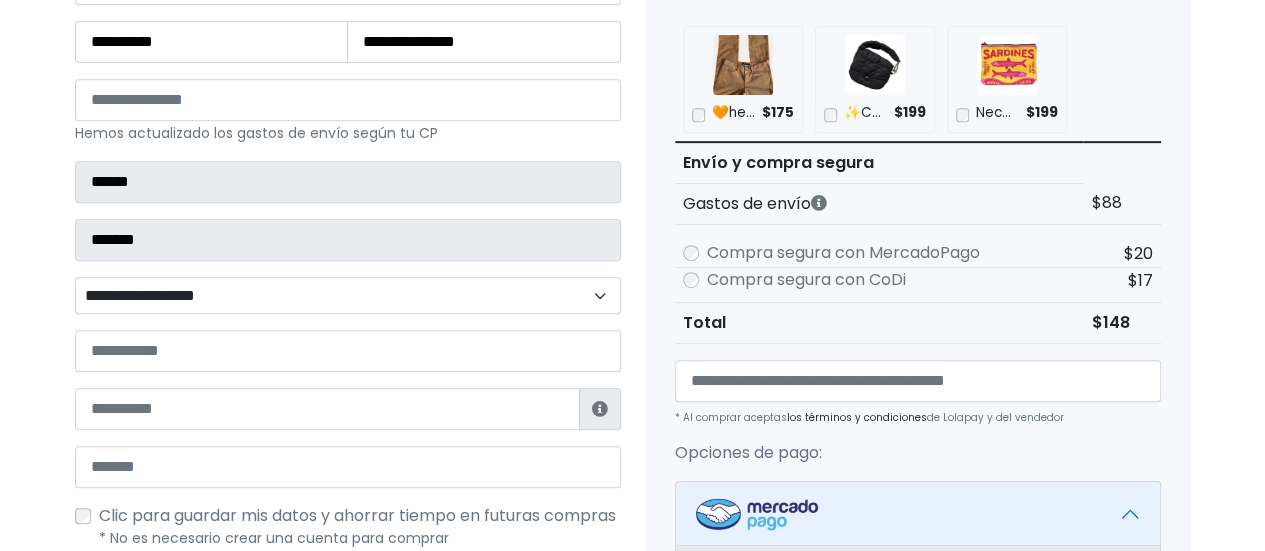 click on "**********" at bounding box center (348, 295) 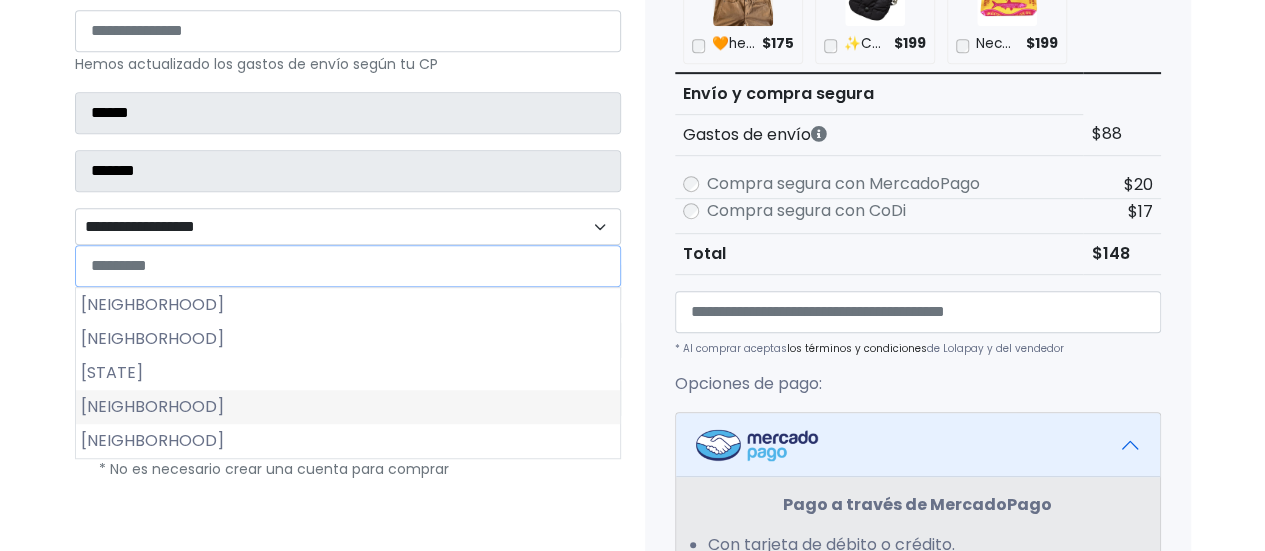 scroll, scrollTop: 500, scrollLeft: 0, axis: vertical 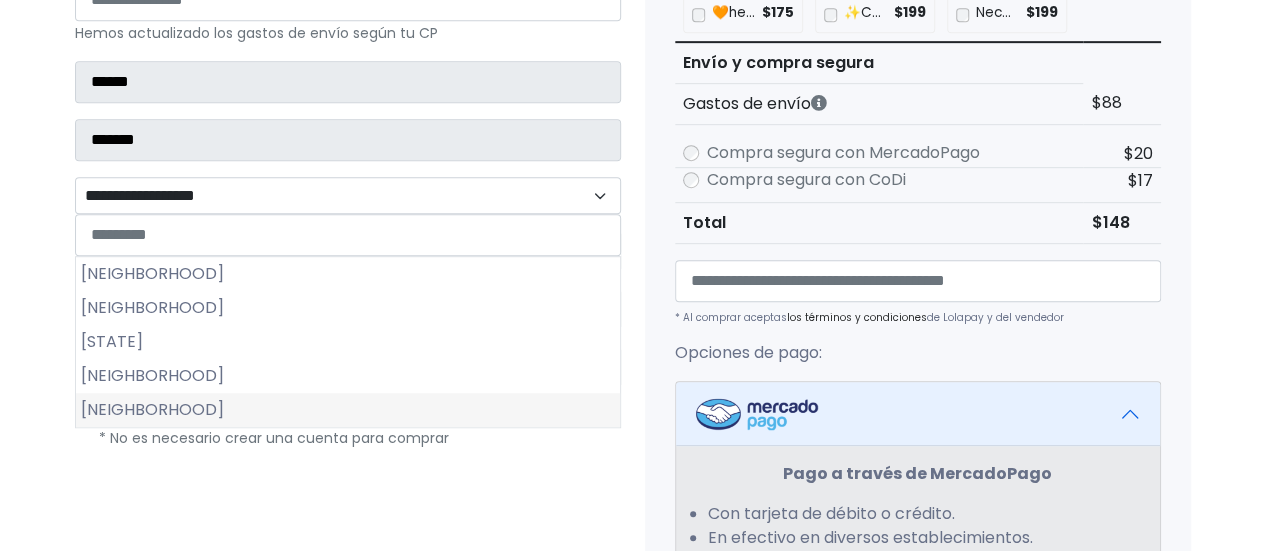 click on "San Jerónimo Xonacahuacan" at bounding box center (348, 410) 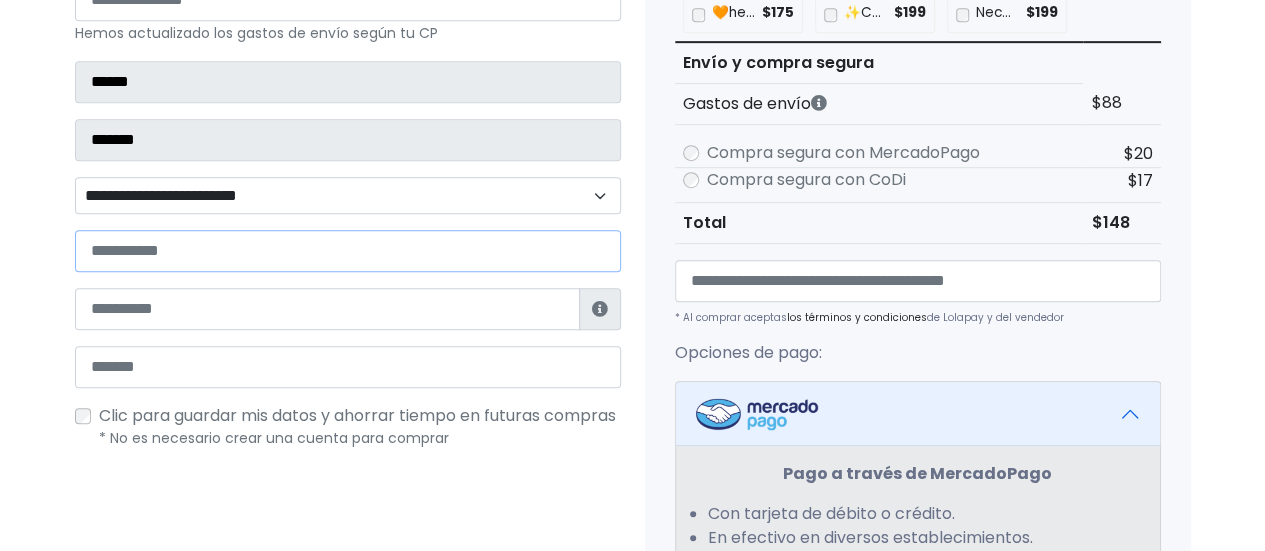 click at bounding box center [348, 251] 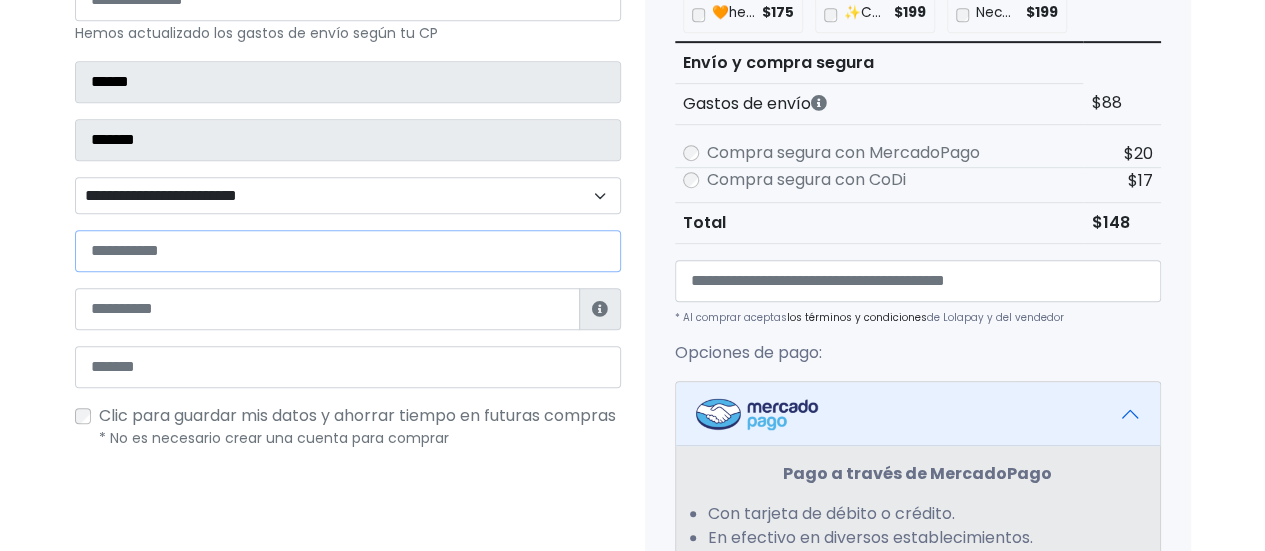 paste on "**********" 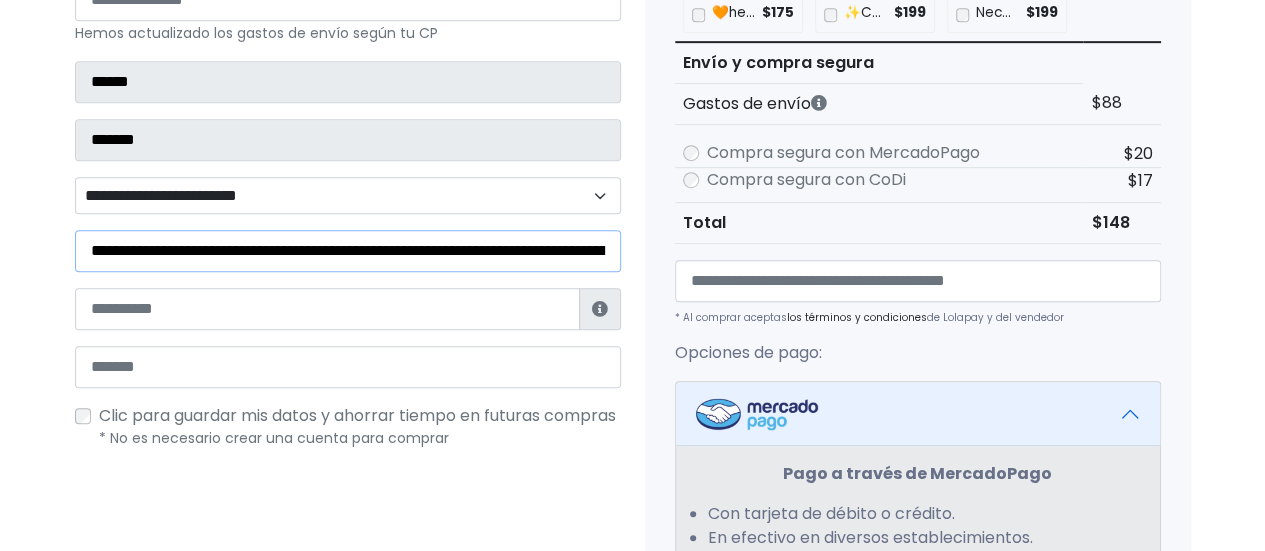 scroll, scrollTop: 0, scrollLeft: 226, axis: horizontal 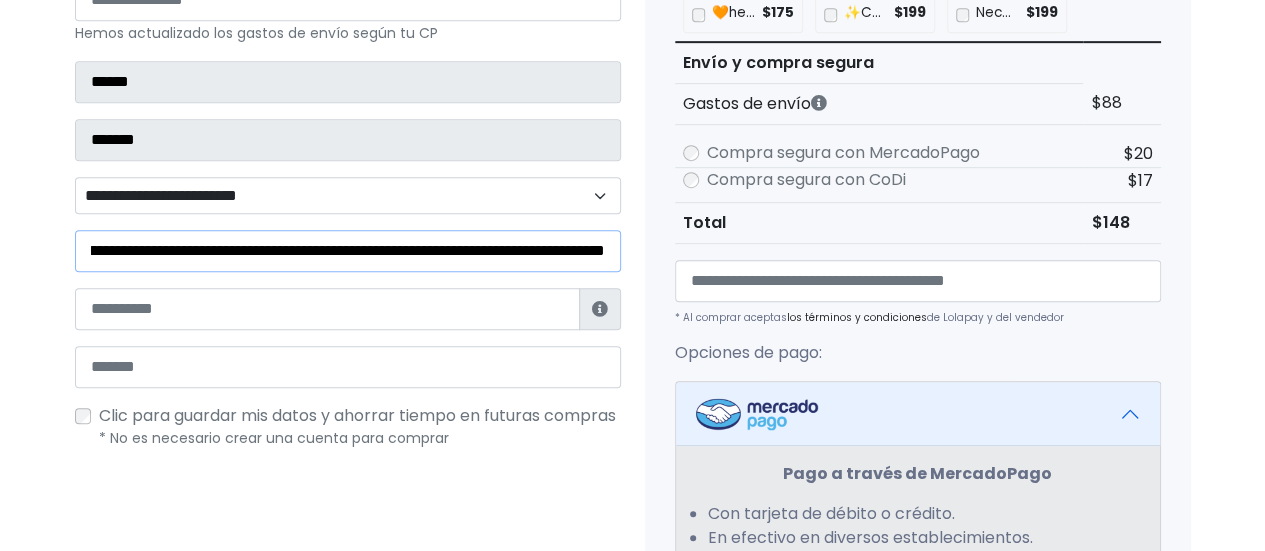 type on "**********" 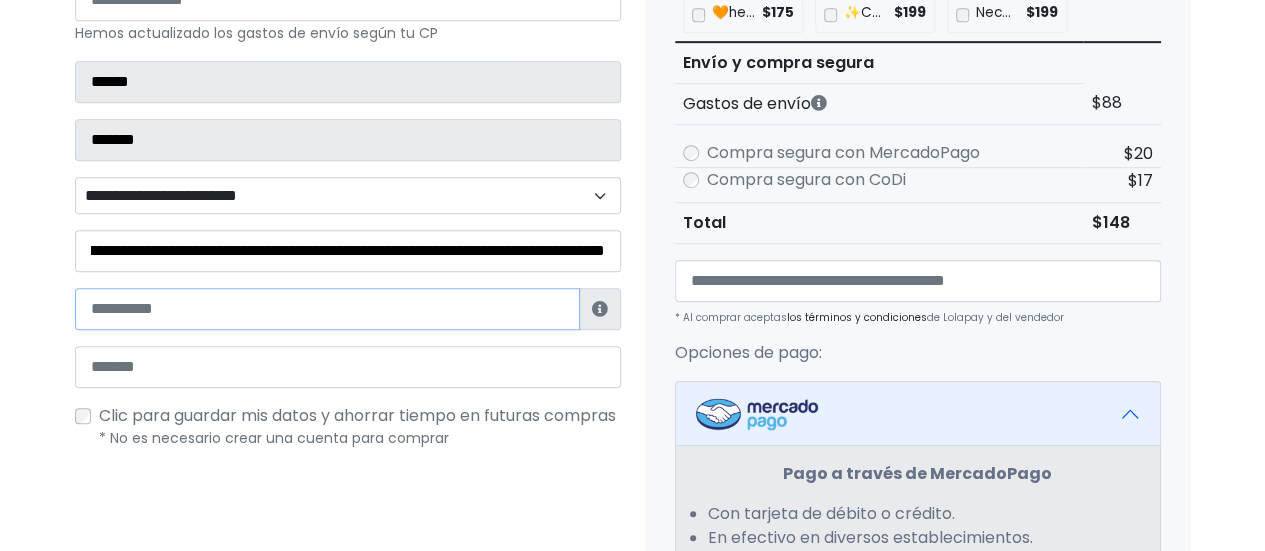 click at bounding box center (327, 309) 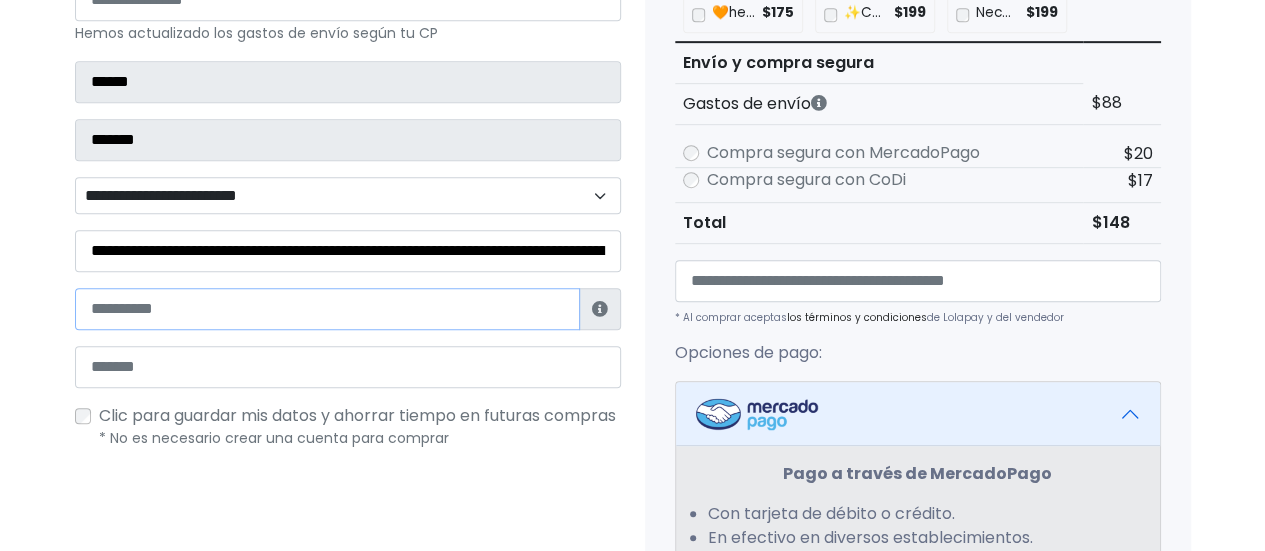 click at bounding box center [327, 309] 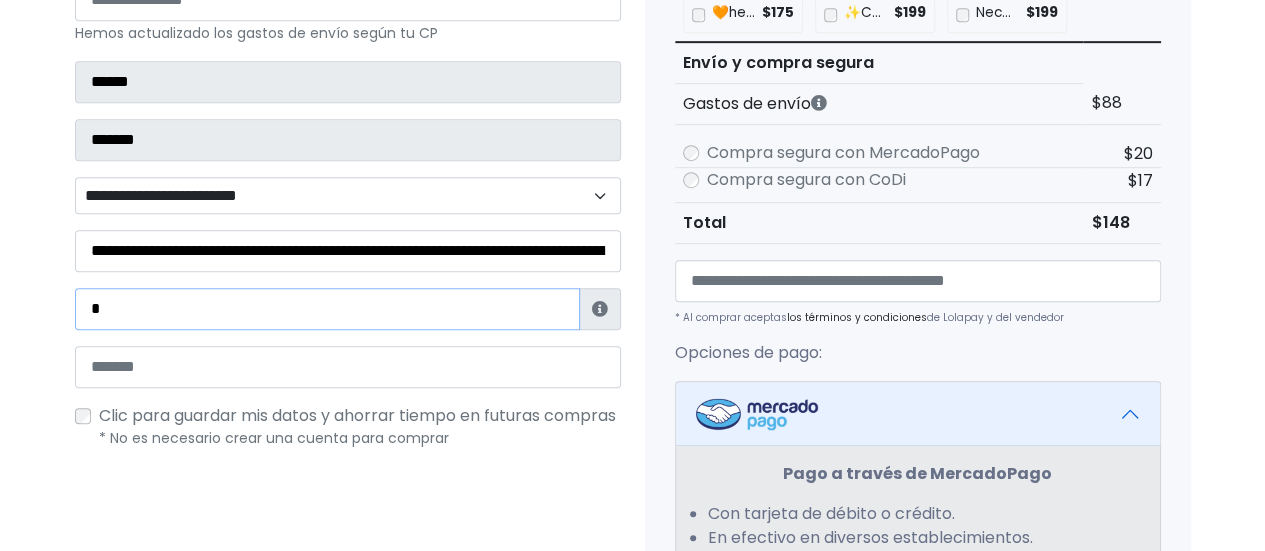 click on "*" at bounding box center (327, 309) 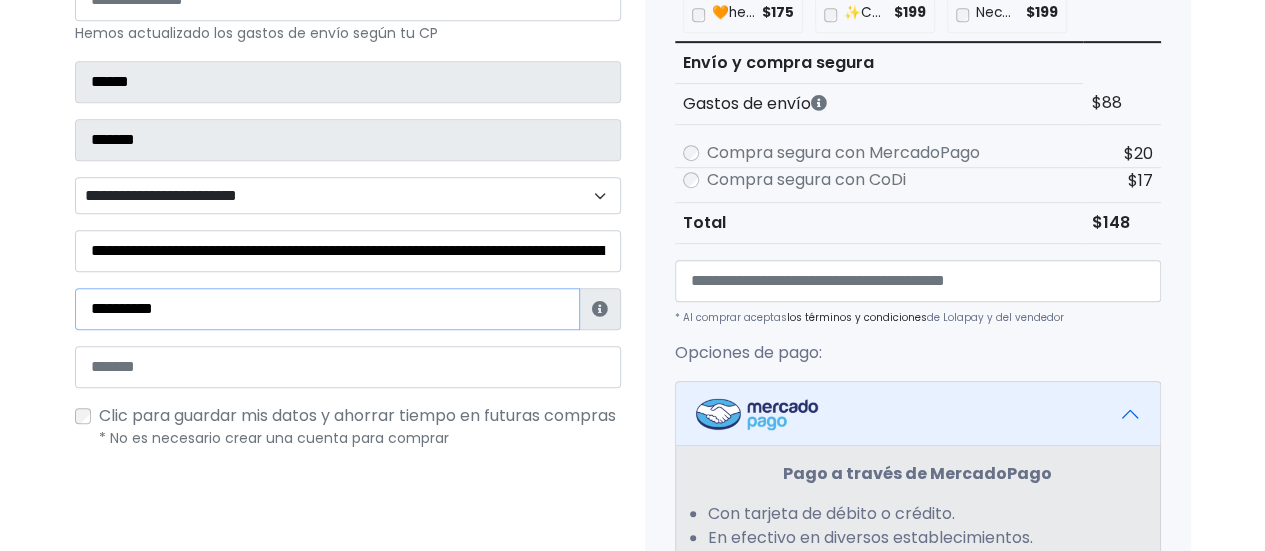type on "**********" 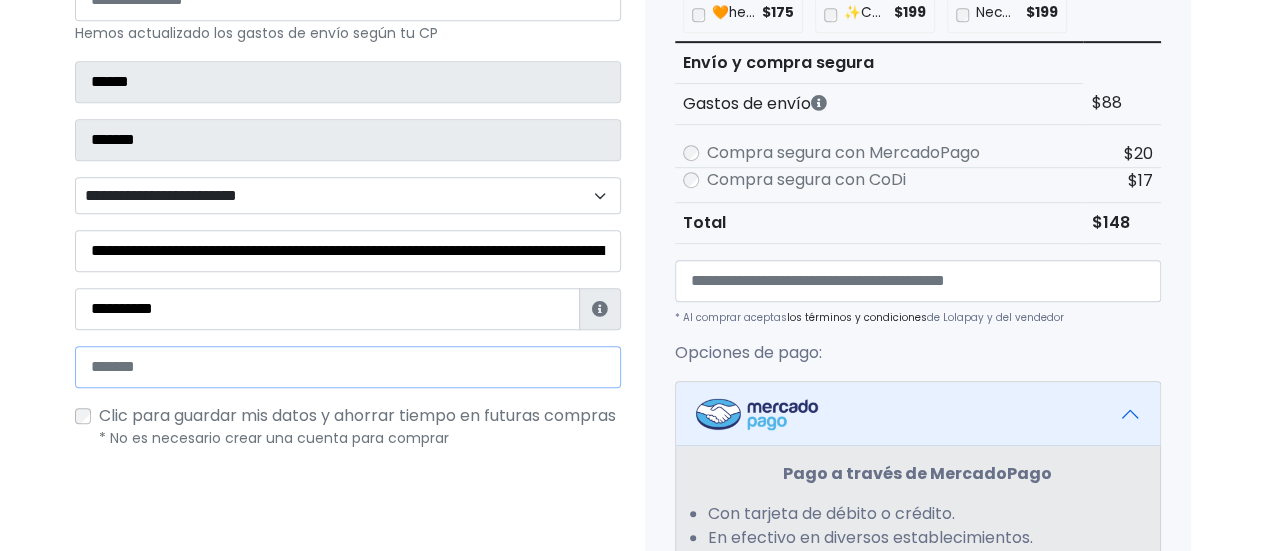 click at bounding box center (348, 367) 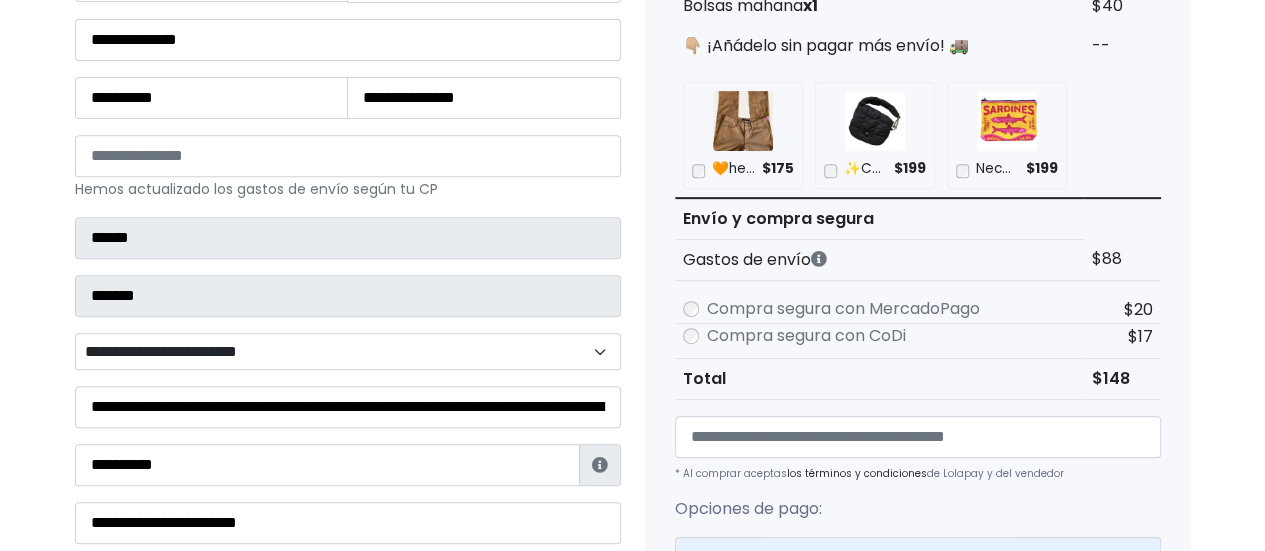scroll, scrollTop: 300, scrollLeft: 0, axis: vertical 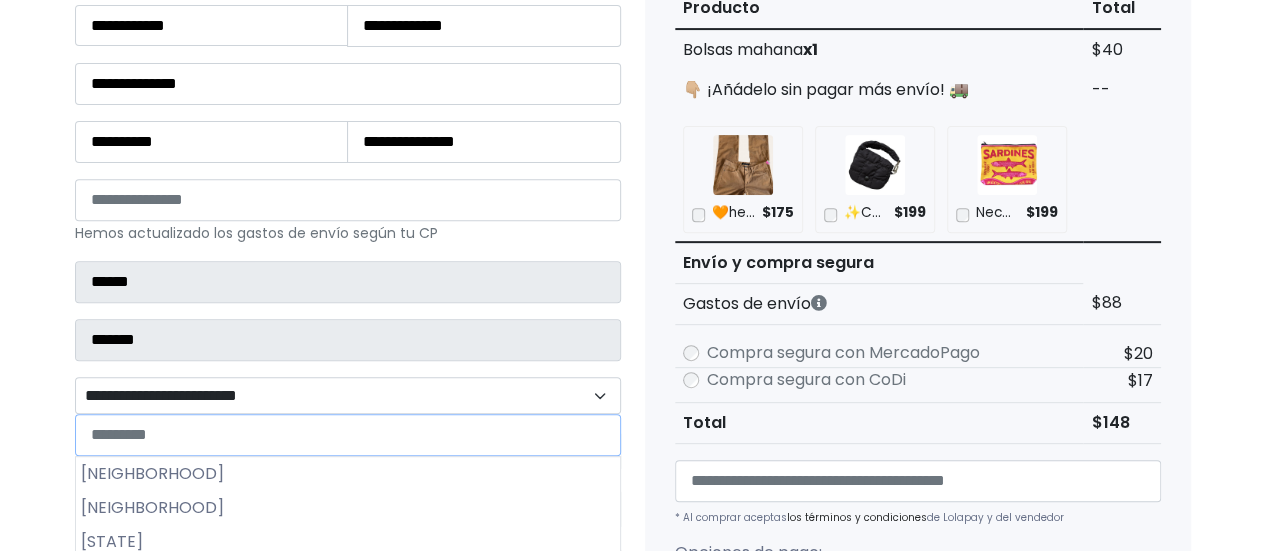 click on "**********" at bounding box center [348, 395] 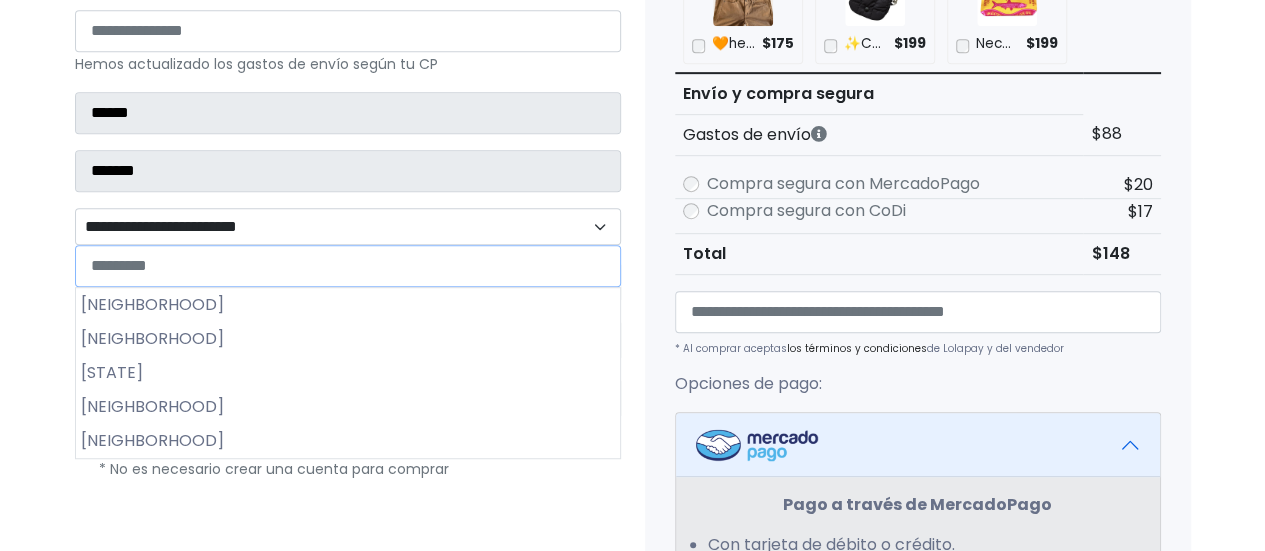 scroll, scrollTop: 500, scrollLeft: 0, axis: vertical 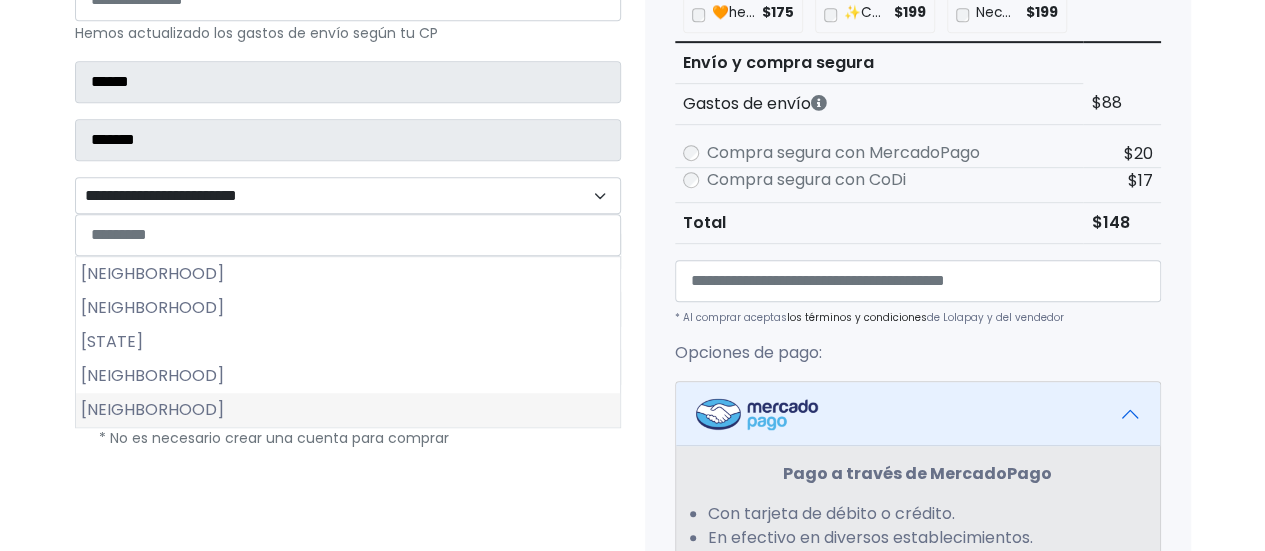 click on "San Jerónimo Xonacahuacan" at bounding box center [348, 410] 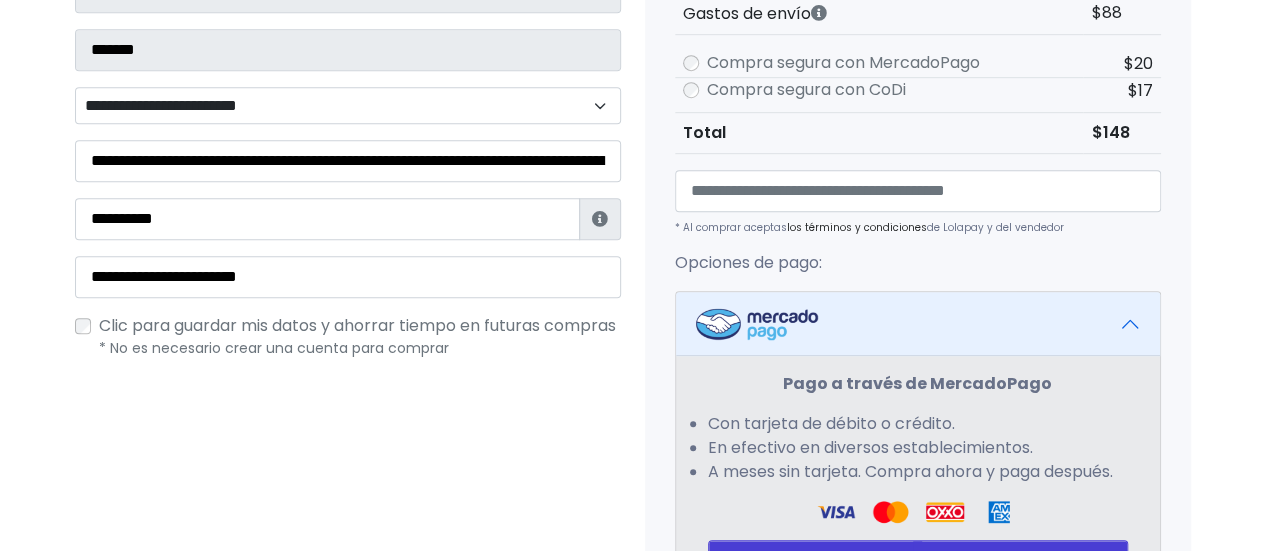 scroll, scrollTop: 700, scrollLeft: 0, axis: vertical 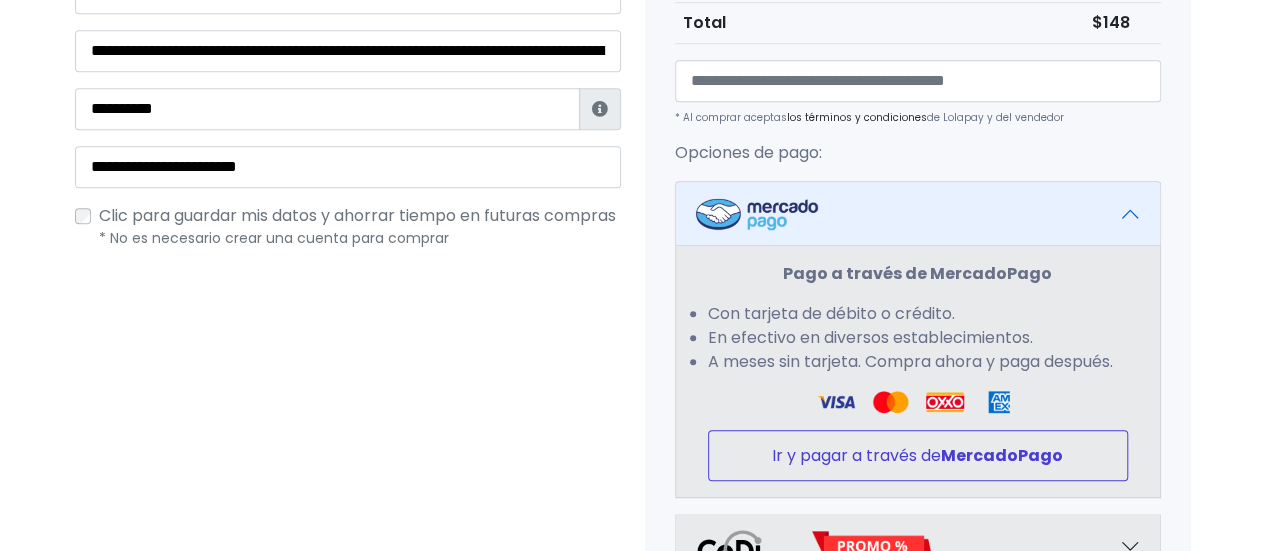 click on "MercadoPago" at bounding box center (1002, 455) 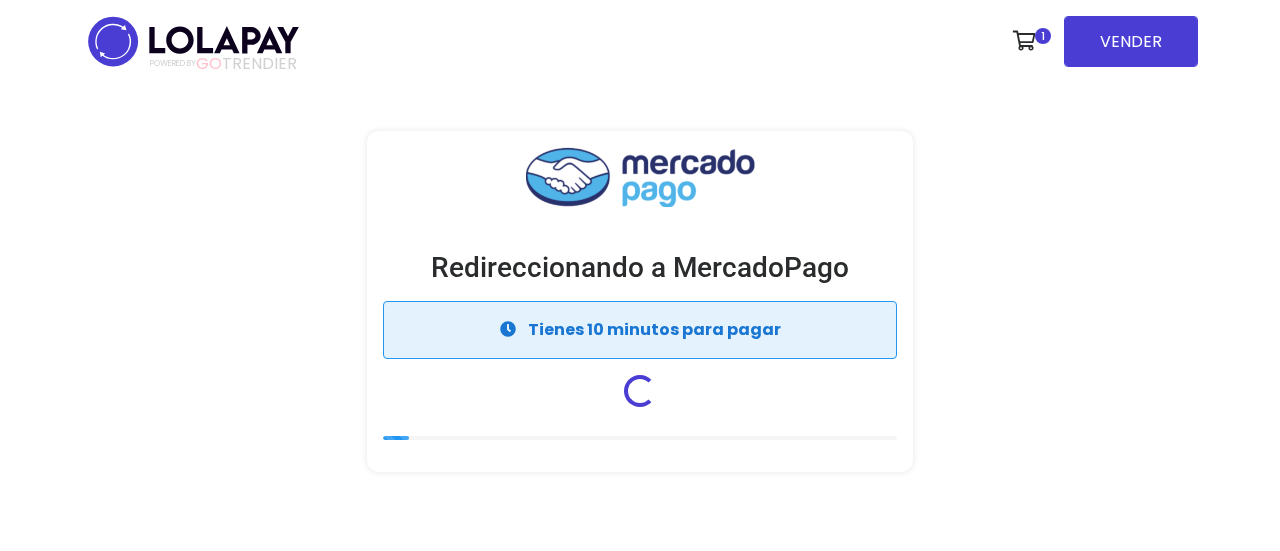scroll, scrollTop: 0, scrollLeft: 0, axis: both 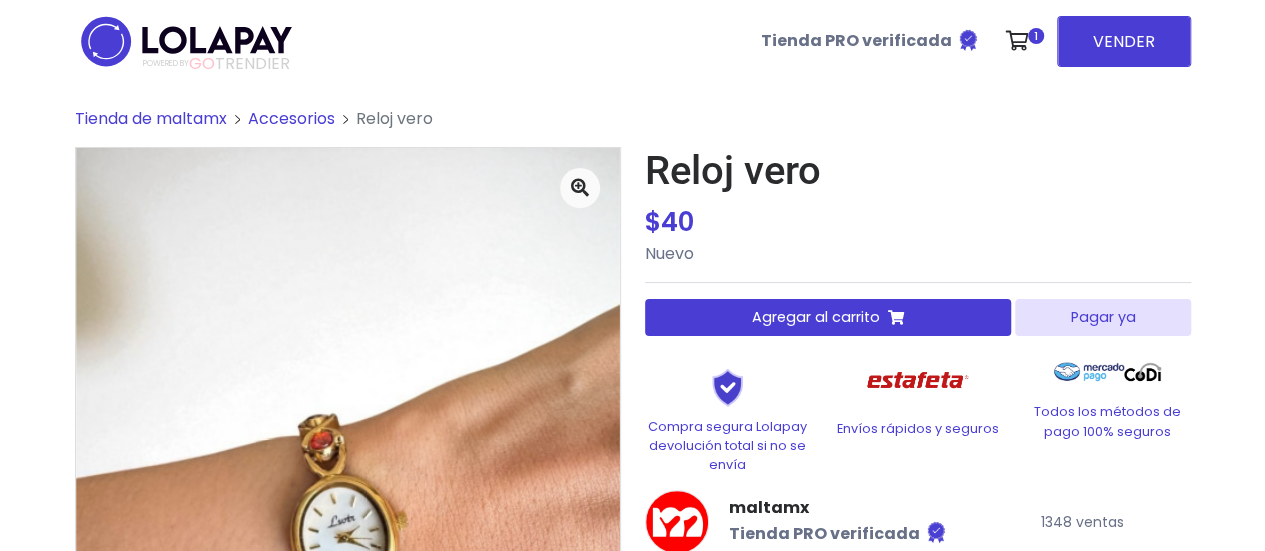 click on "Pagar ya" at bounding box center [1102, 317] 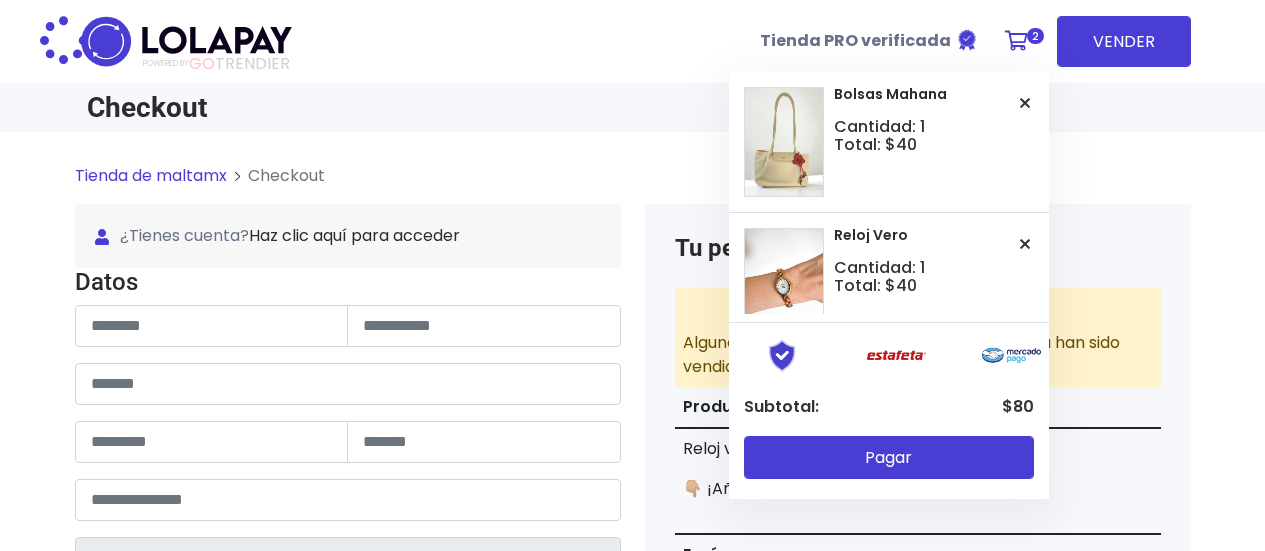 scroll, scrollTop: 0, scrollLeft: 0, axis: both 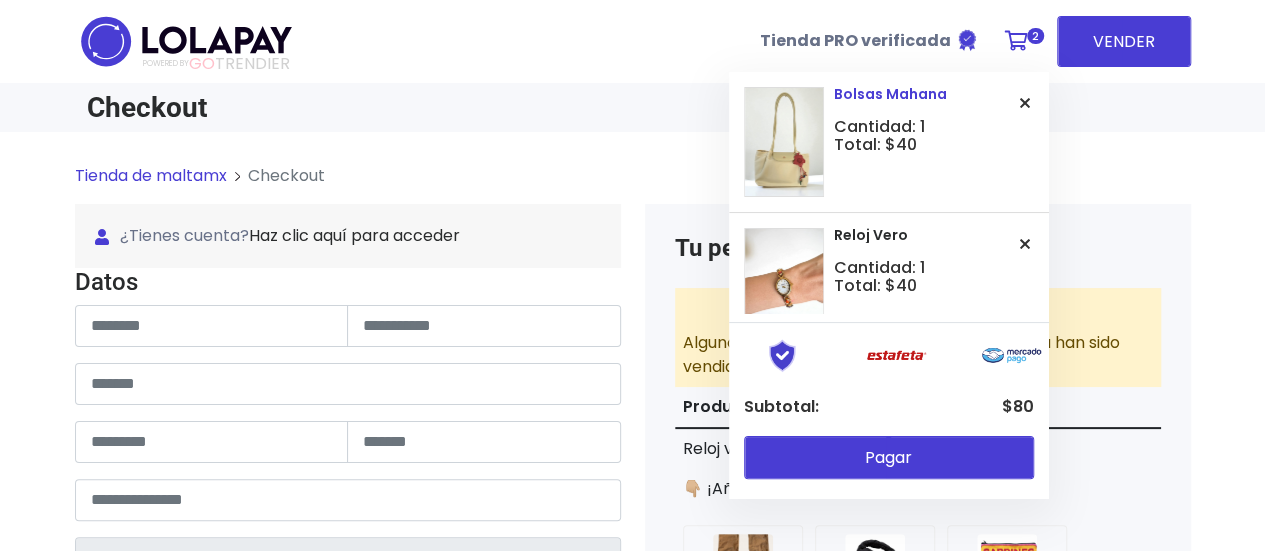 click at bounding box center (1025, 103) 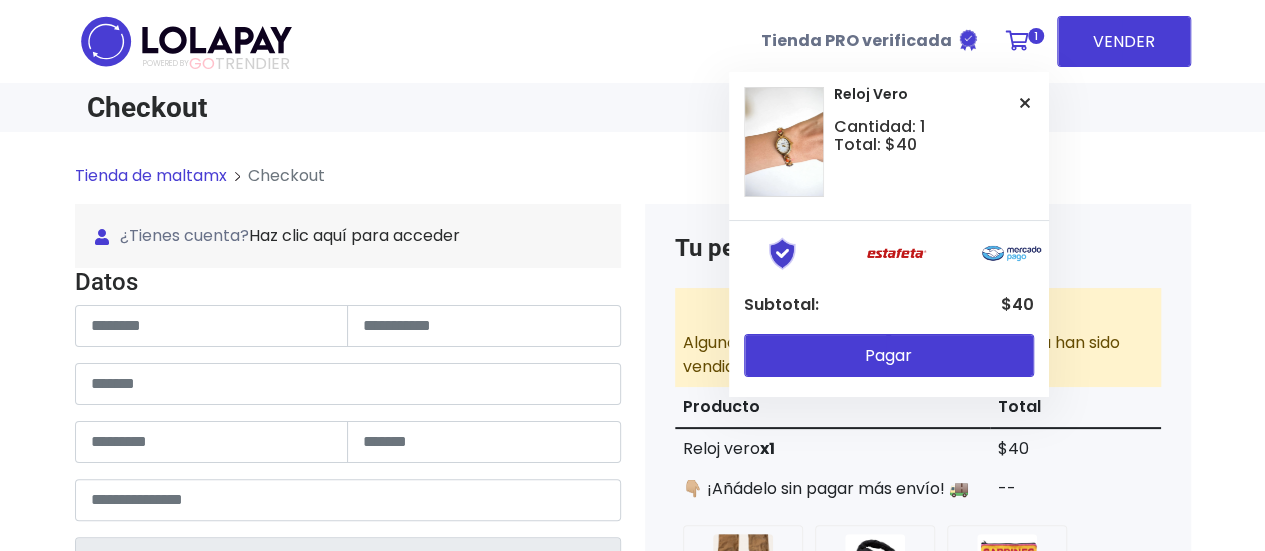 click on "Tienda de maltamx
Checkout
¿Tienes cuenta?
Haz clic aquí para acceder
¿Olvidaste tu contraseña? Entrar Datos" at bounding box center (632, 924) 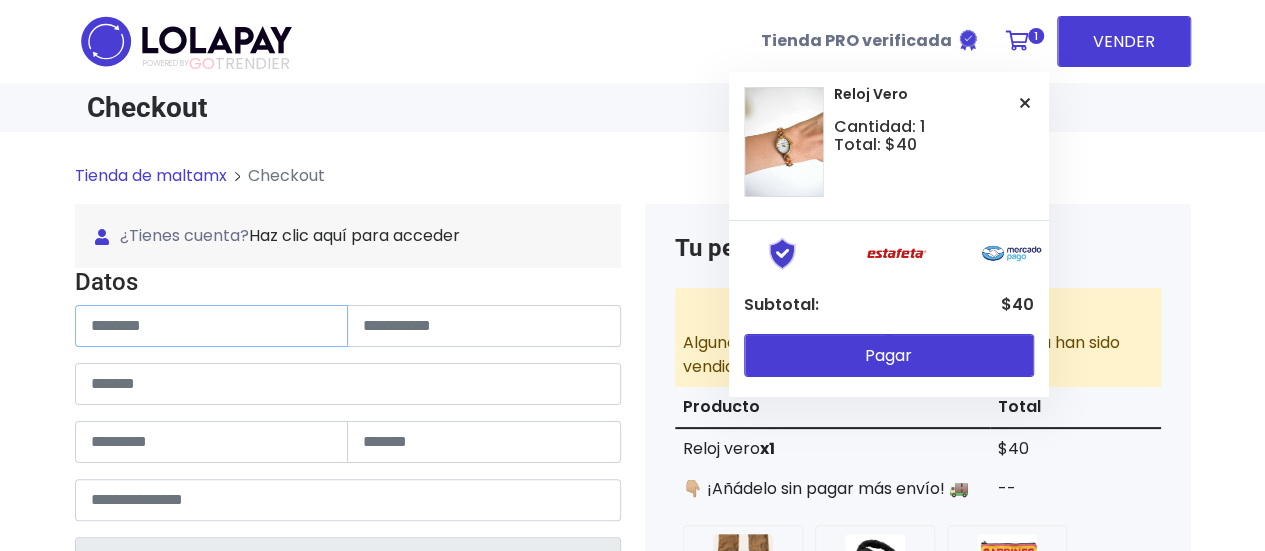 click at bounding box center (212, 326) 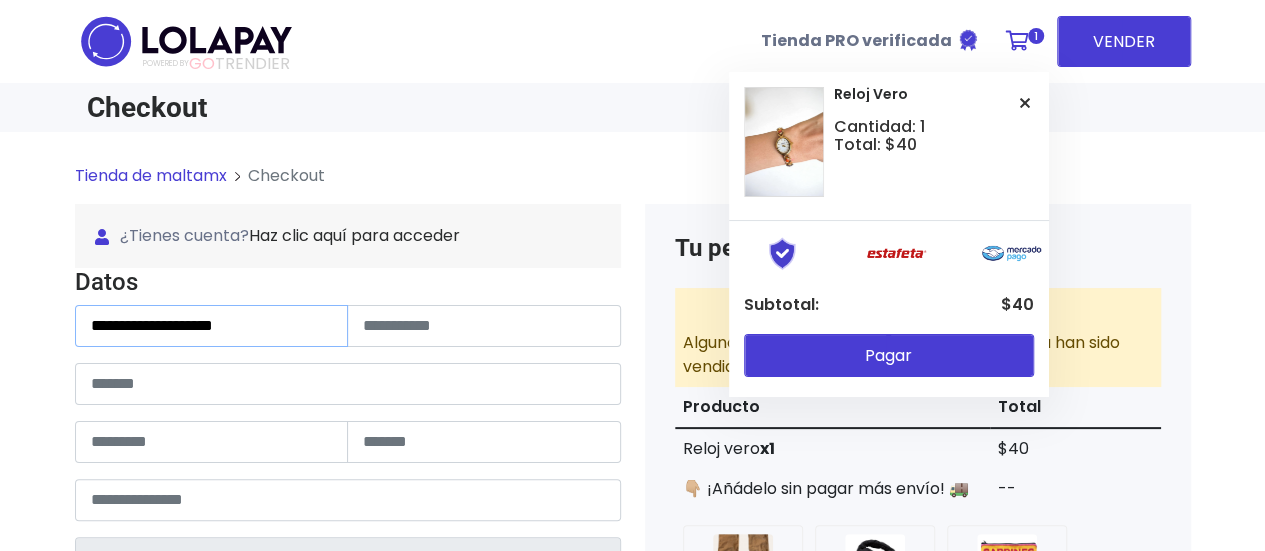 drag, startPoint x: 123, startPoint y: 324, endPoint x: 380, endPoint y: 327, distance: 257.01752 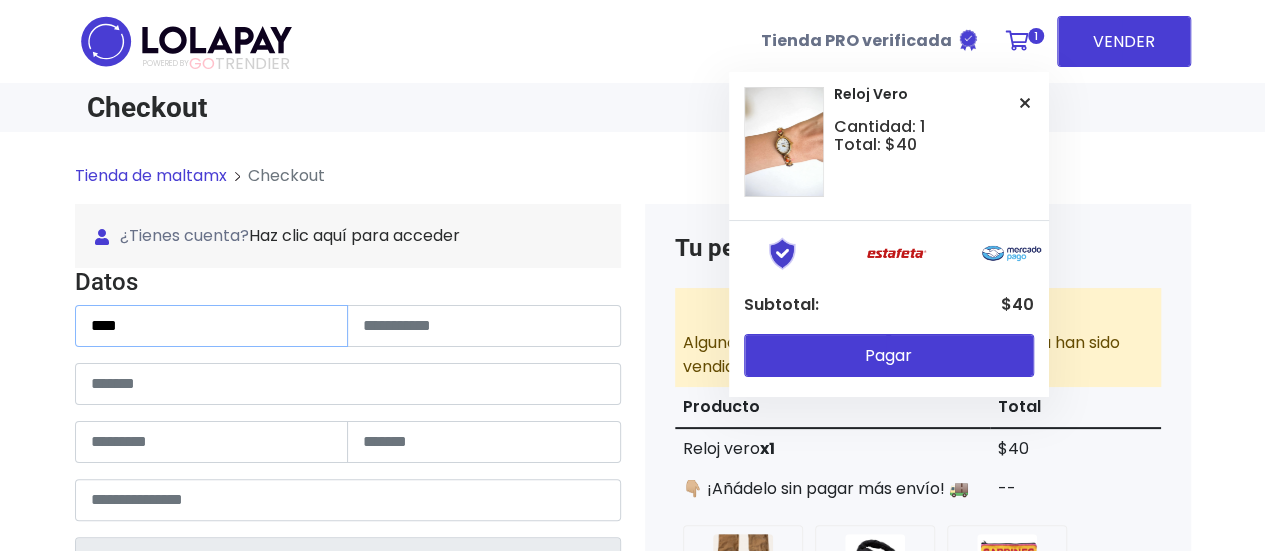 type on "***" 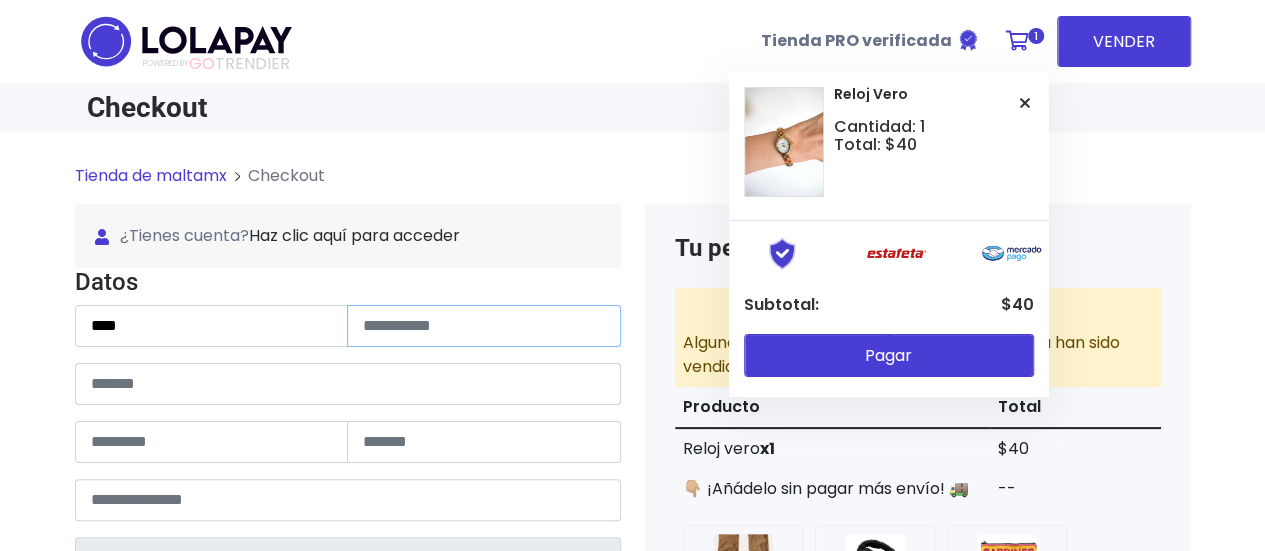 click at bounding box center [484, 326] 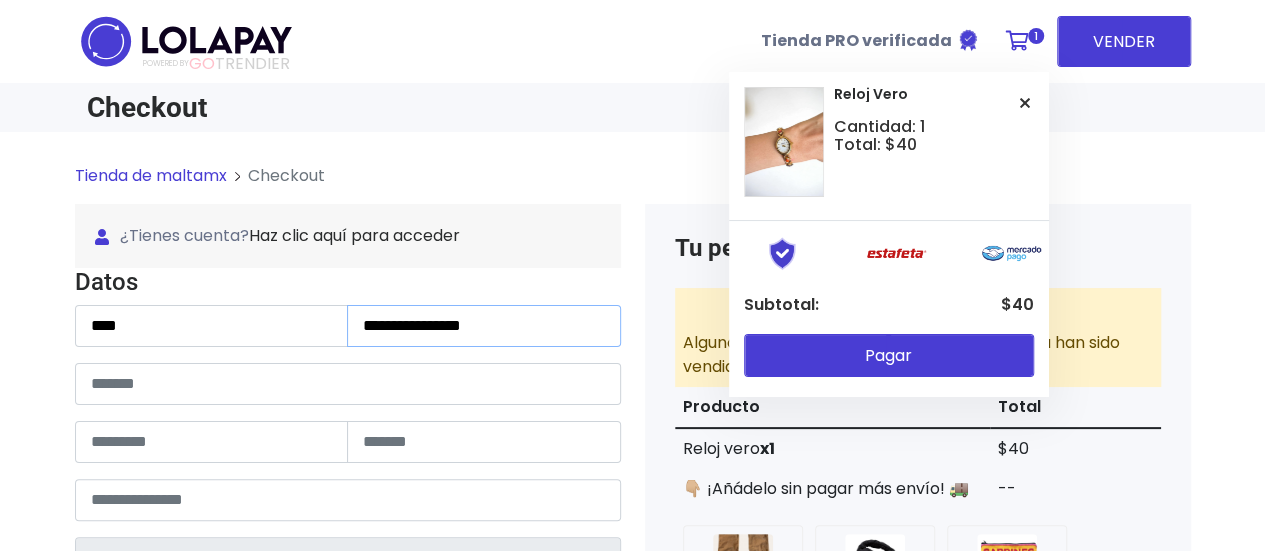 type on "**********" 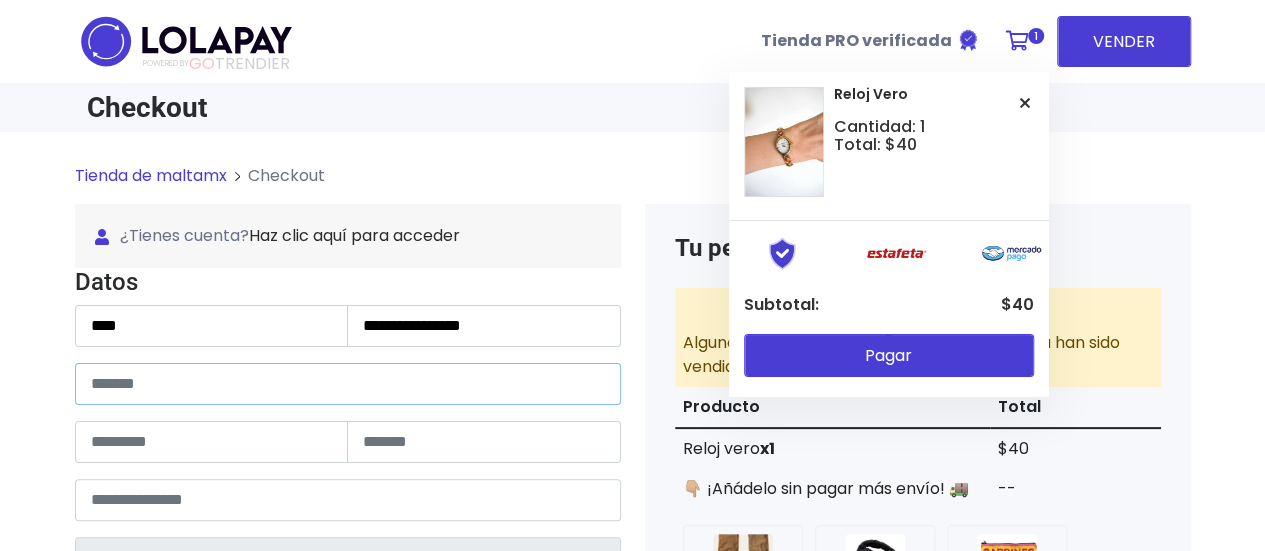 drag, startPoint x: 166, startPoint y: 379, endPoint x: 198, endPoint y: 439, distance: 68 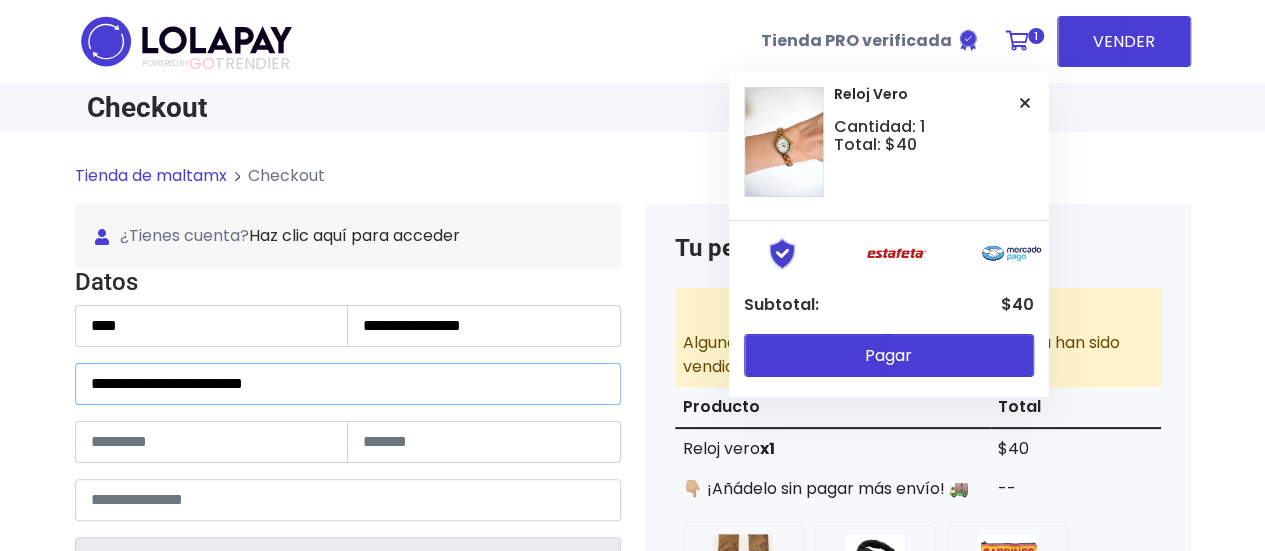 type on "**********" 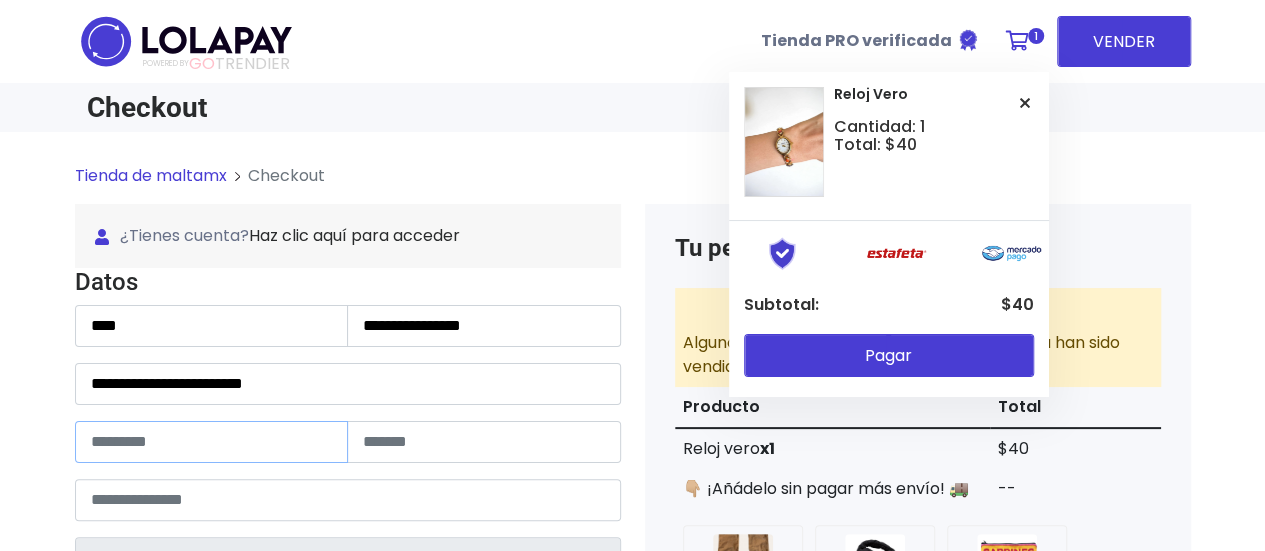 click at bounding box center [212, 442] 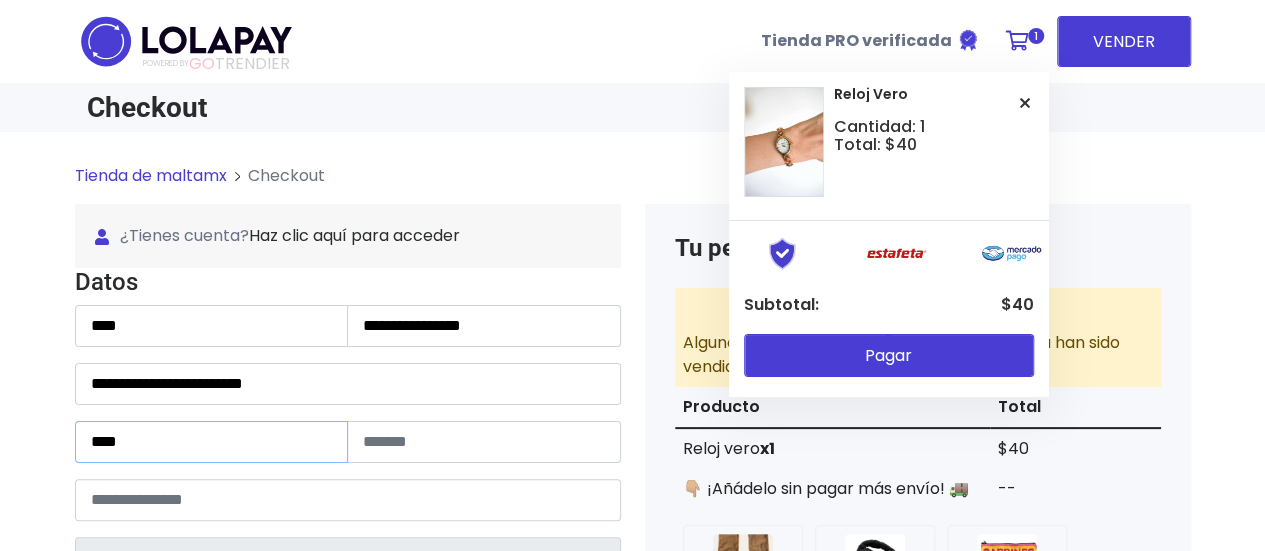 type on "****" 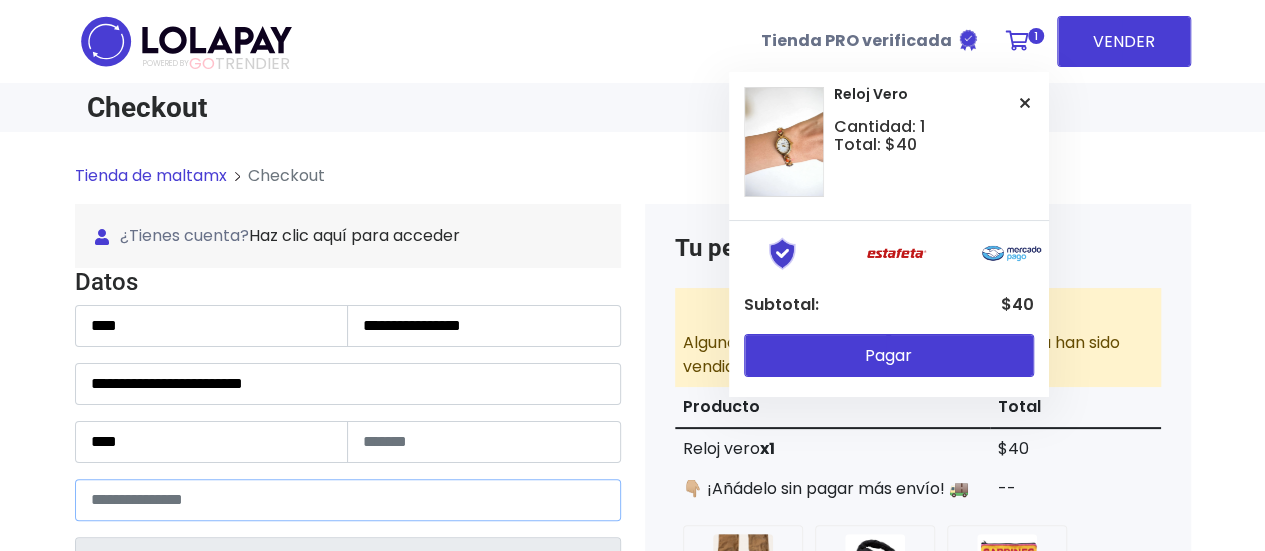 type on "*****" 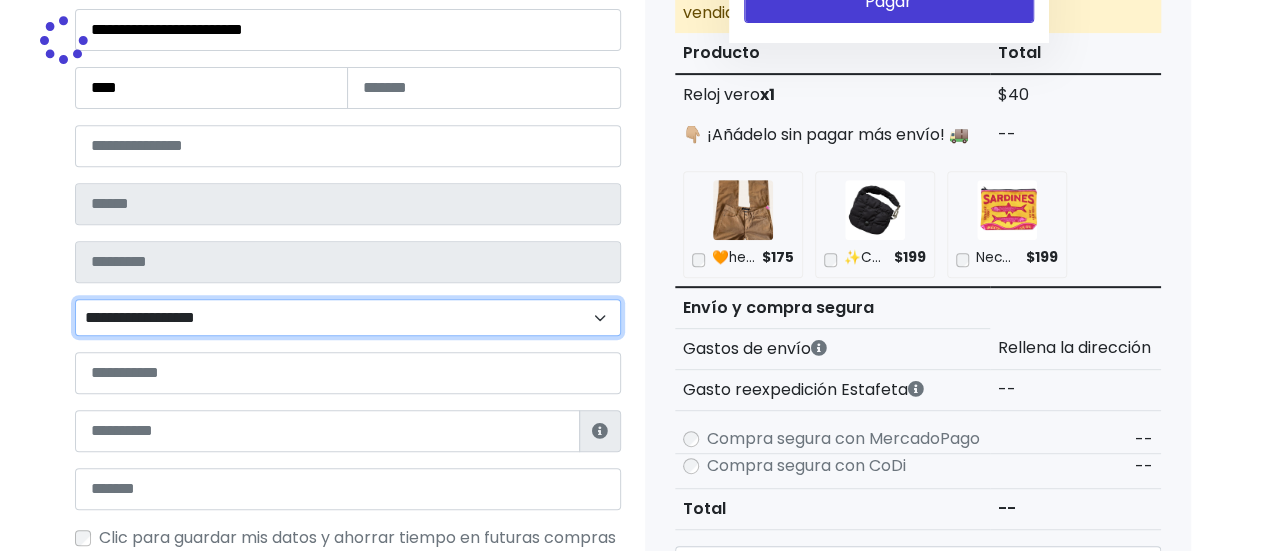 scroll, scrollTop: 393, scrollLeft: 0, axis: vertical 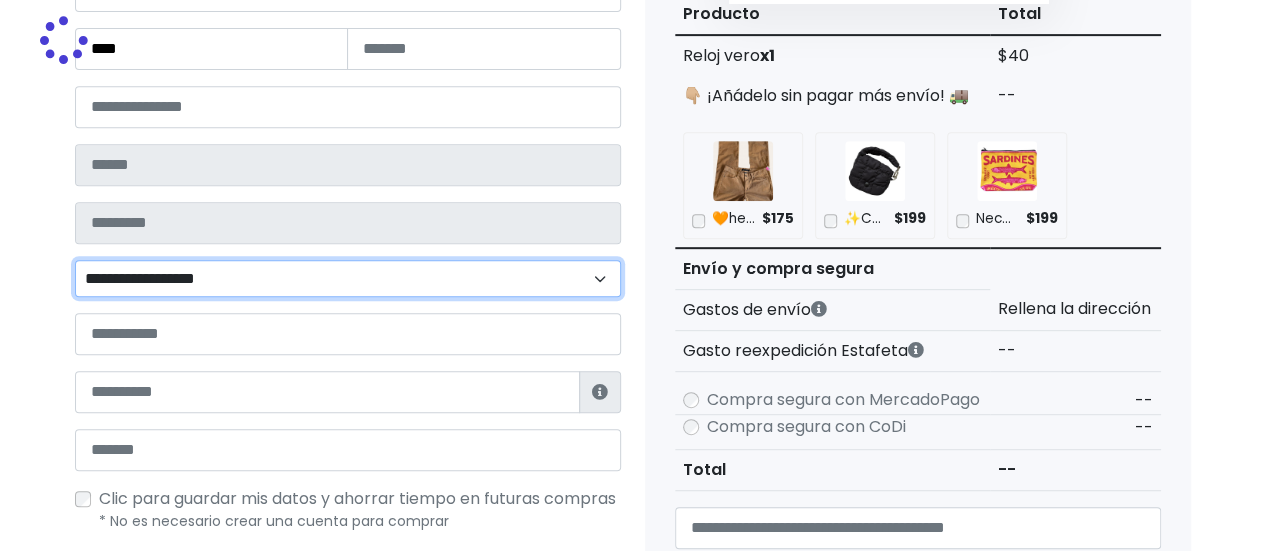 type on "**********" 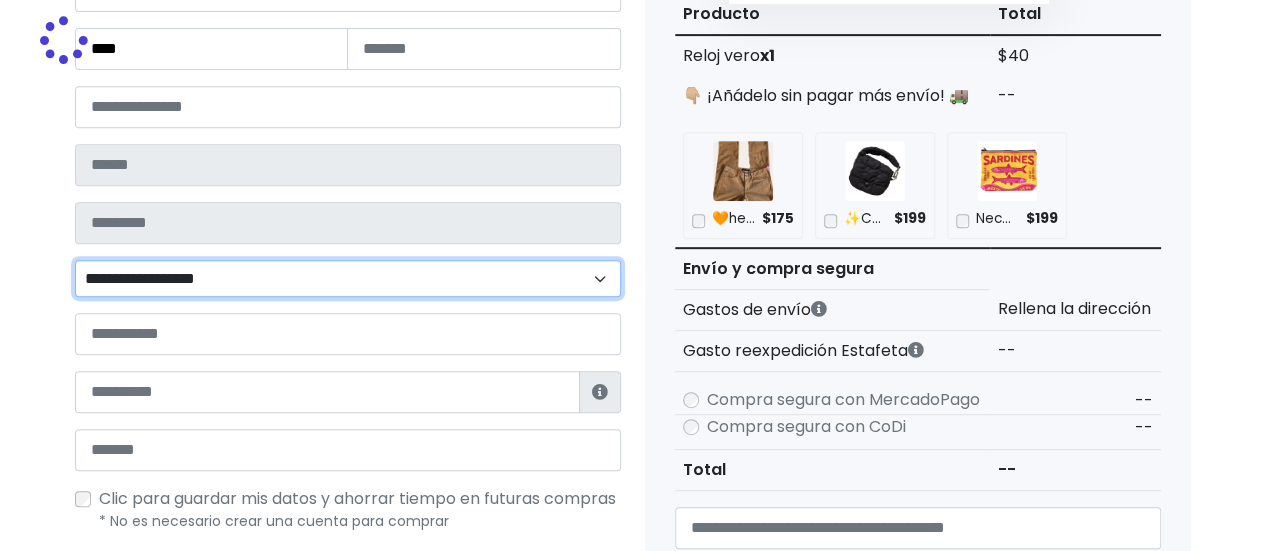 type on "*********" 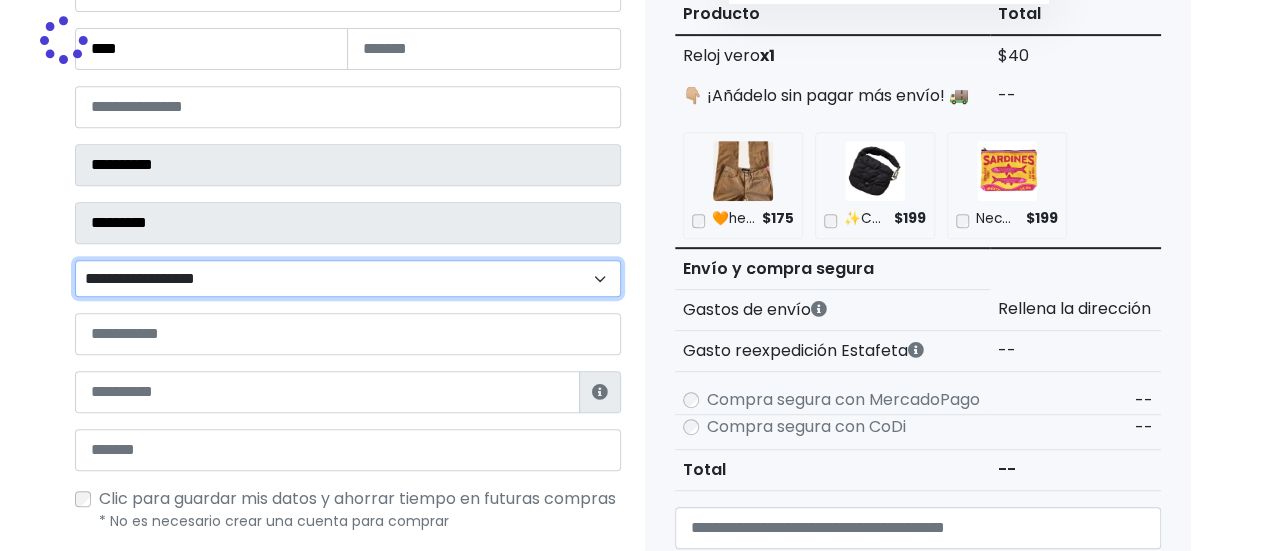 select 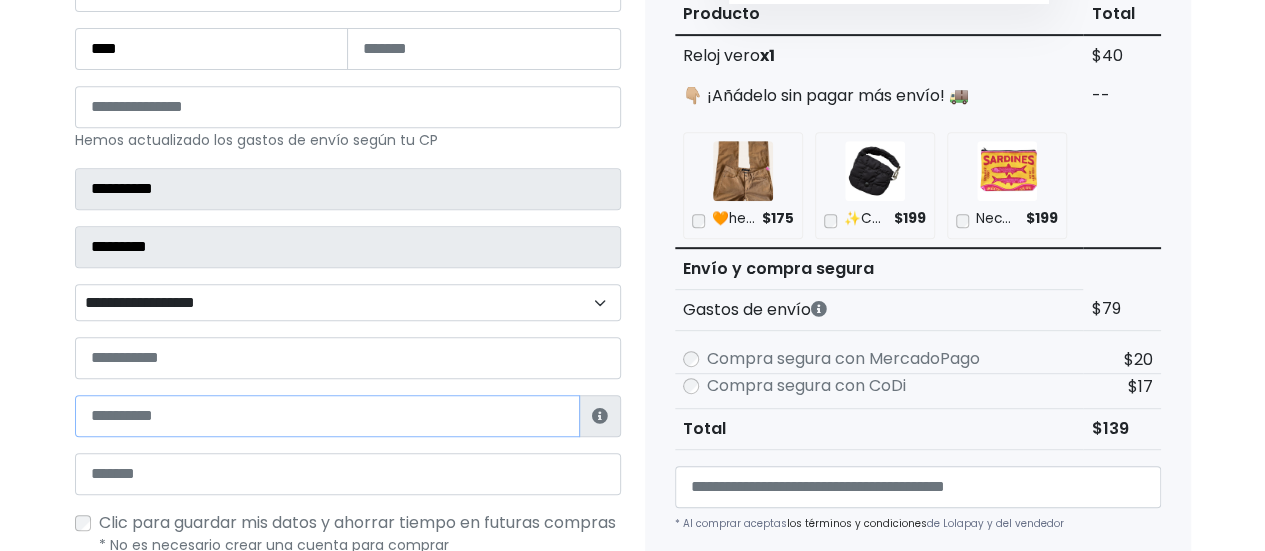 drag, startPoint x: 224, startPoint y: 409, endPoint x: 224, endPoint y: 384, distance: 25 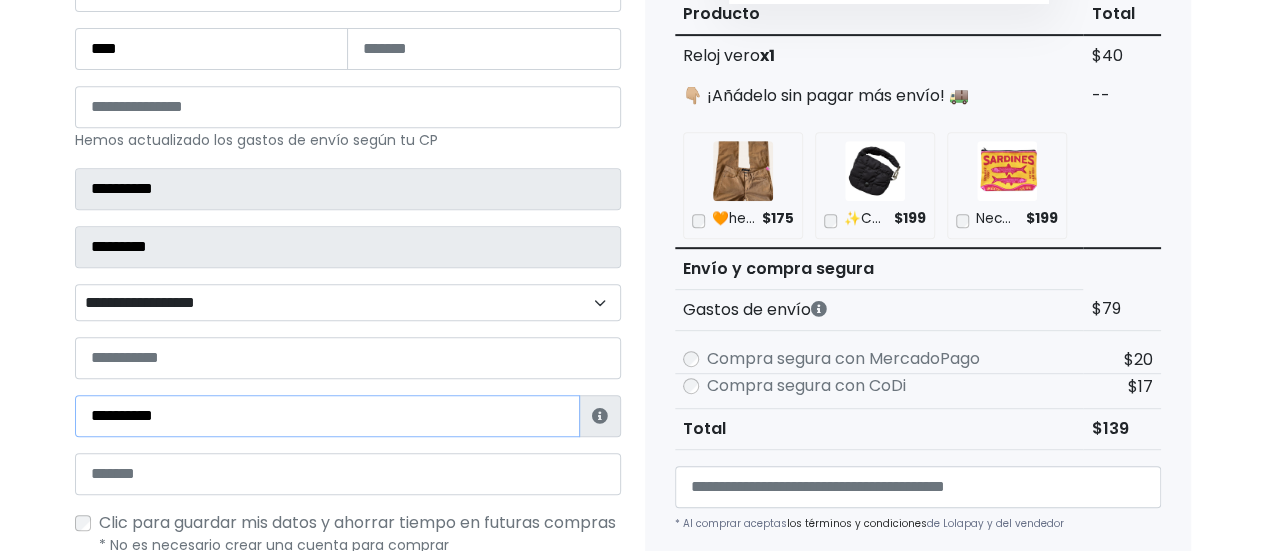 type on "**********" 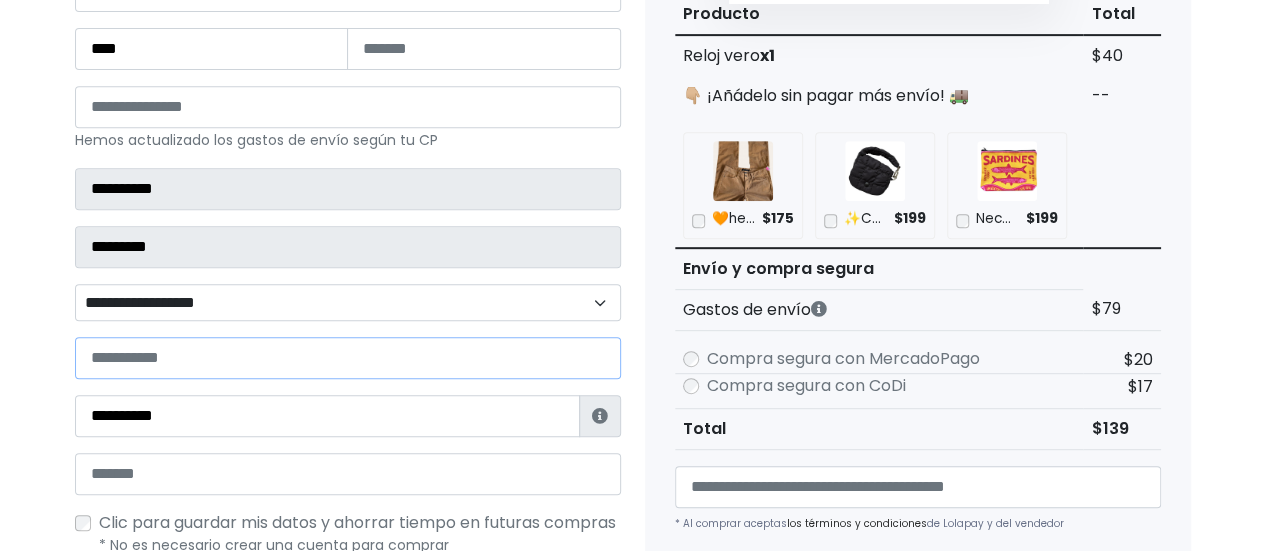 click at bounding box center (348, 358) 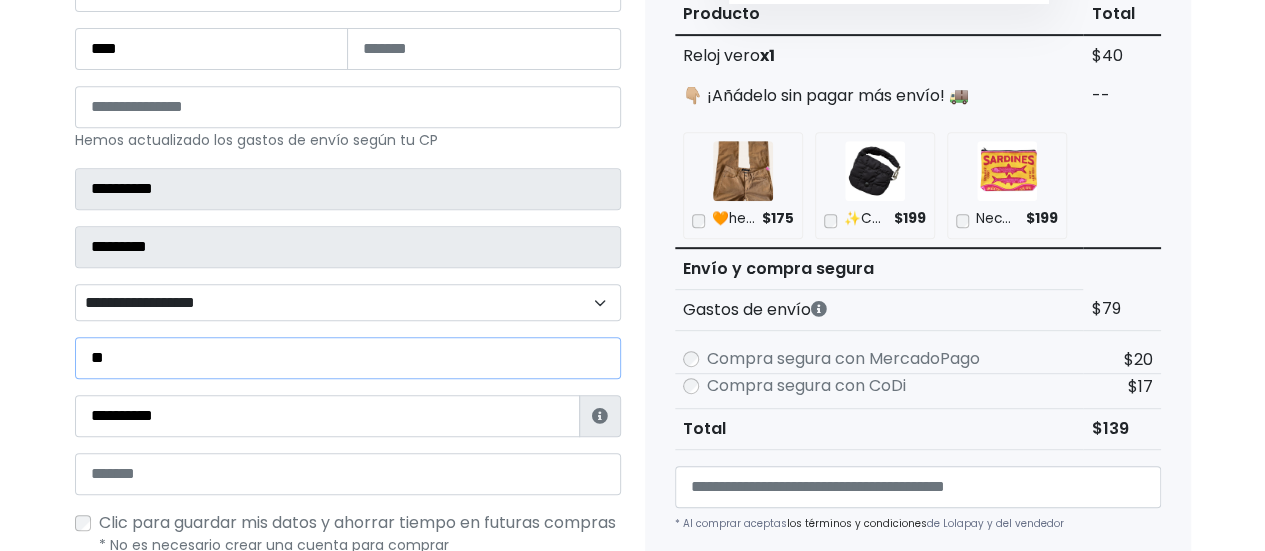 type on "*" 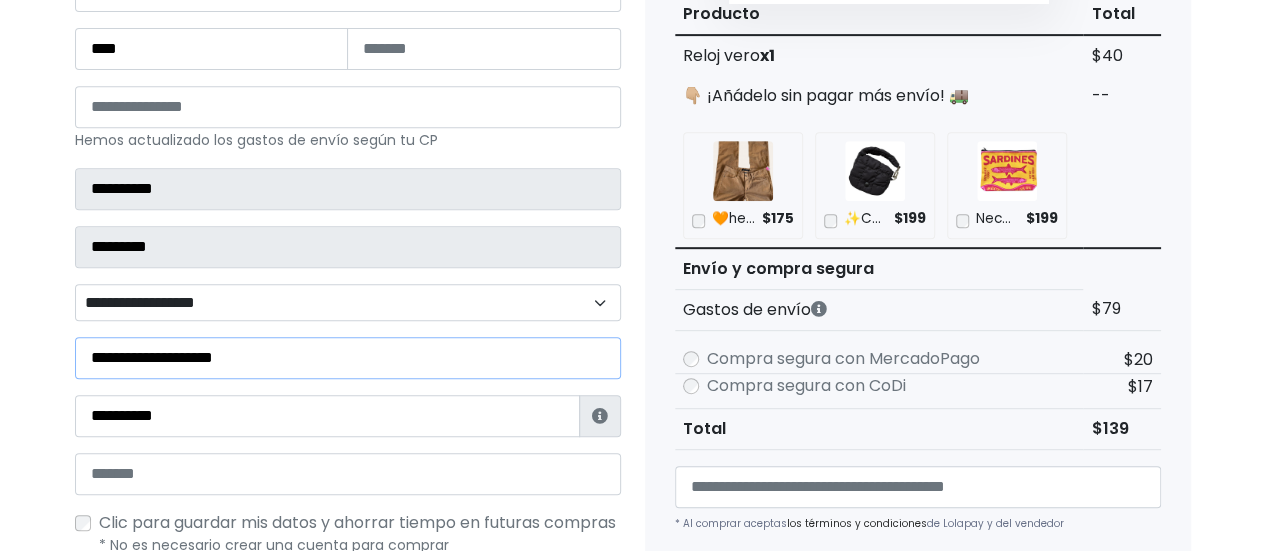 type on "**********" 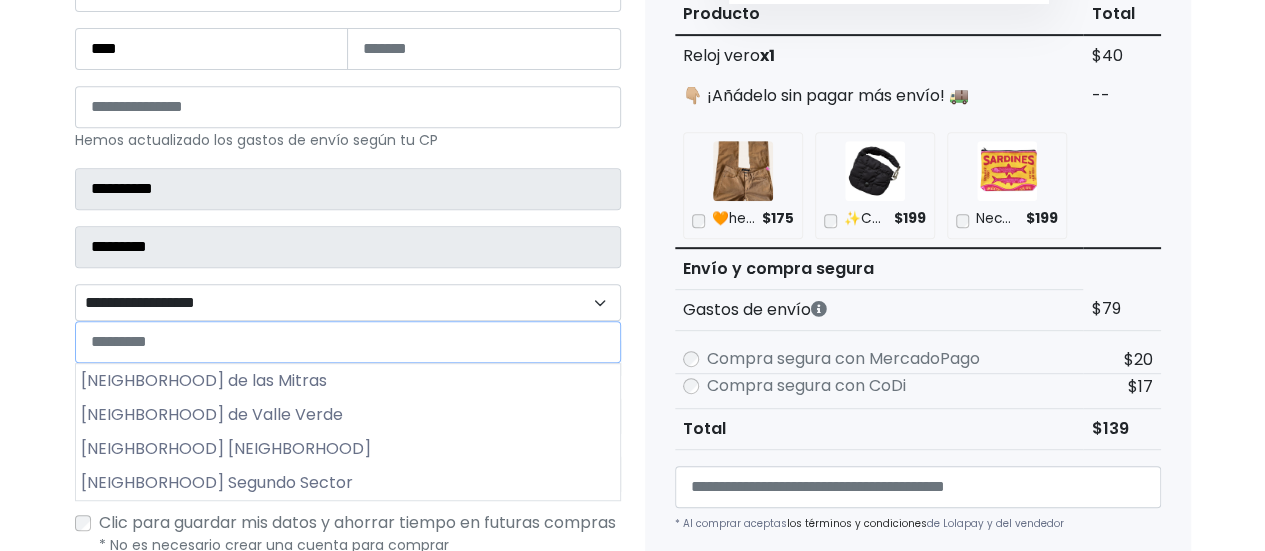 click on "**********" at bounding box center (348, 302) 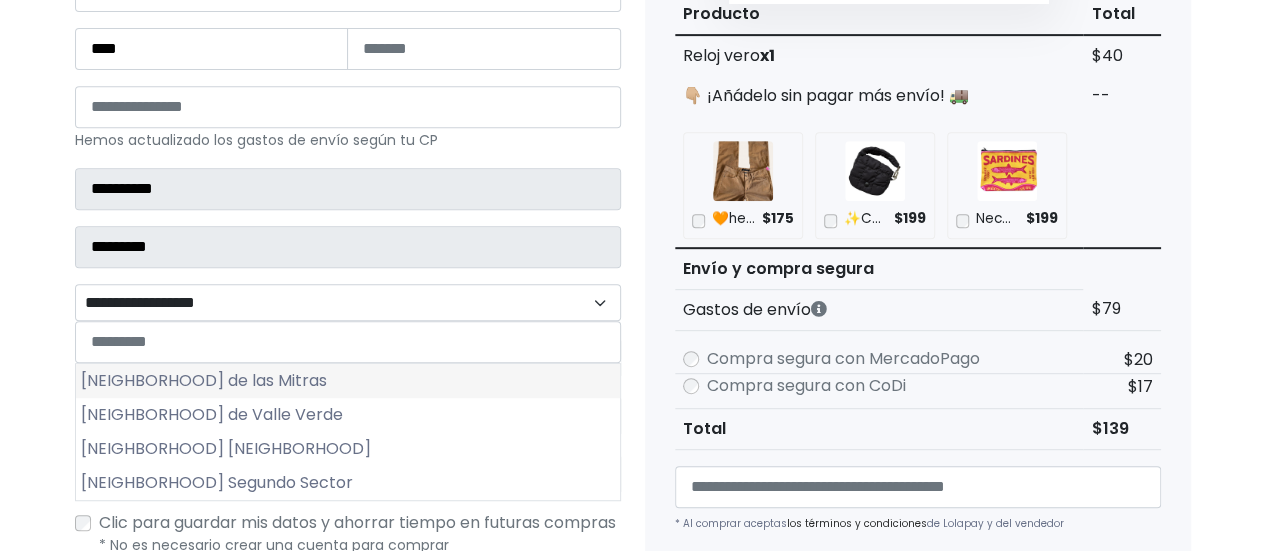 click on "Balcones de las Mitras" at bounding box center (348, 381) 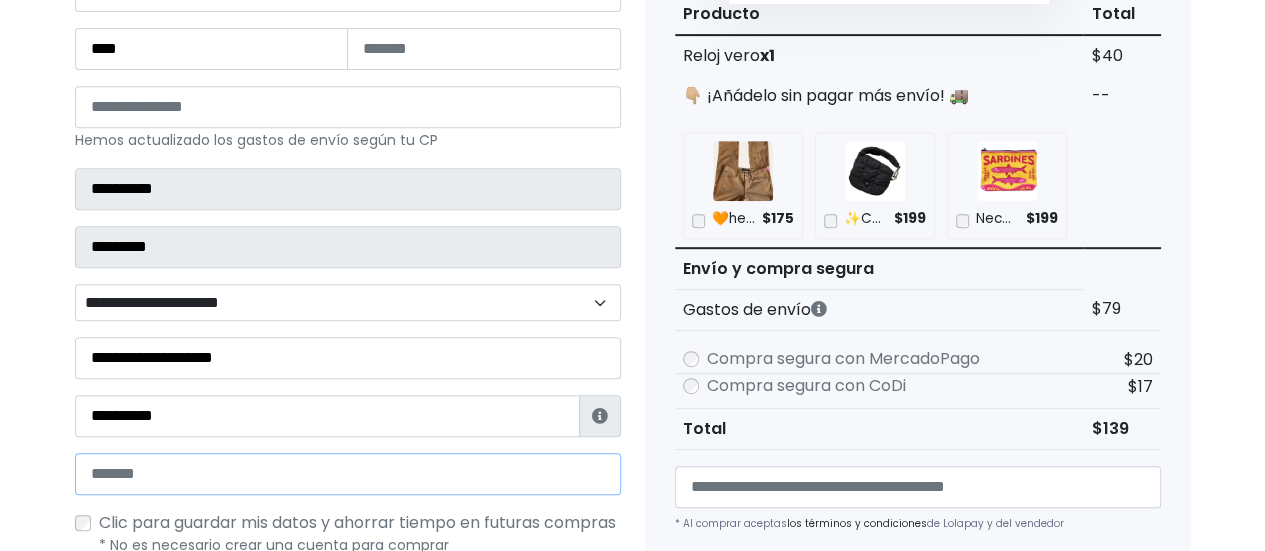 drag, startPoint x: 306, startPoint y: 459, endPoint x: 307, endPoint y: 448, distance: 11.045361 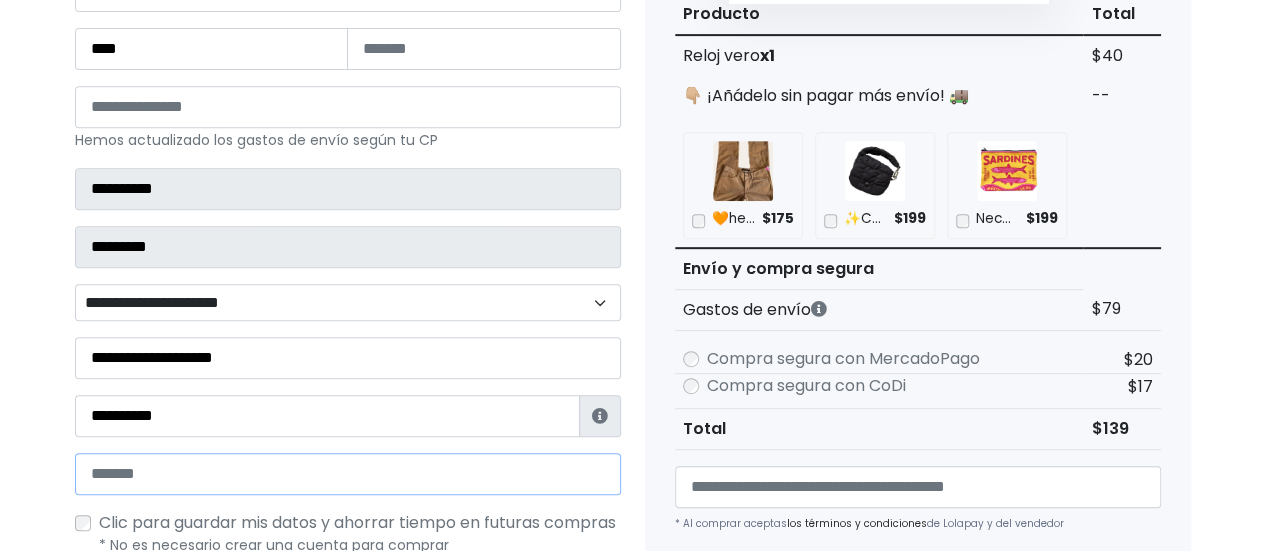 scroll, scrollTop: 793, scrollLeft: 0, axis: vertical 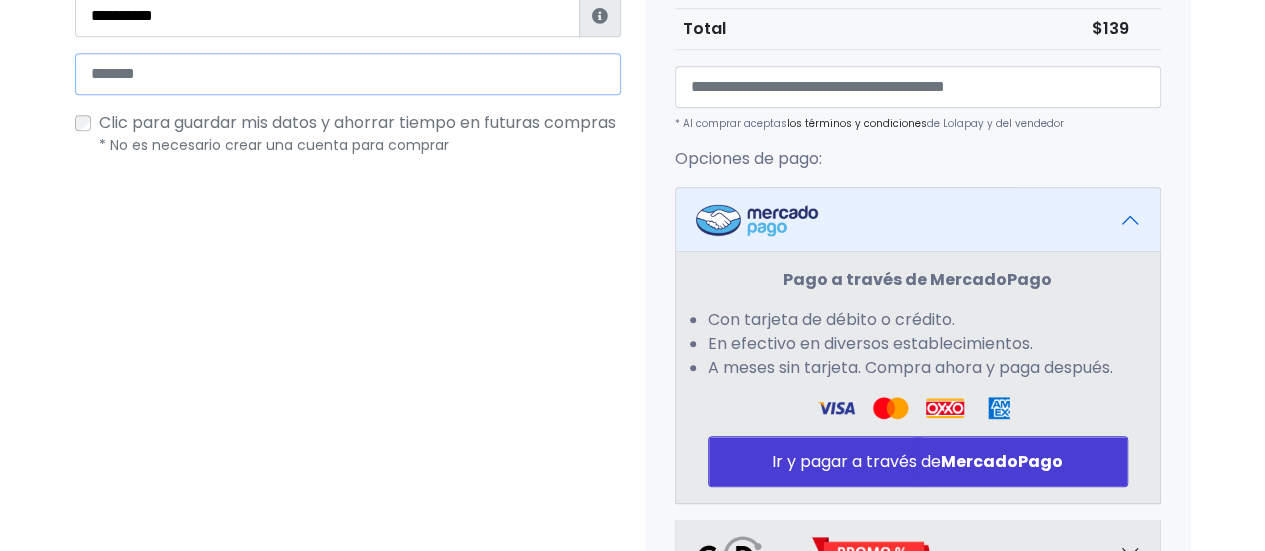 click at bounding box center (348, 74) 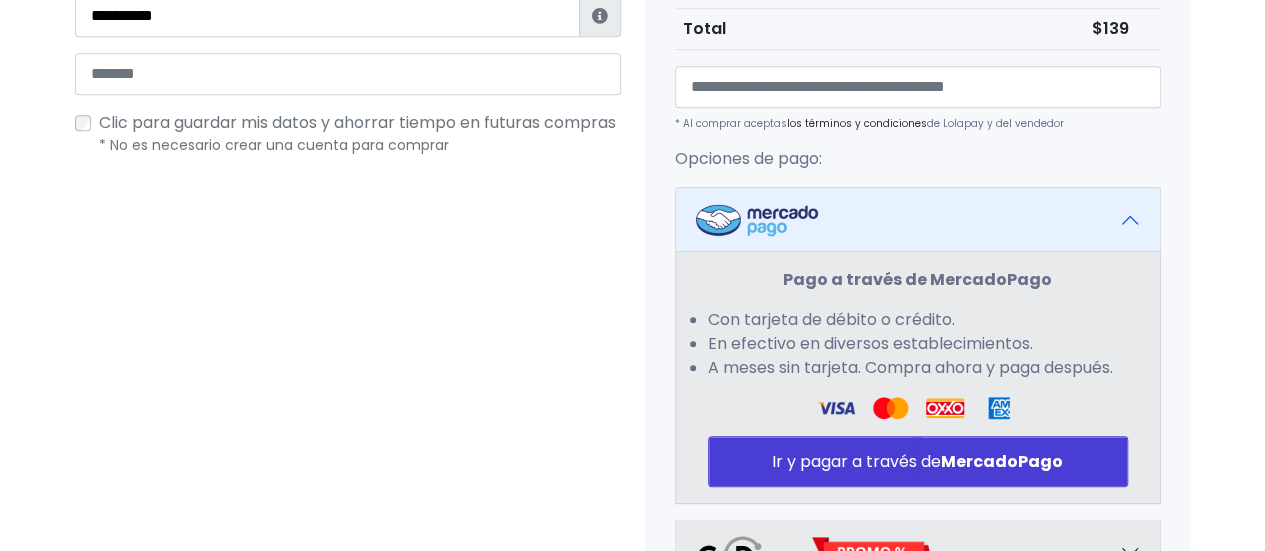 drag, startPoint x: 996, startPoint y: 449, endPoint x: 184, endPoint y: 98, distance: 884.6157 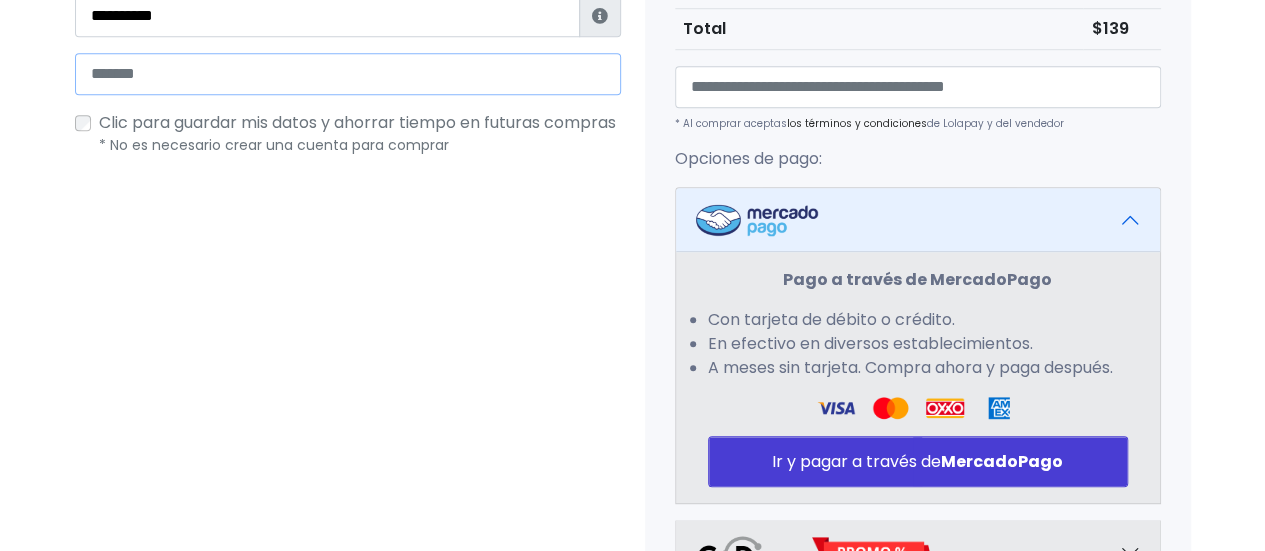 click at bounding box center [348, 74] 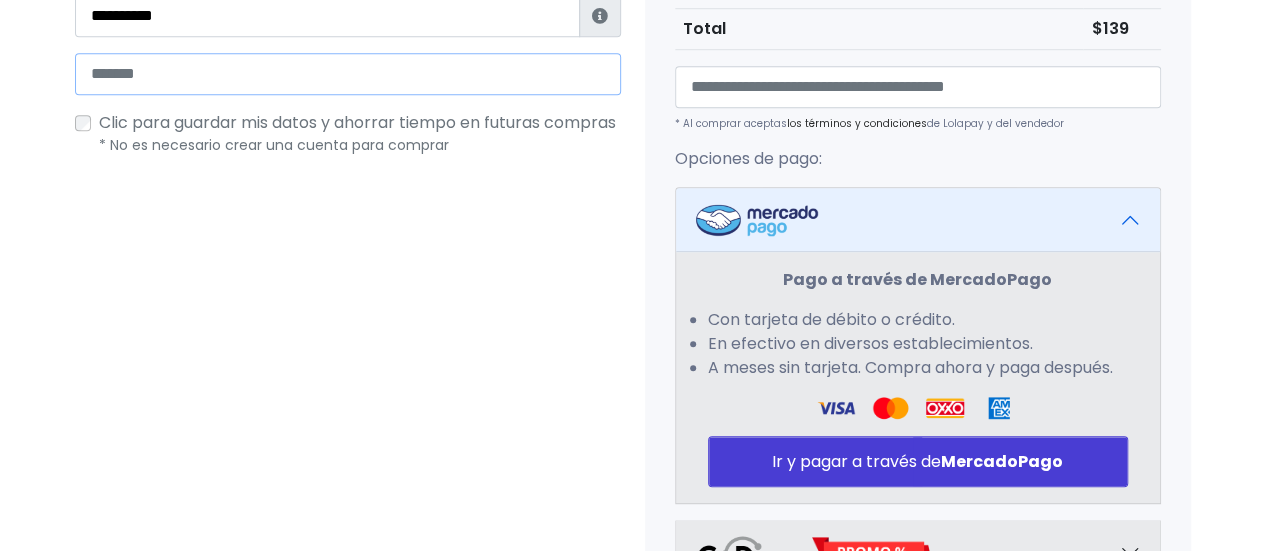 type on "**********" 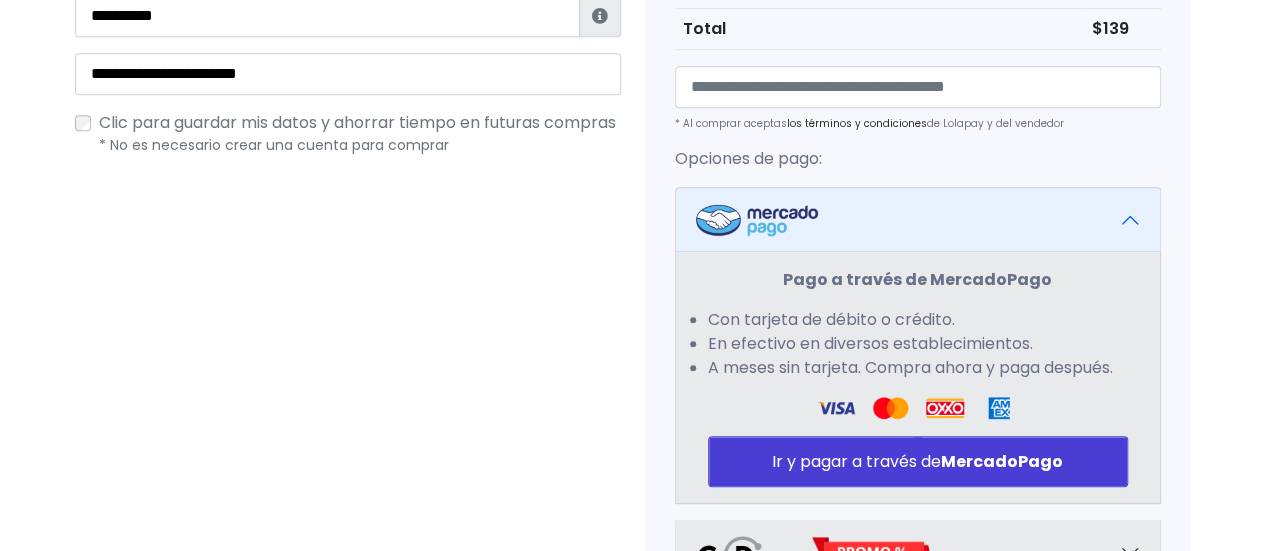 click on "Ir y pagar a través de  MercadoPago" at bounding box center [918, 461] 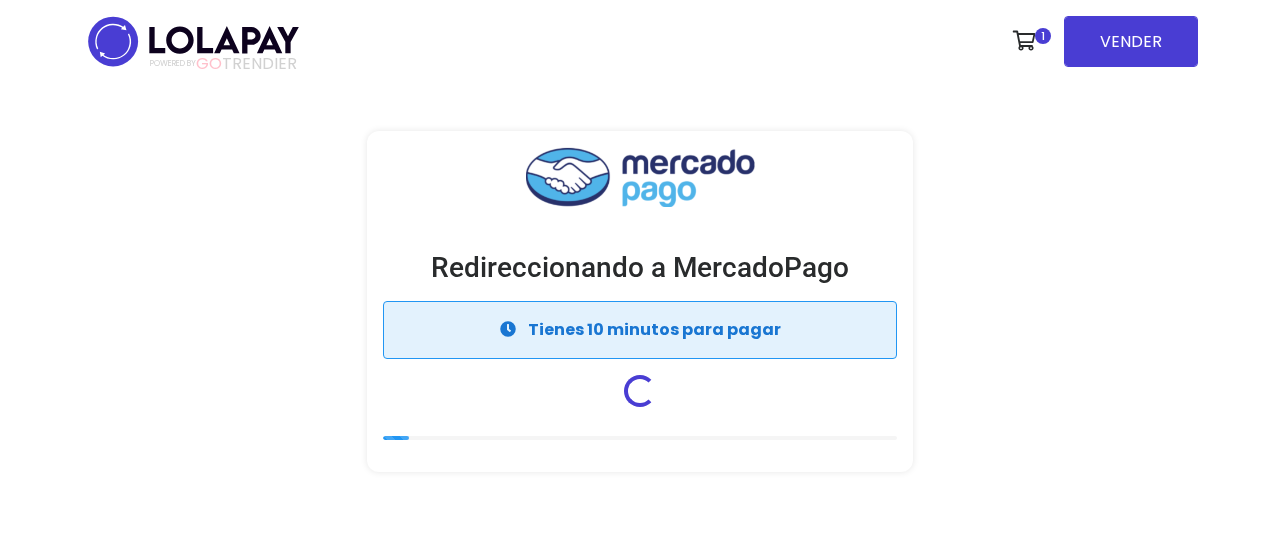 scroll, scrollTop: 0, scrollLeft: 0, axis: both 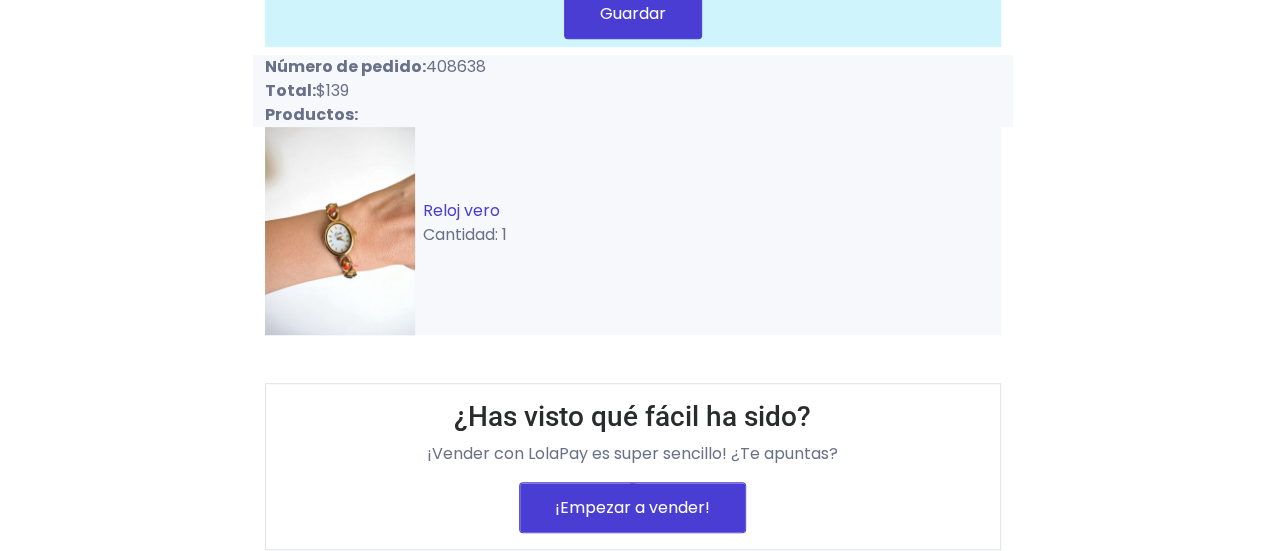 click on "Reloj vero" at bounding box center [461, 210] 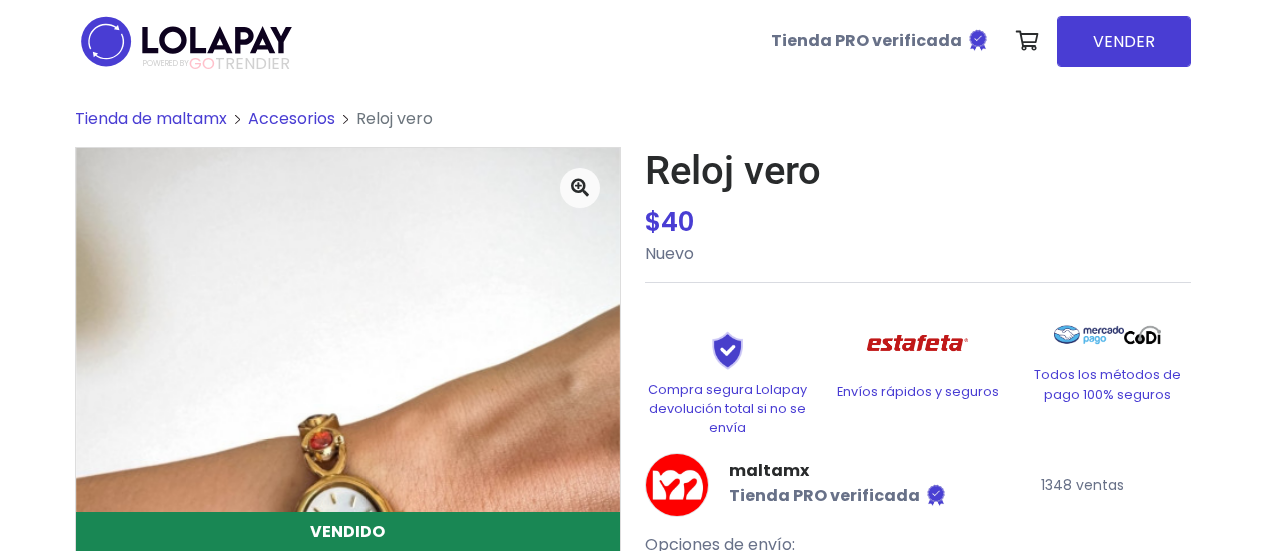 scroll, scrollTop: 0, scrollLeft: 0, axis: both 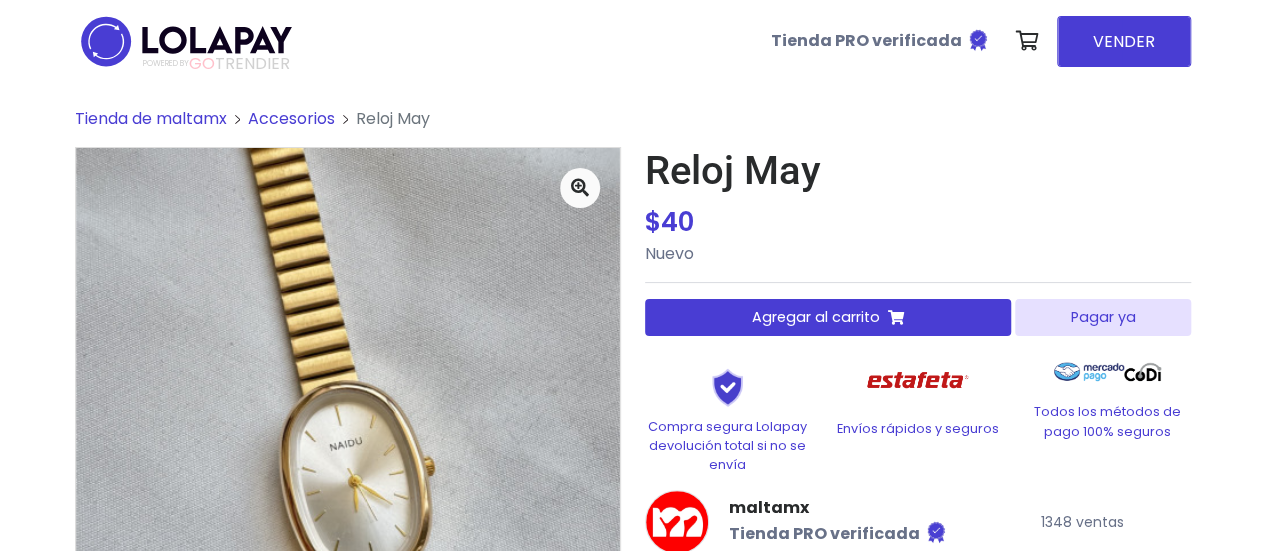 click on "Pagar ya" at bounding box center (1102, 317) 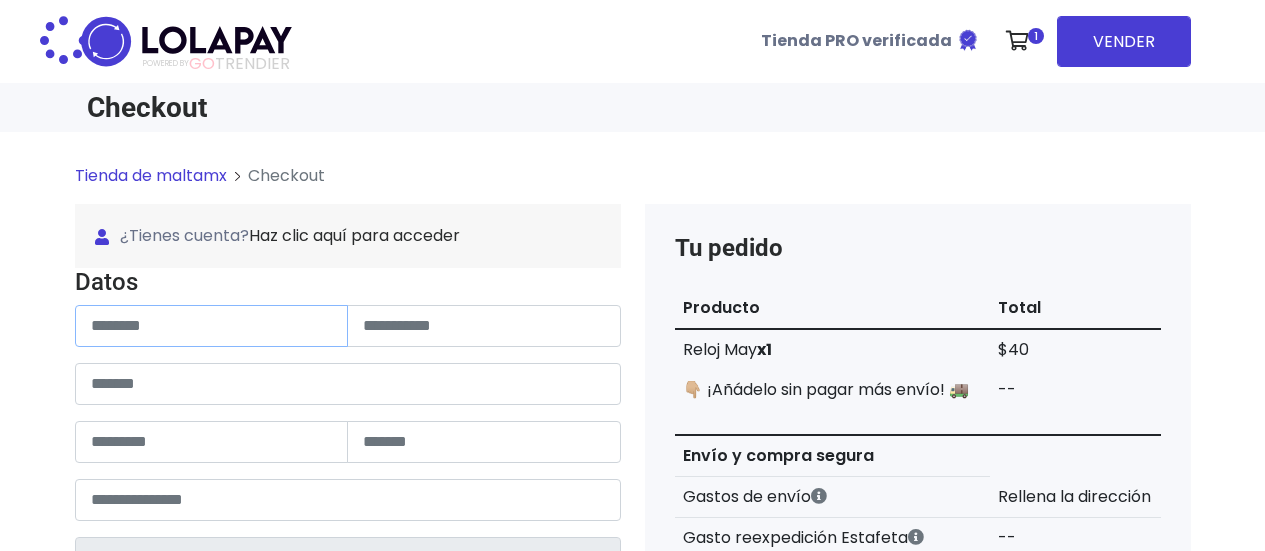 scroll, scrollTop: 0, scrollLeft: 0, axis: both 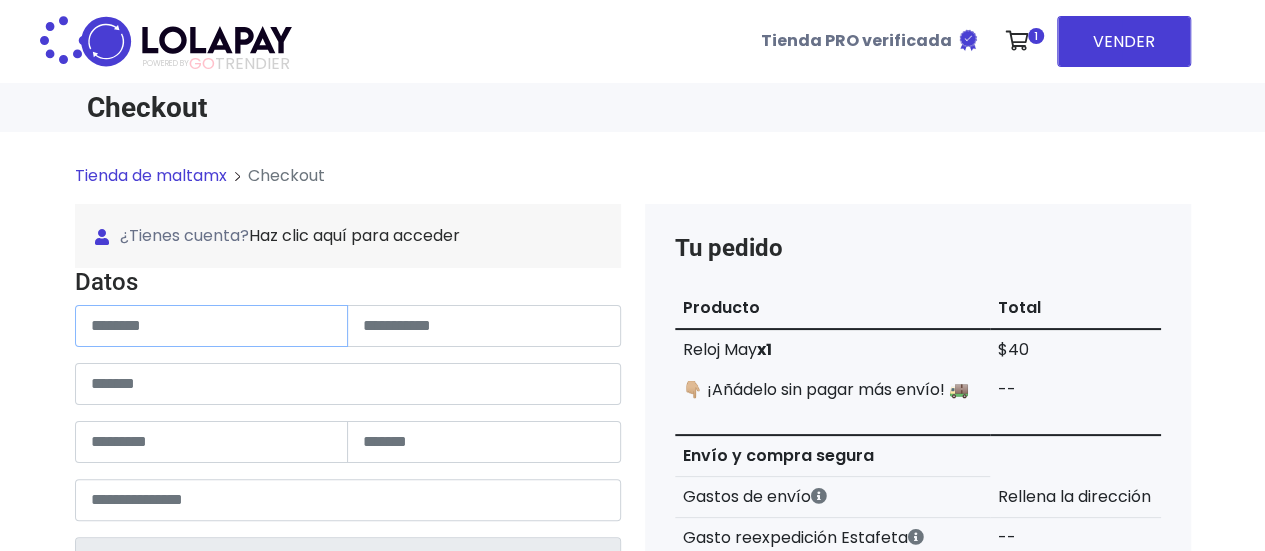 click at bounding box center (212, 326) 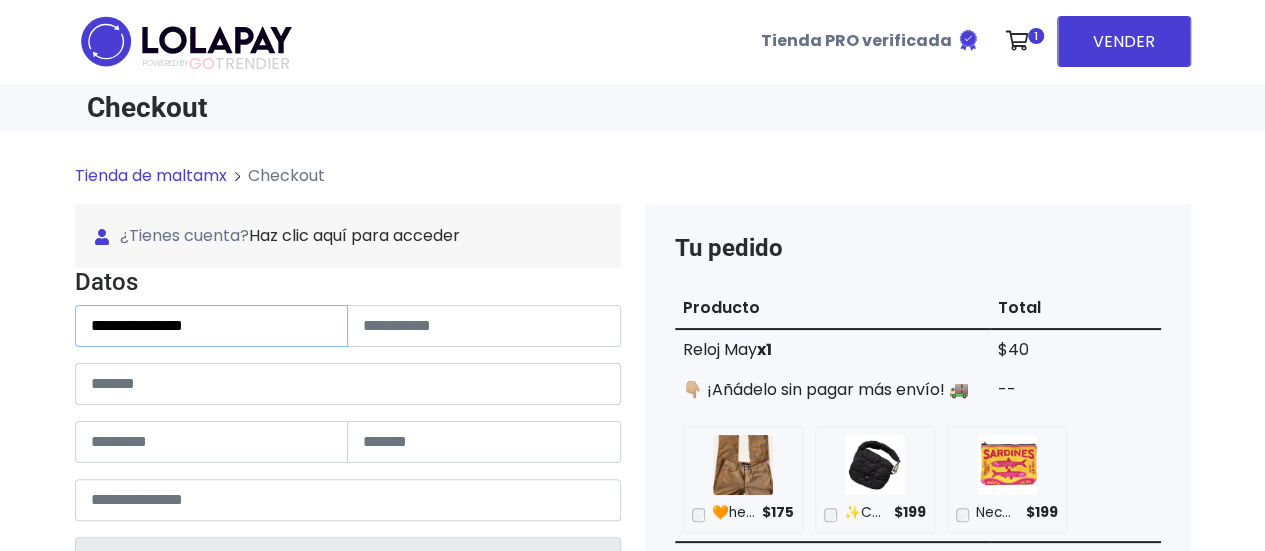 click on "**********" at bounding box center (212, 326) 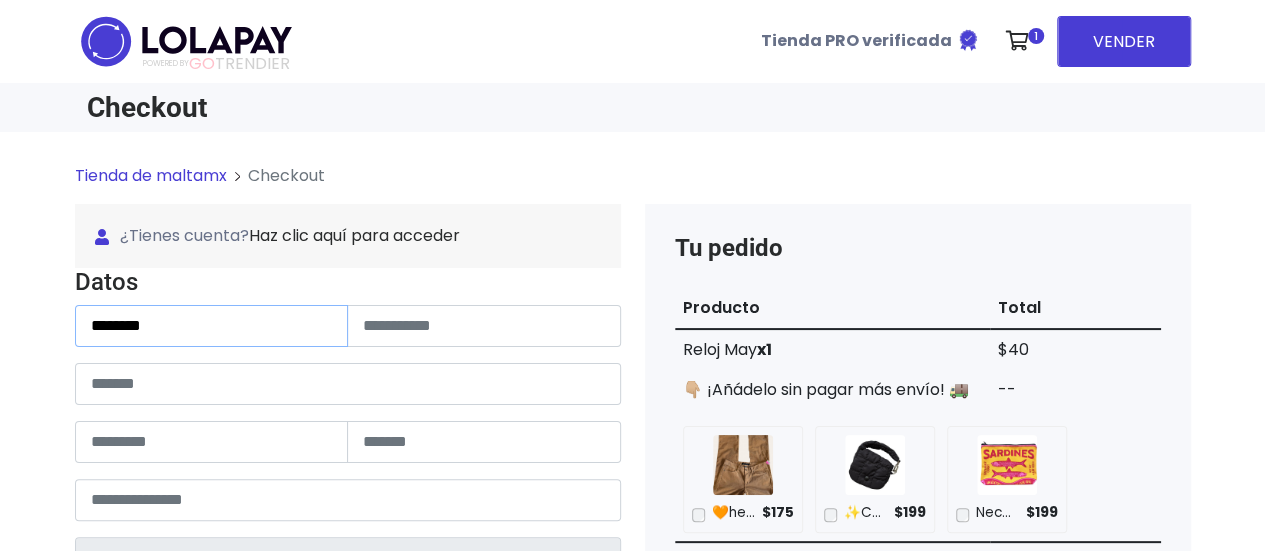 type on "*******" 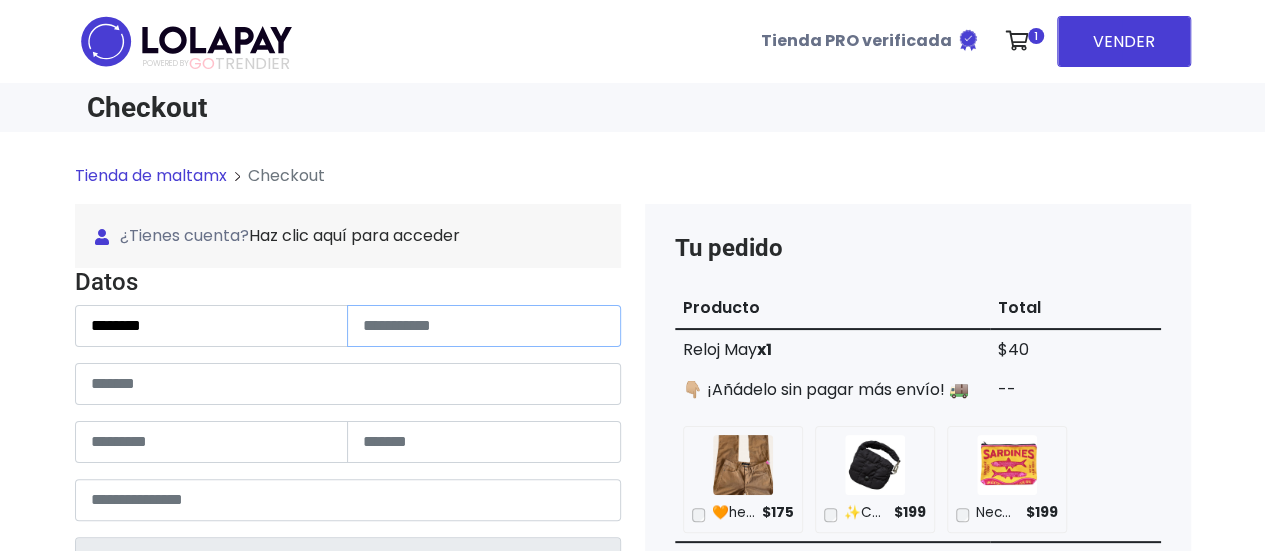 click at bounding box center (484, 326) 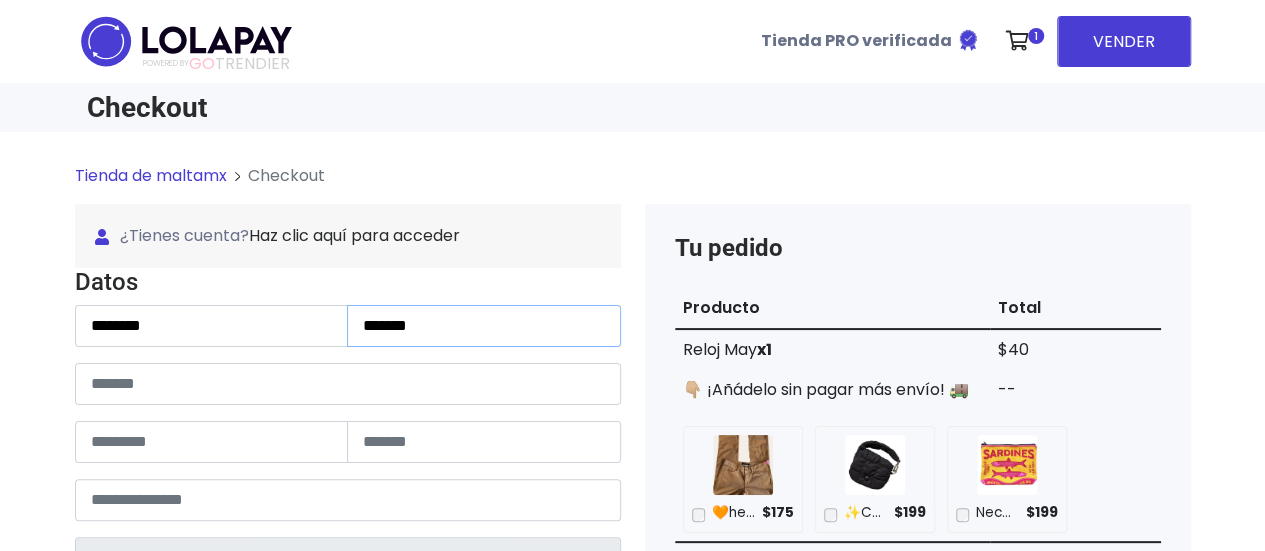 type on "*******" 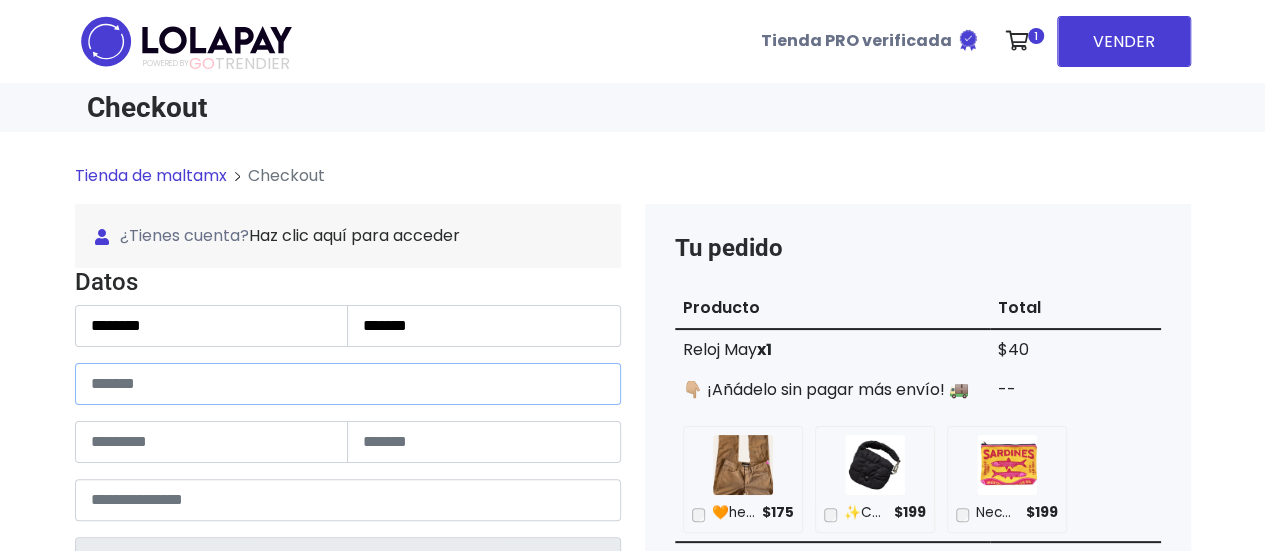 click at bounding box center (348, 384) 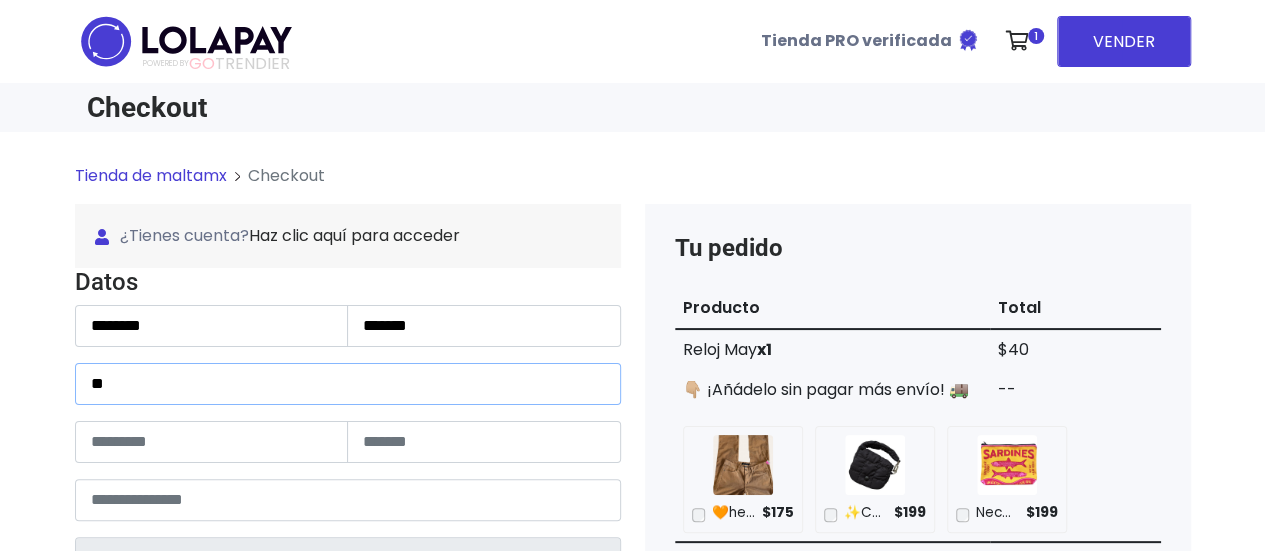 type on "*" 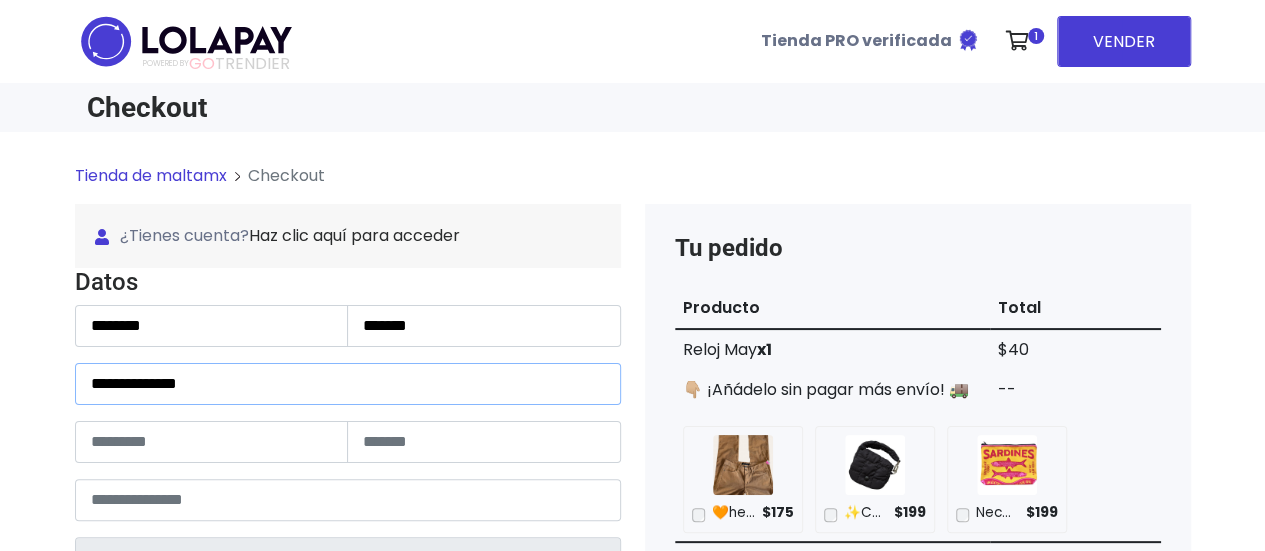 type on "**********" 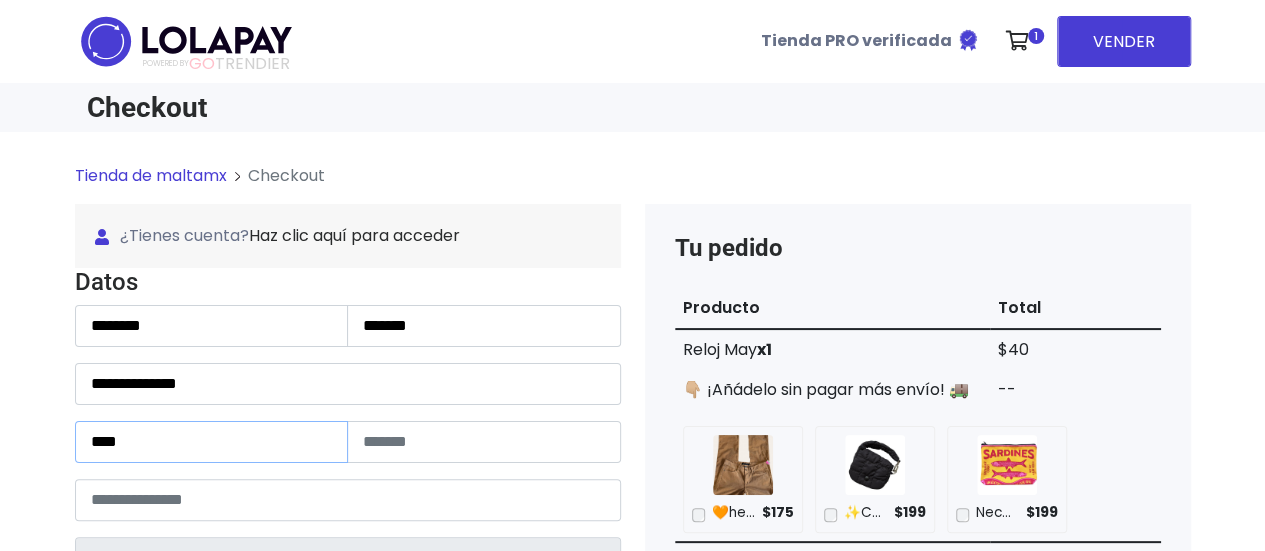 type on "****" 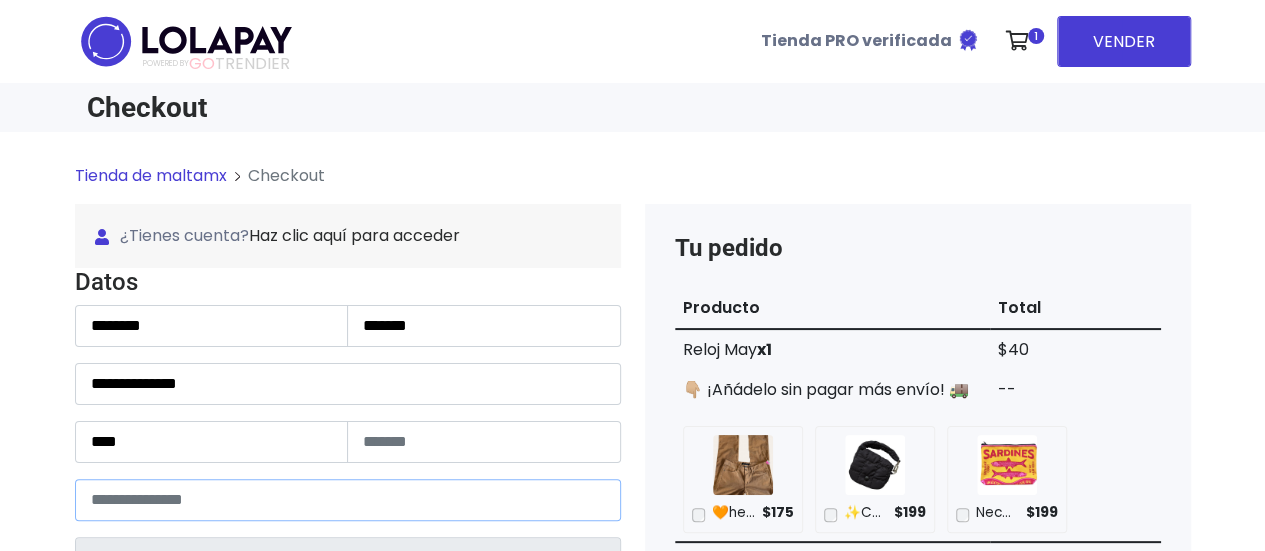 type on "*****" 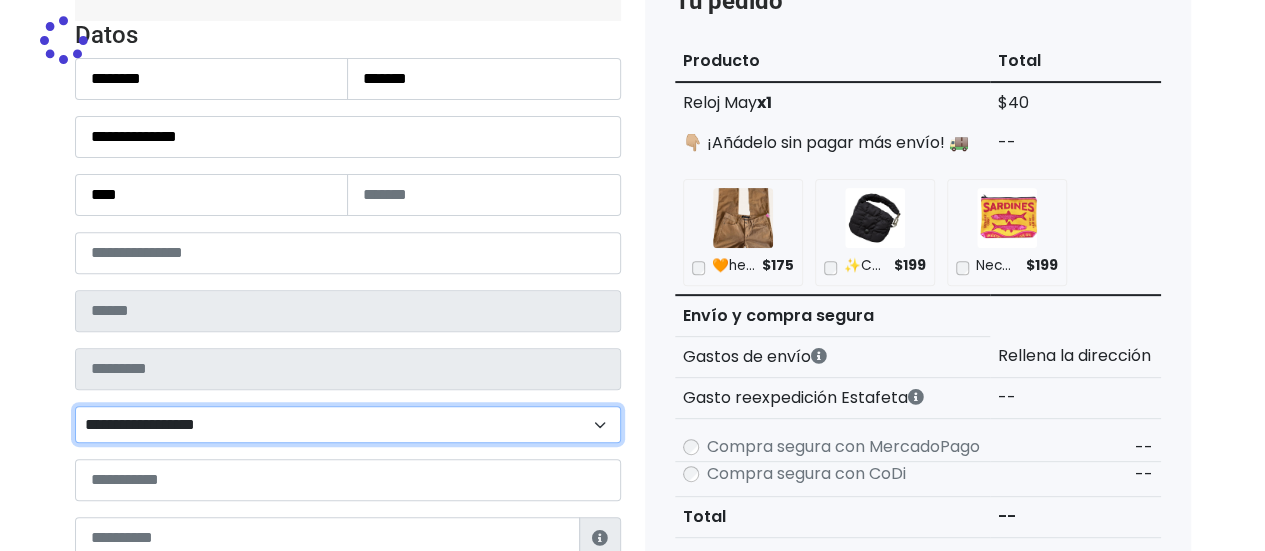 type on "*******" 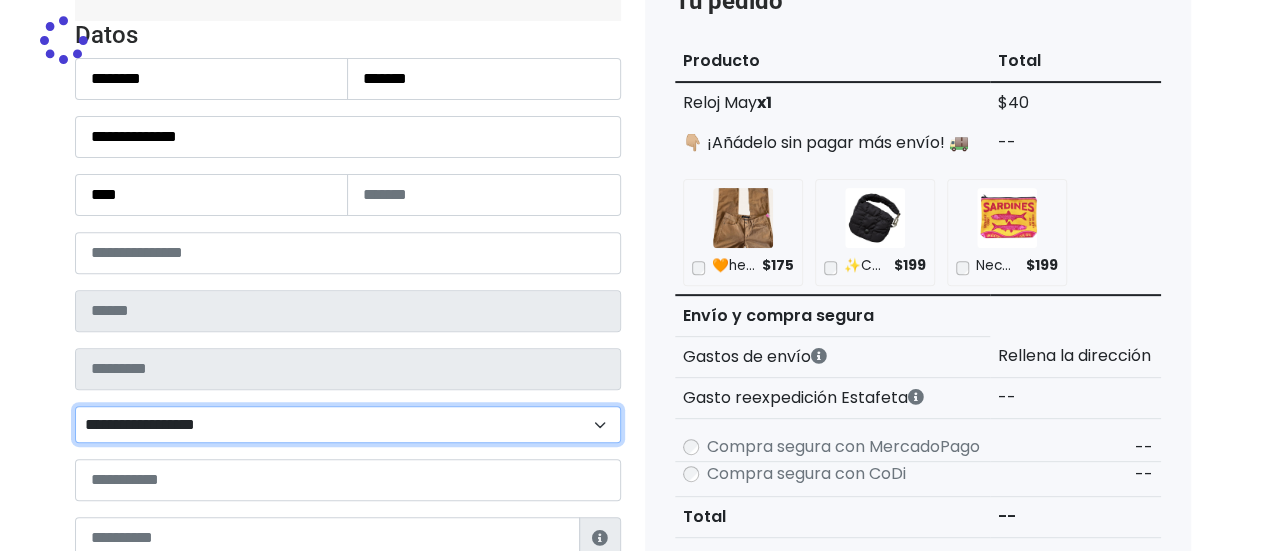 type on "********" 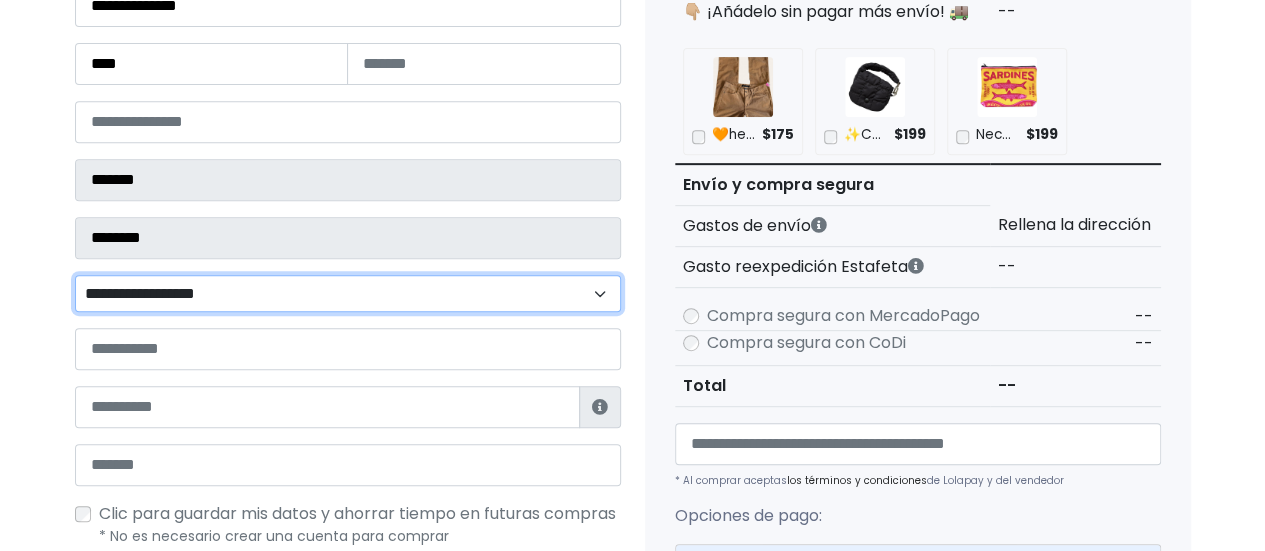 scroll, scrollTop: 393, scrollLeft: 0, axis: vertical 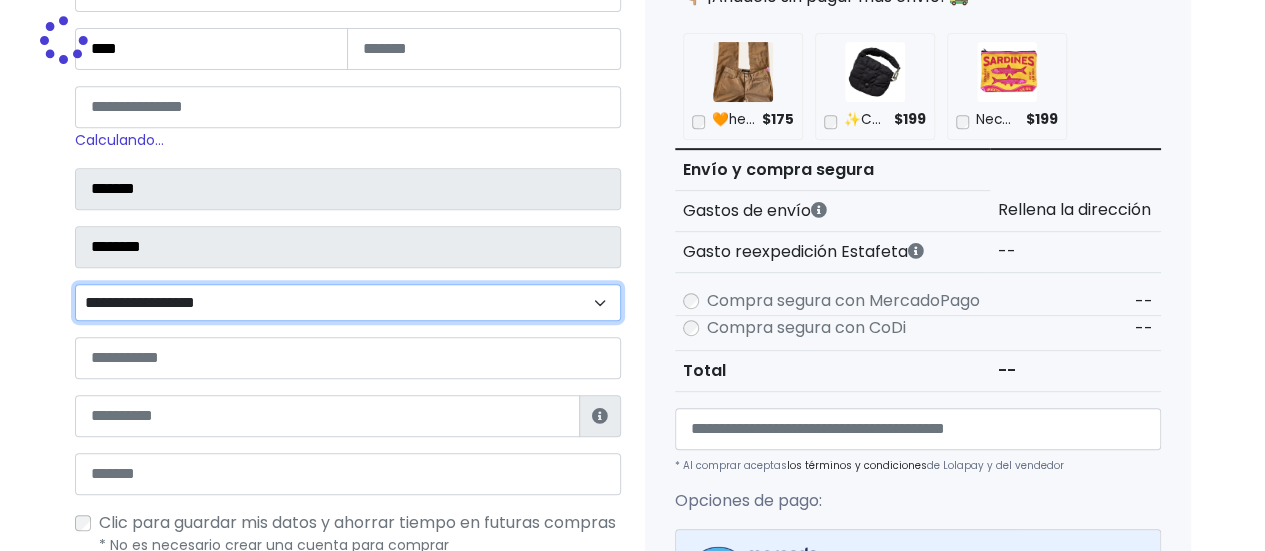 select on "**********" 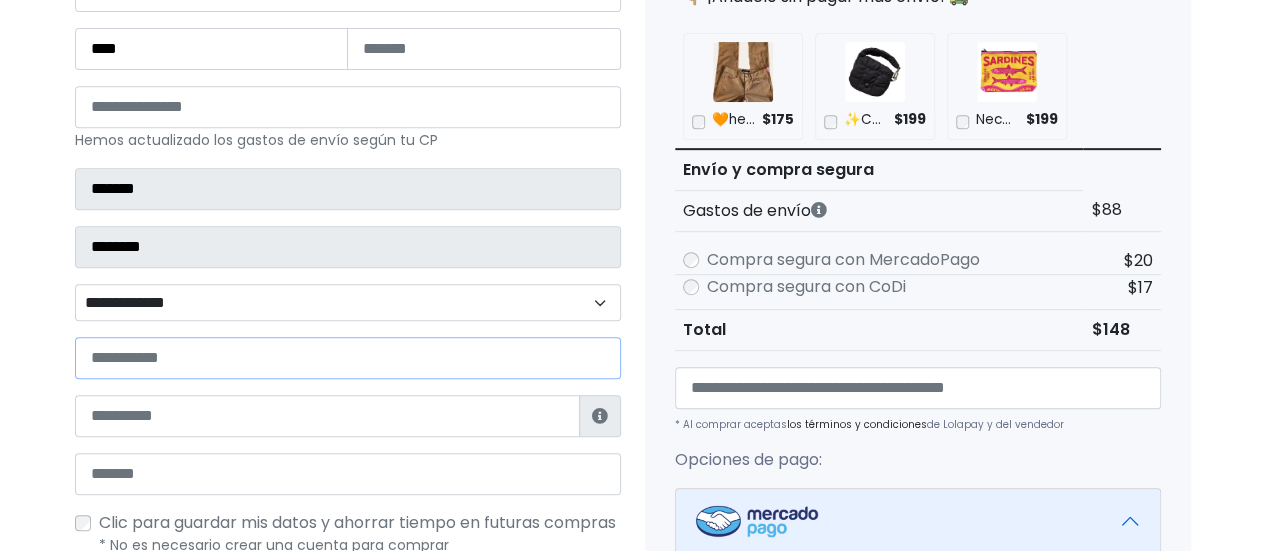 click at bounding box center (348, 358) 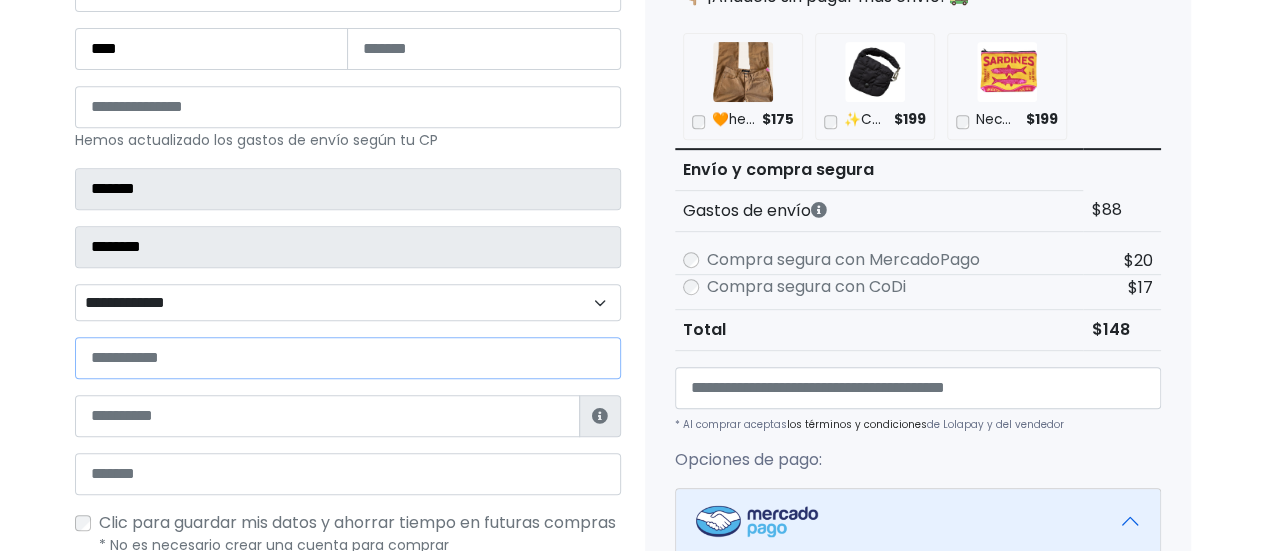 paste on "**********" 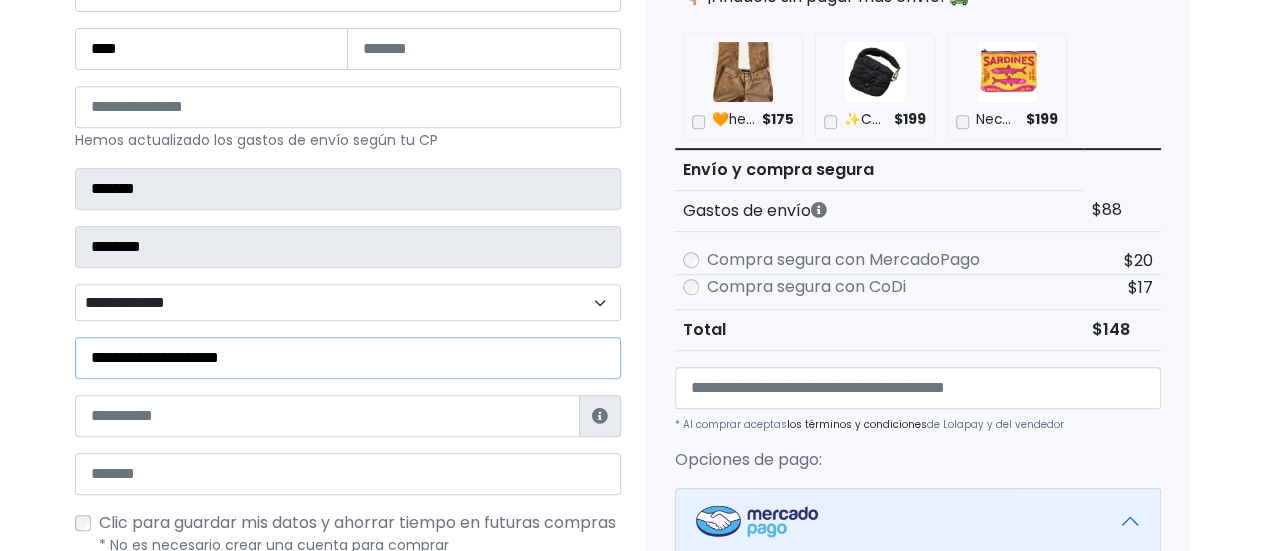 type on "**********" 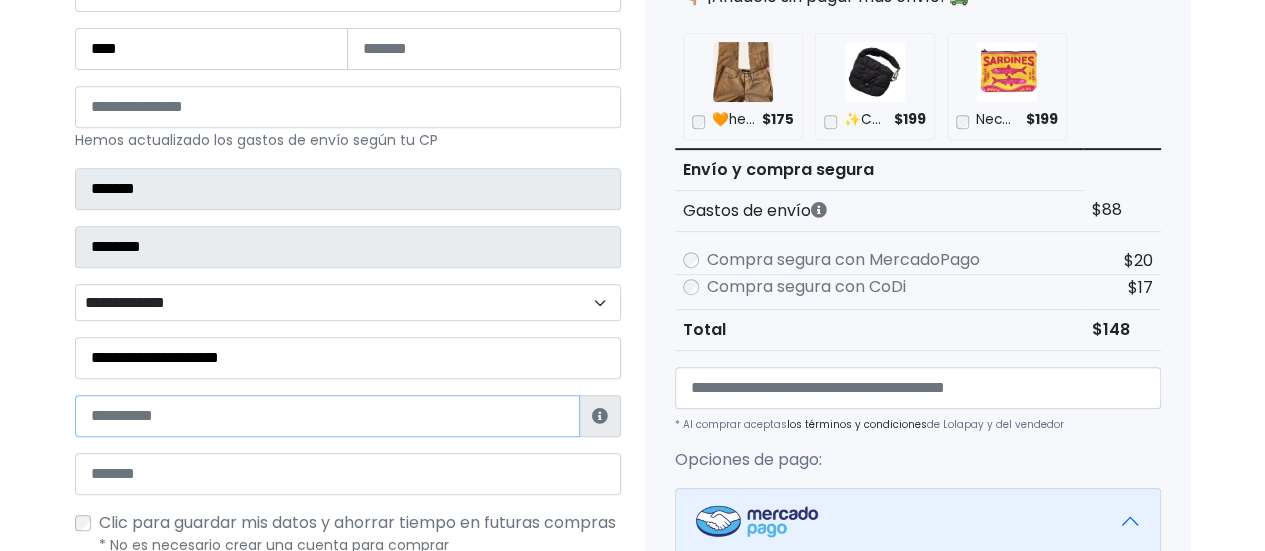 click at bounding box center (327, 416) 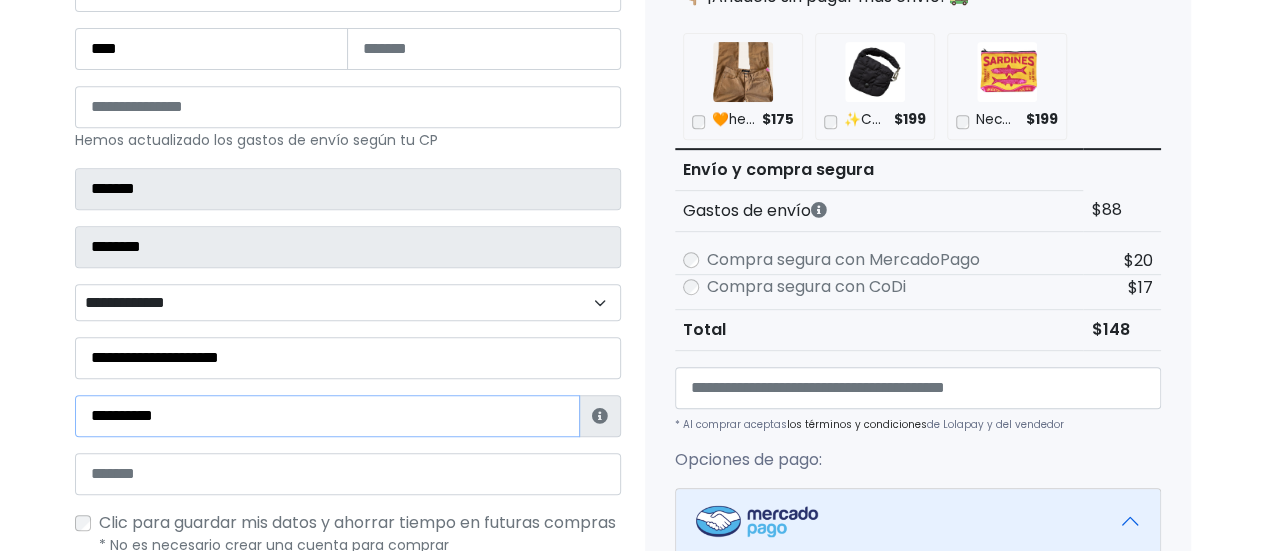 type on "**********" 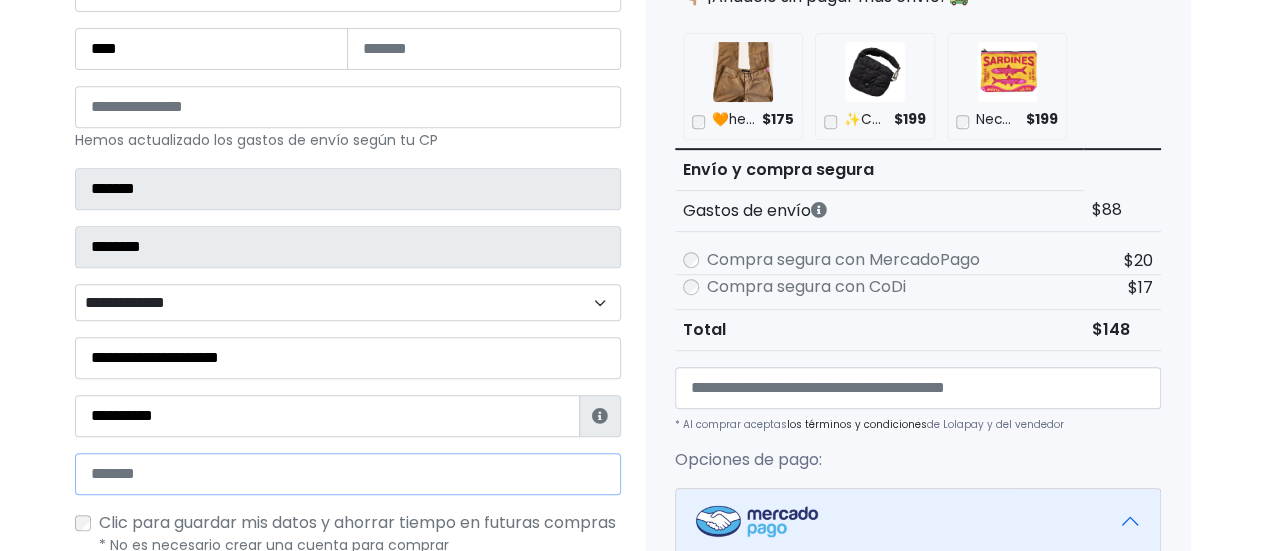 drag, startPoint x: 326, startPoint y: 485, endPoint x: 342, endPoint y: 472, distance: 20.615528 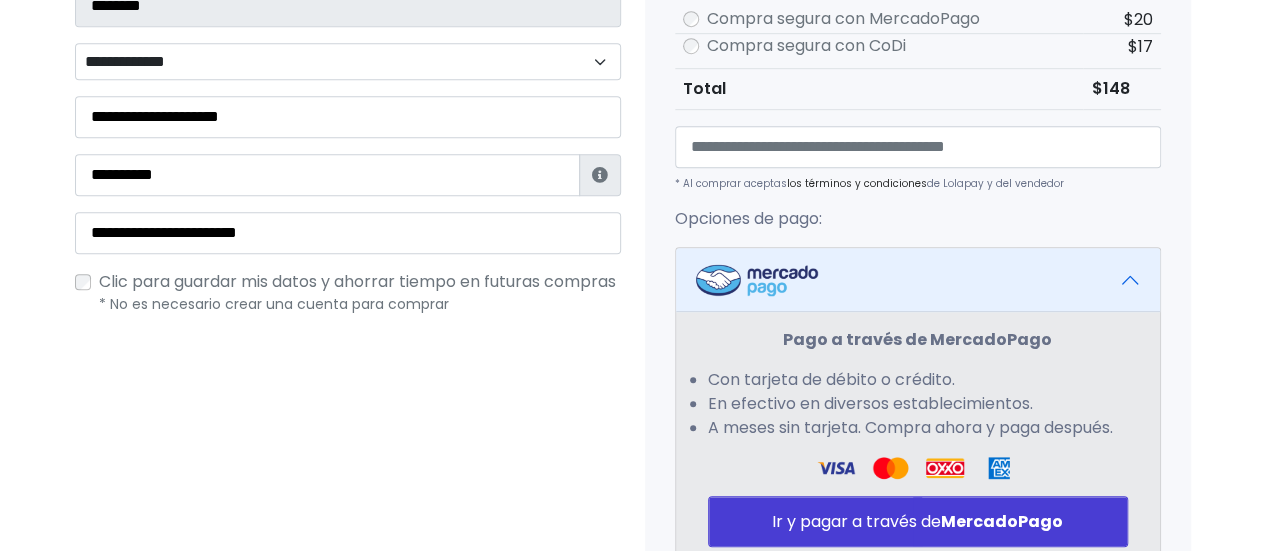 scroll, scrollTop: 693, scrollLeft: 0, axis: vertical 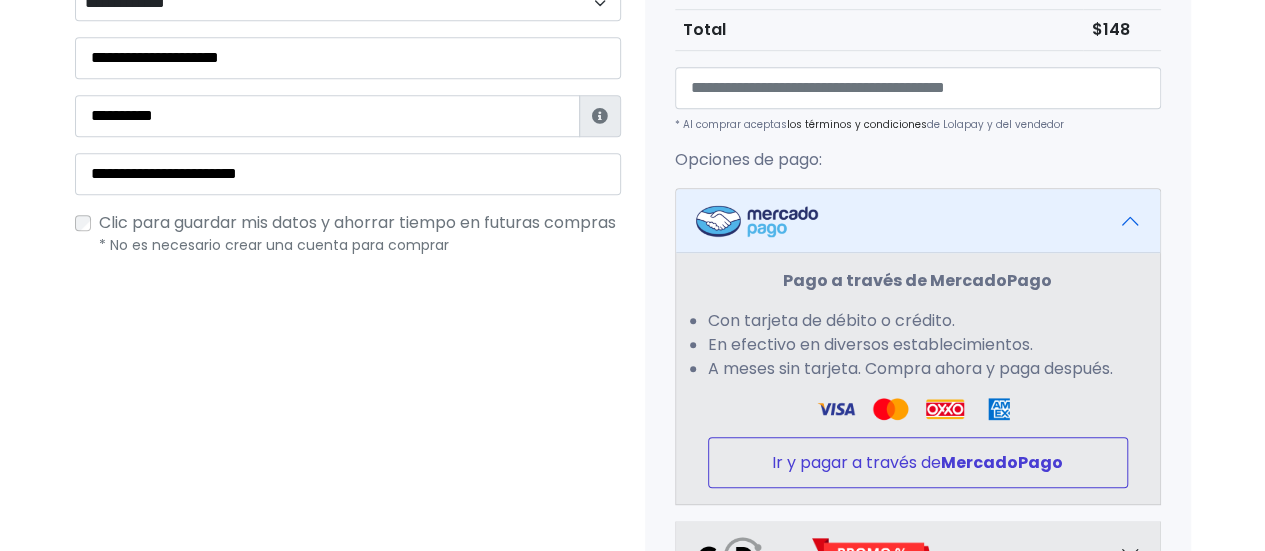 click on "Ir y pagar a través de  MercadoPago" at bounding box center [918, 462] 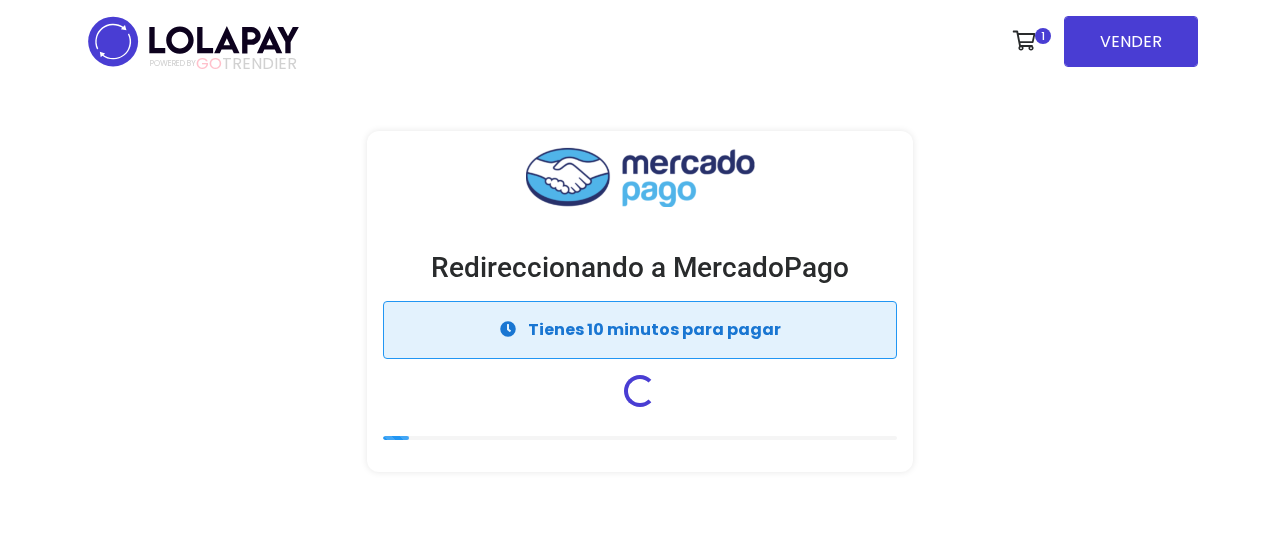scroll, scrollTop: 0, scrollLeft: 0, axis: both 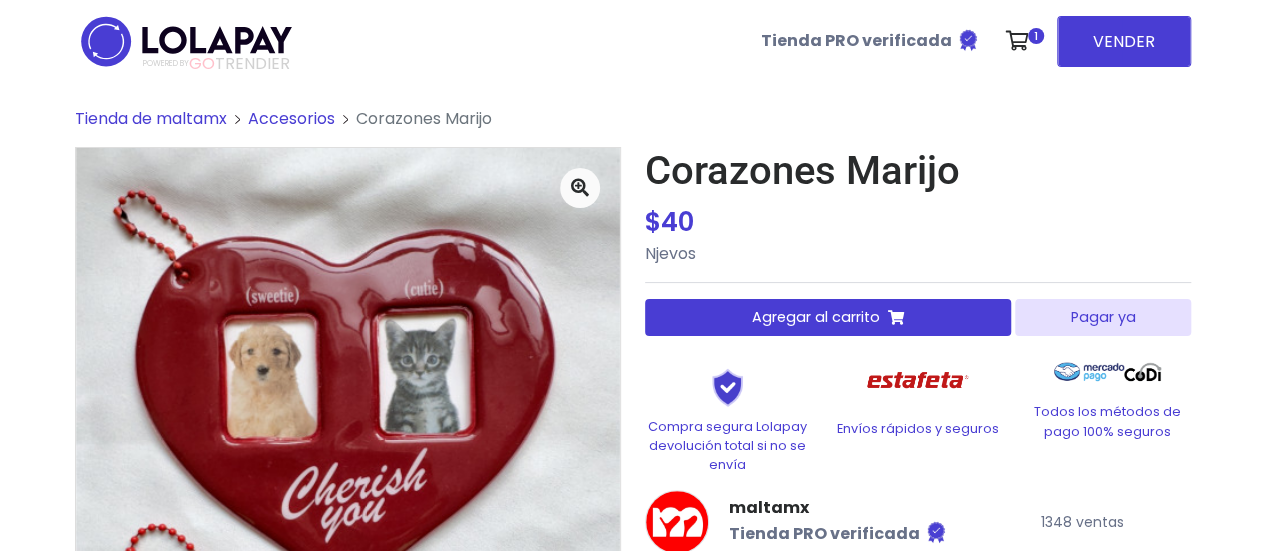 click on "Pagar ya" at bounding box center [1102, 317] 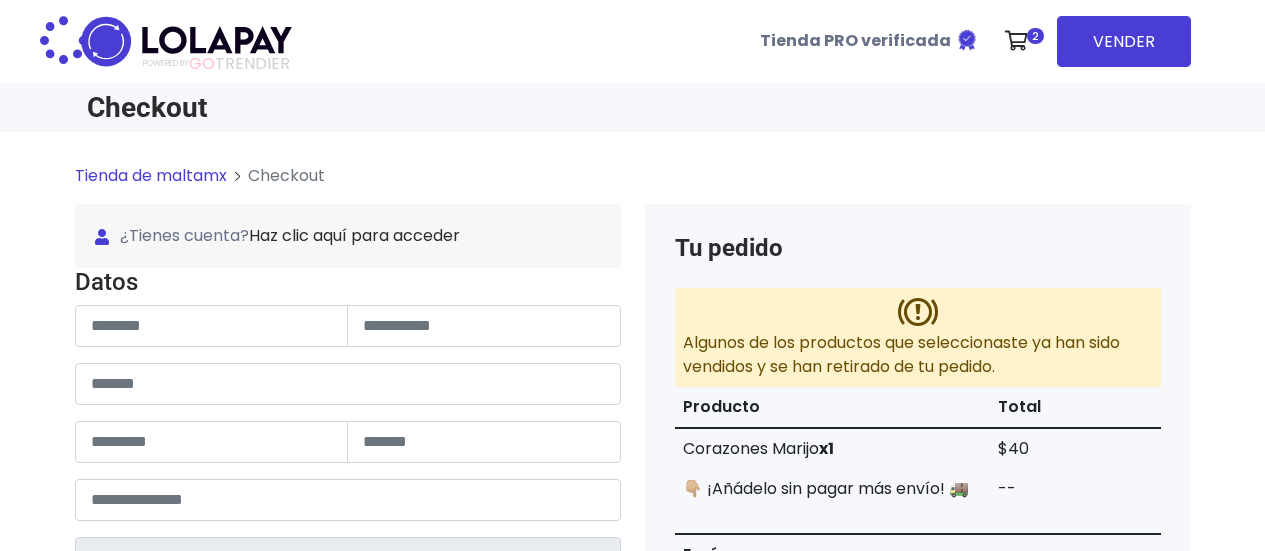 scroll, scrollTop: 0, scrollLeft: 0, axis: both 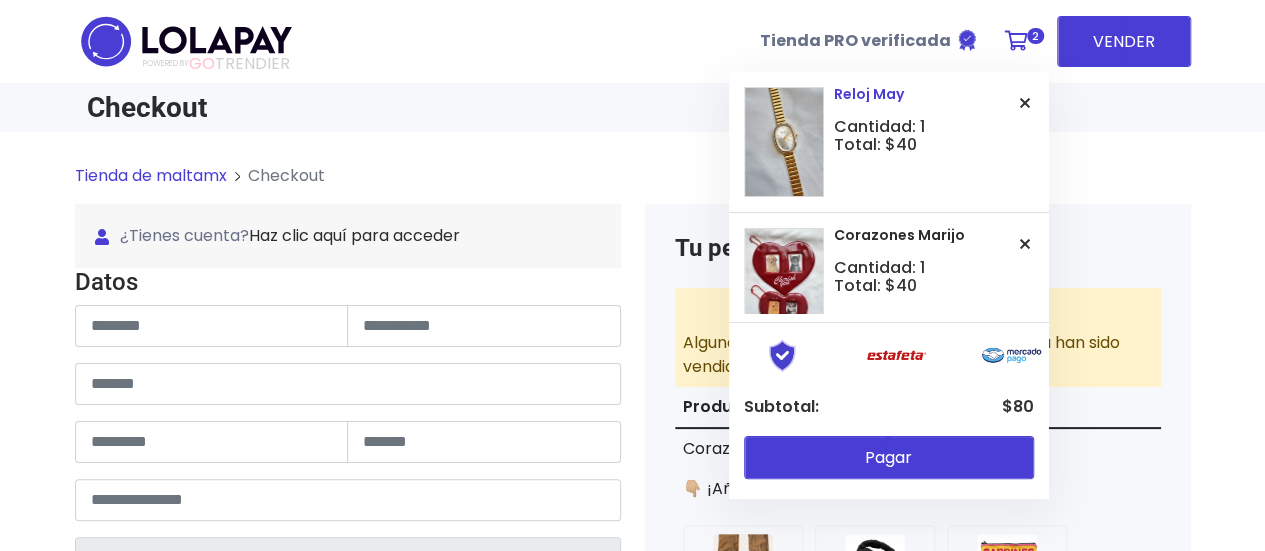 click at bounding box center [1025, 103] 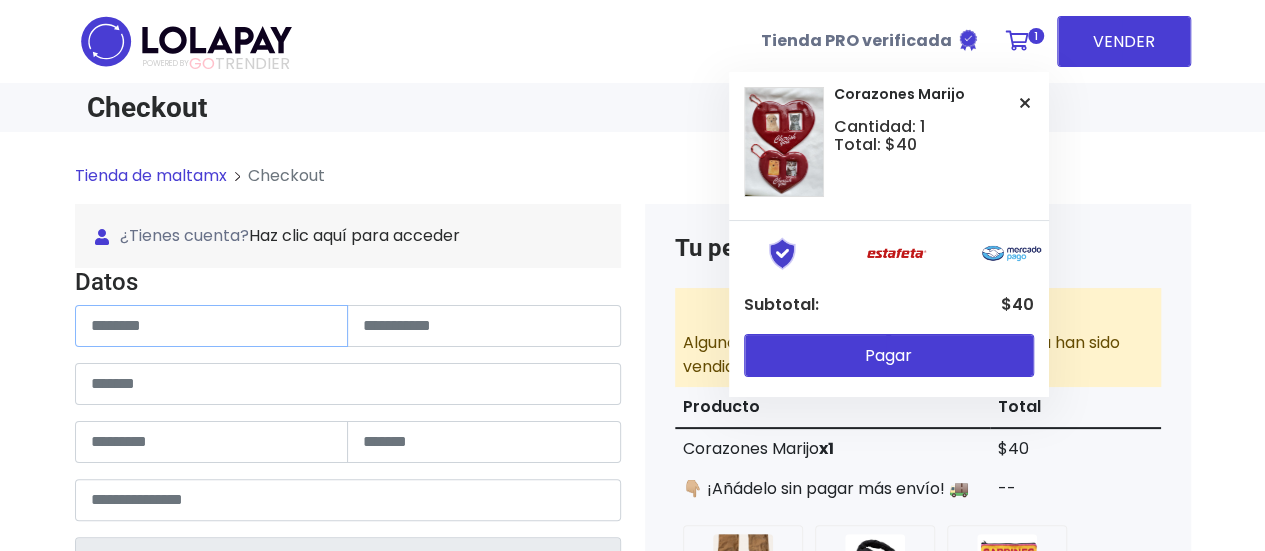 click at bounding box center (212, 326) 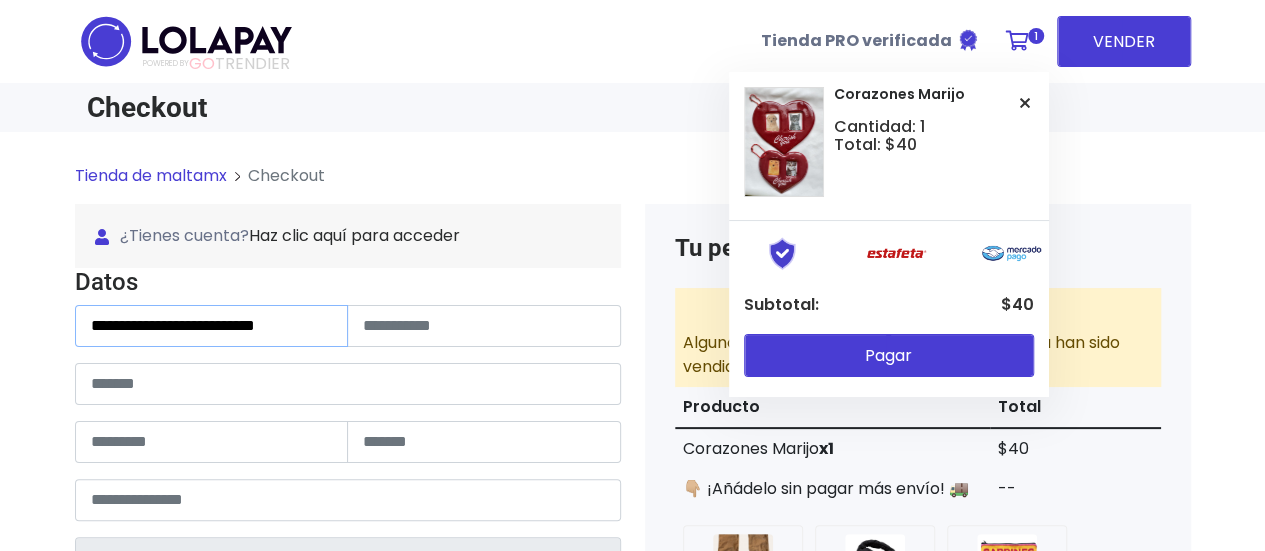drag, startPoint x: 213, startPoint y: 319, endPoint x: 420, endPoint y: 323, distance: 207.03865 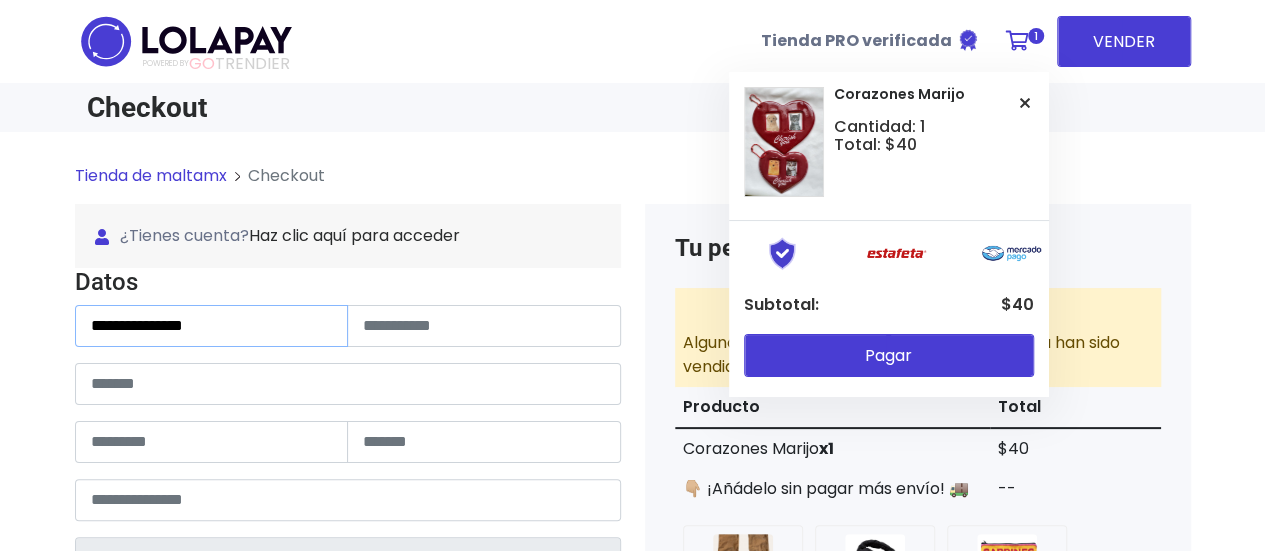 type on "**********" 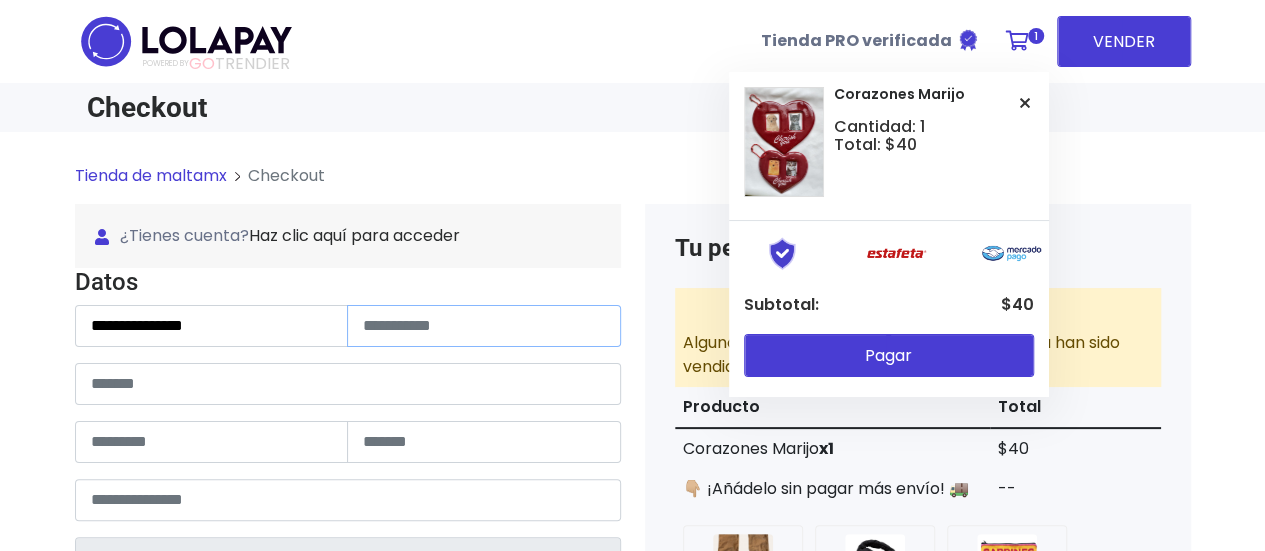 click at bounding box center [484, 326] 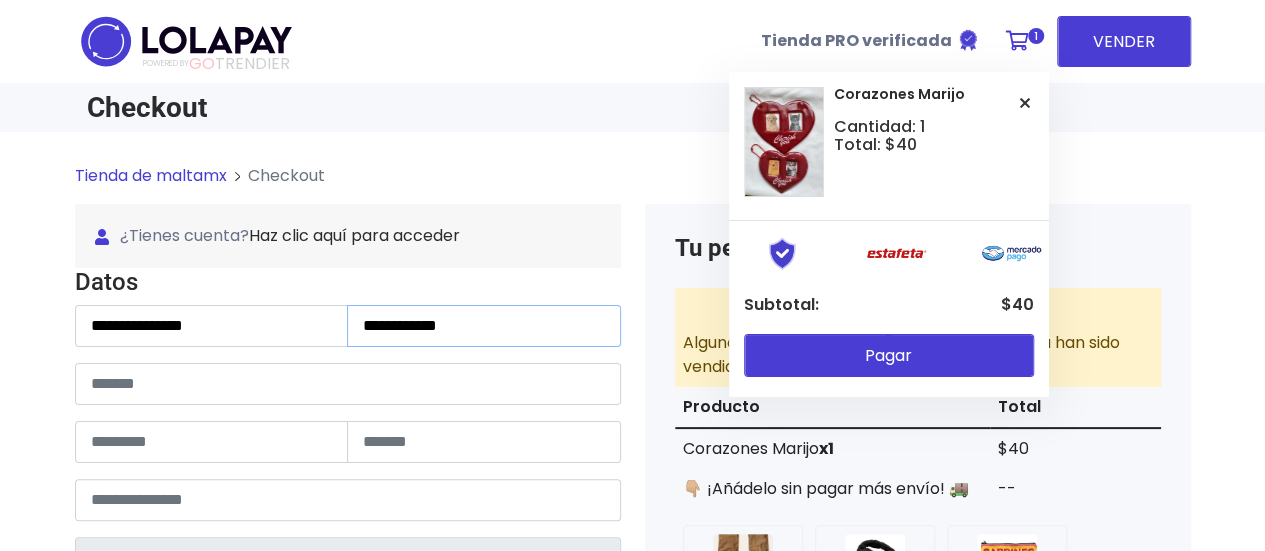 type on "**********" 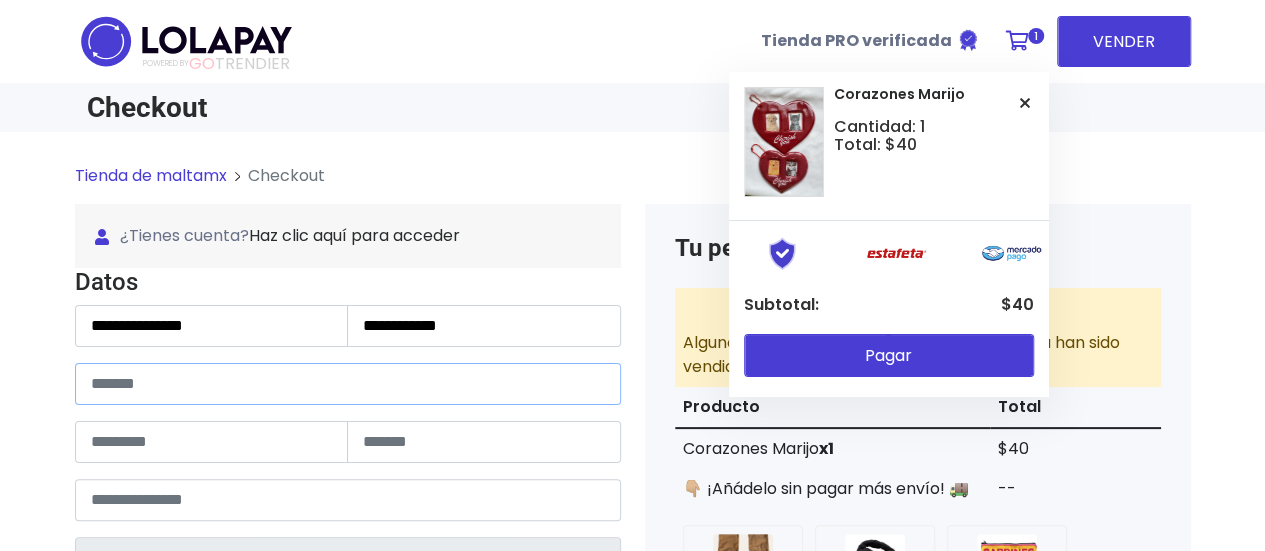 click at bounding box center [348, 384] 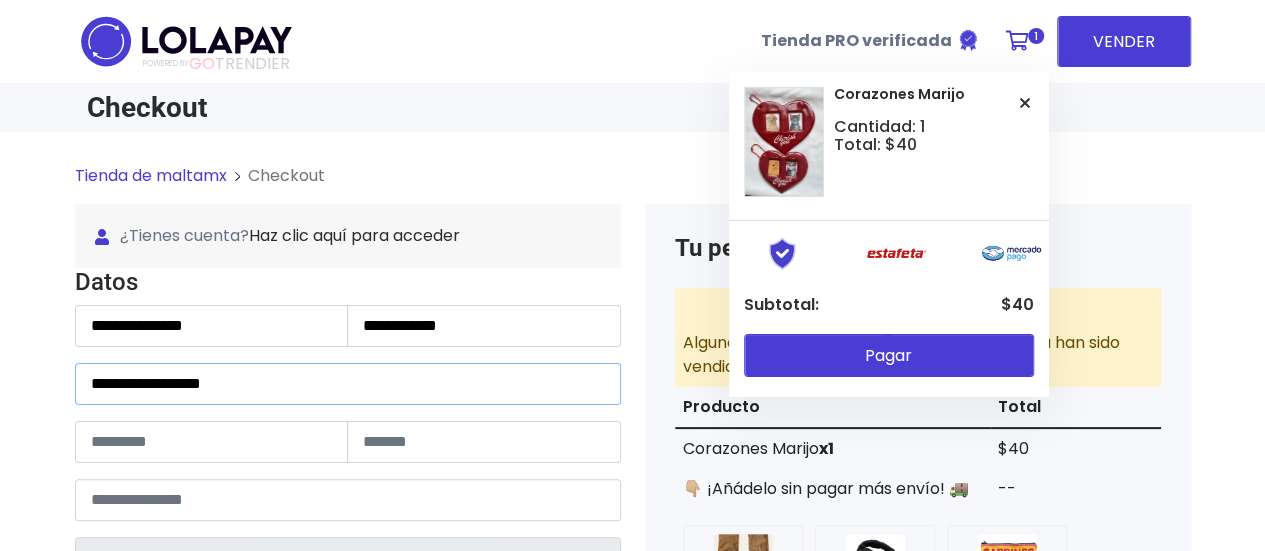 type on "**********" 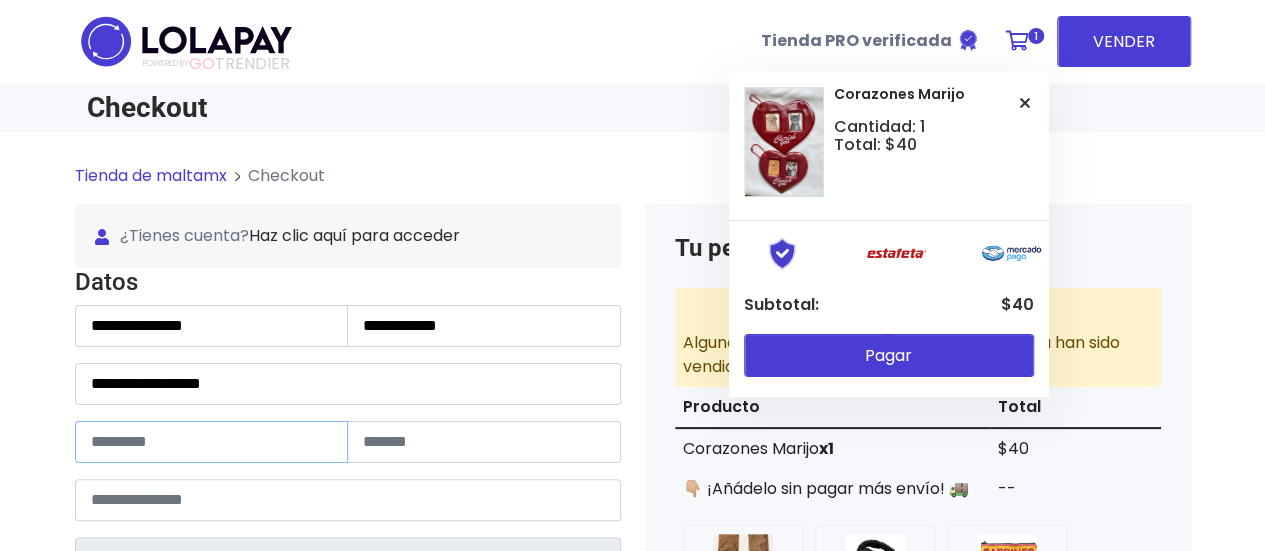 click at bounding box center (212, 442) 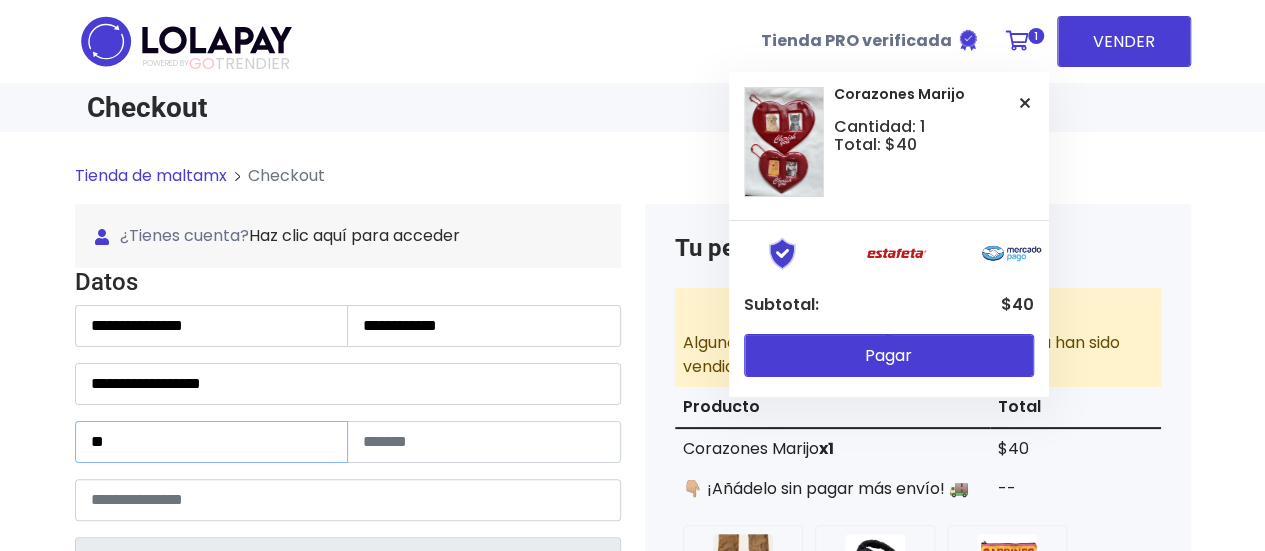 type on "**" 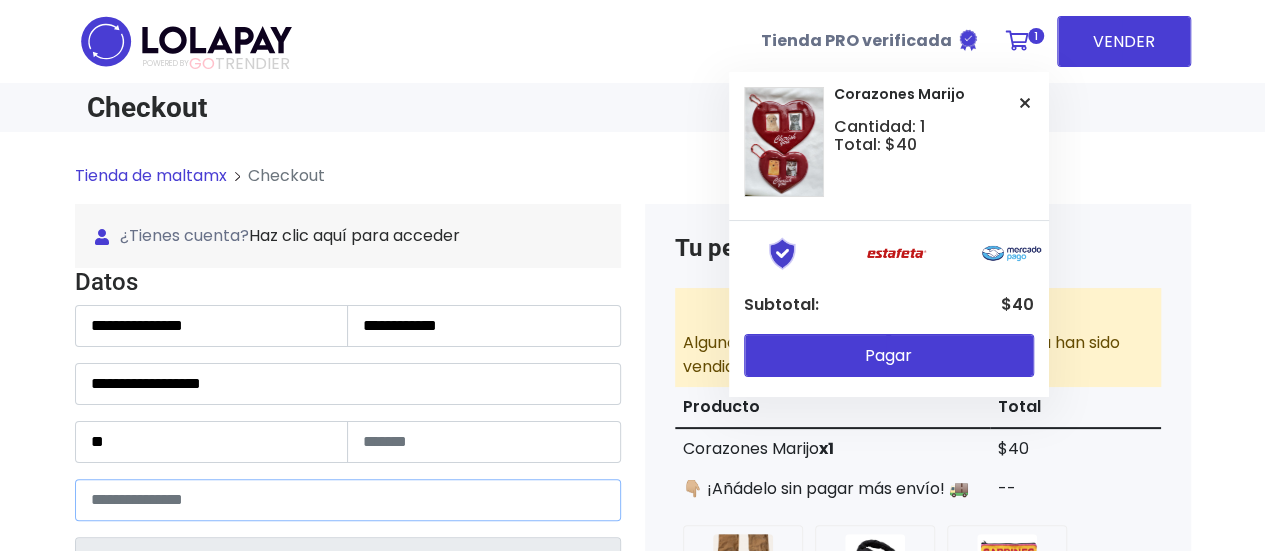 type on "*****" 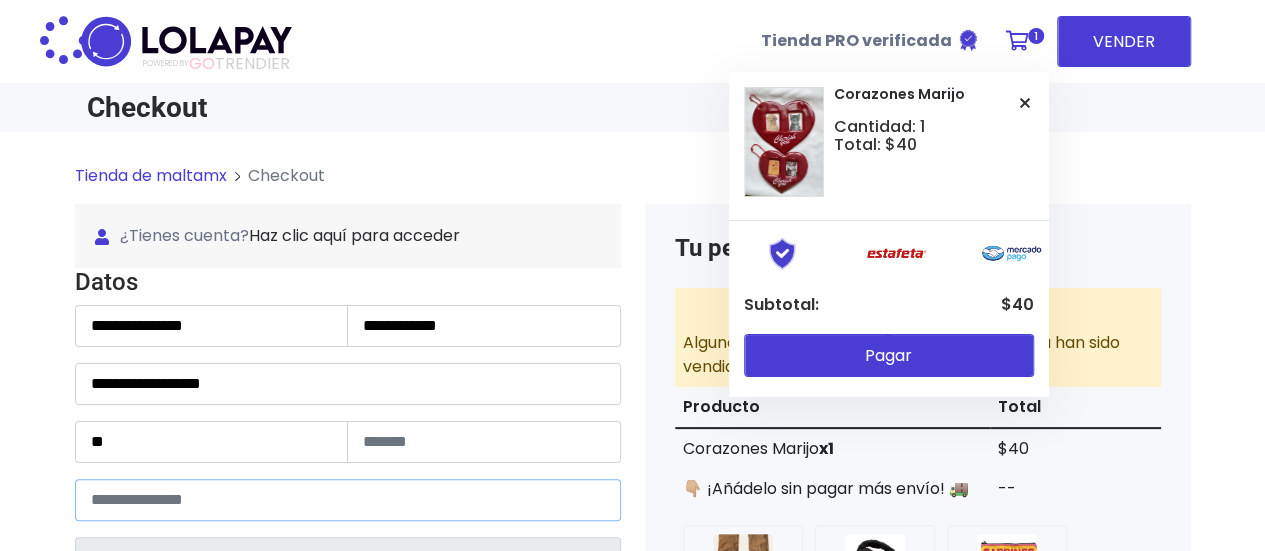 type on "*********" 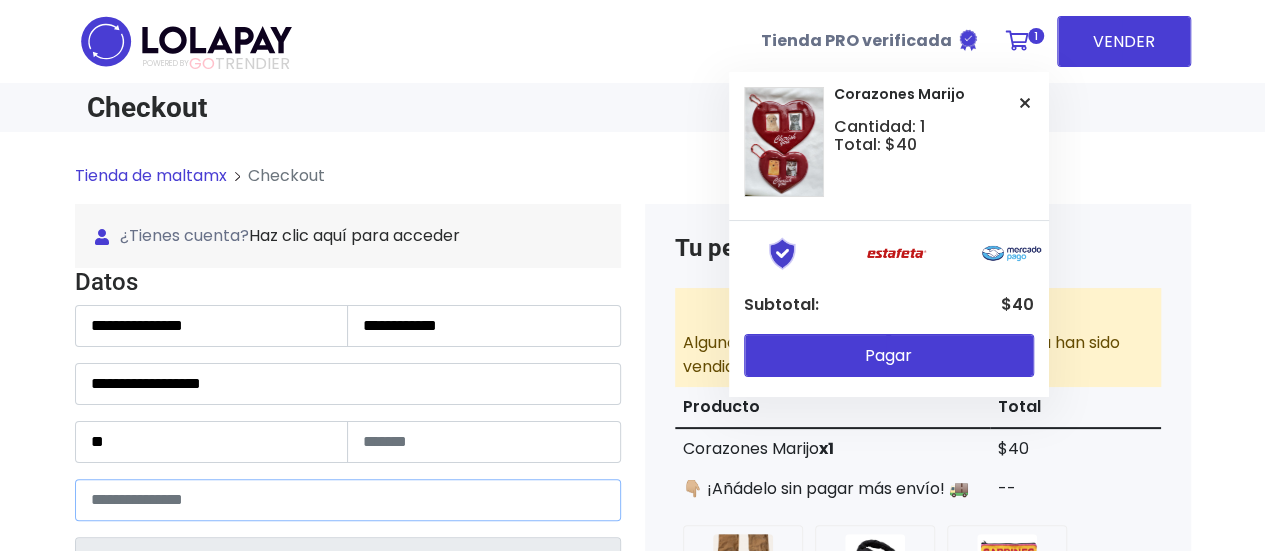 type on "*****" 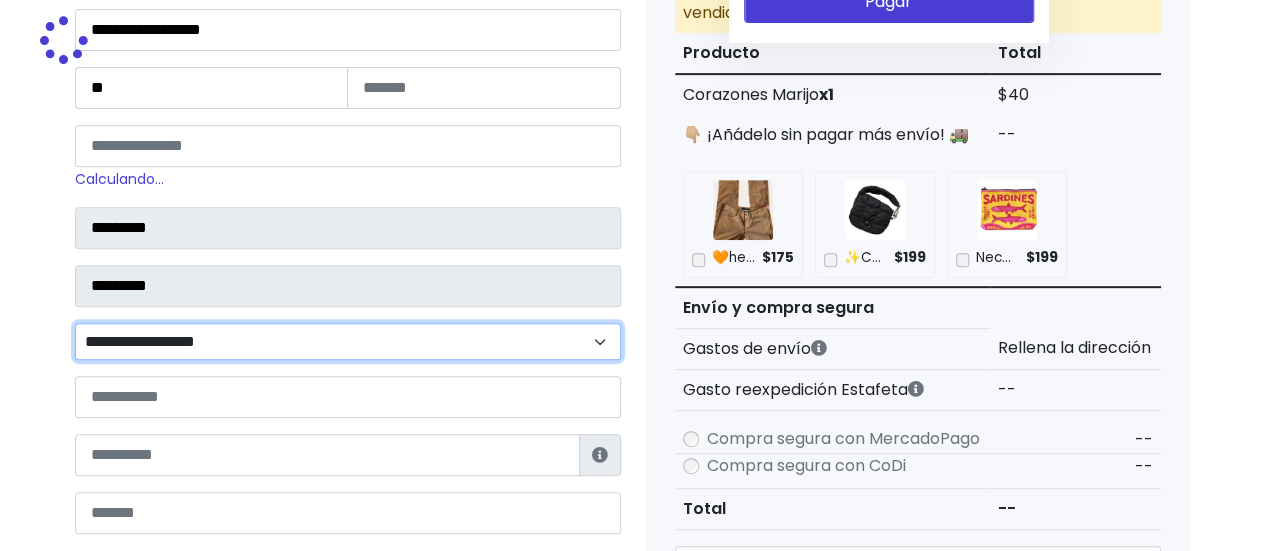 scroll, scrollTop: 393, scrollLeft: 0, axis: vertical 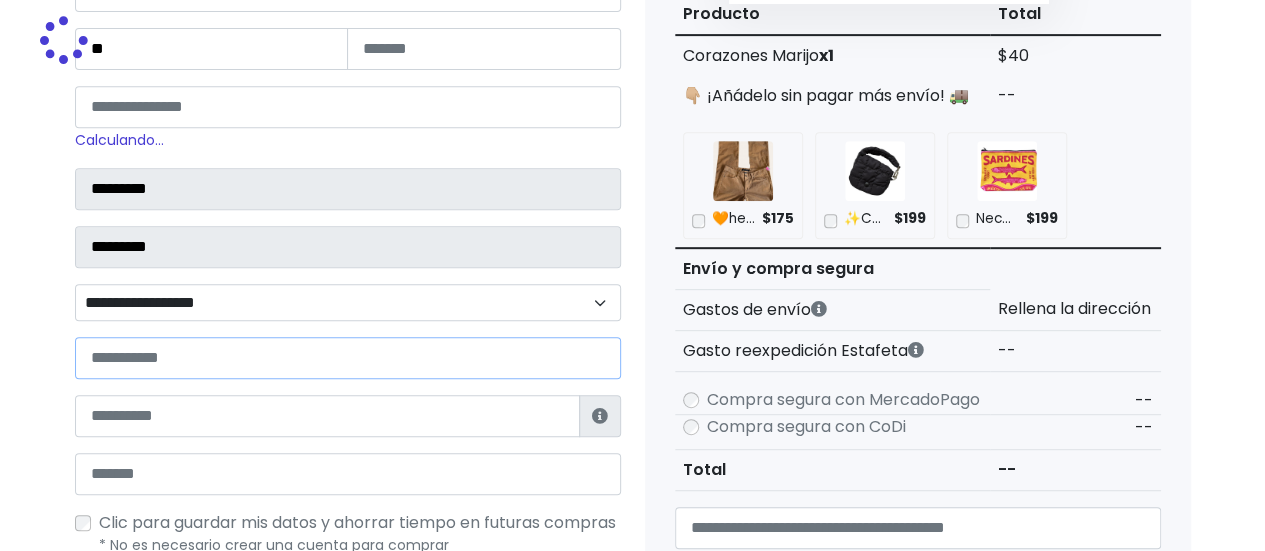 click at bounding box center [348, 358] 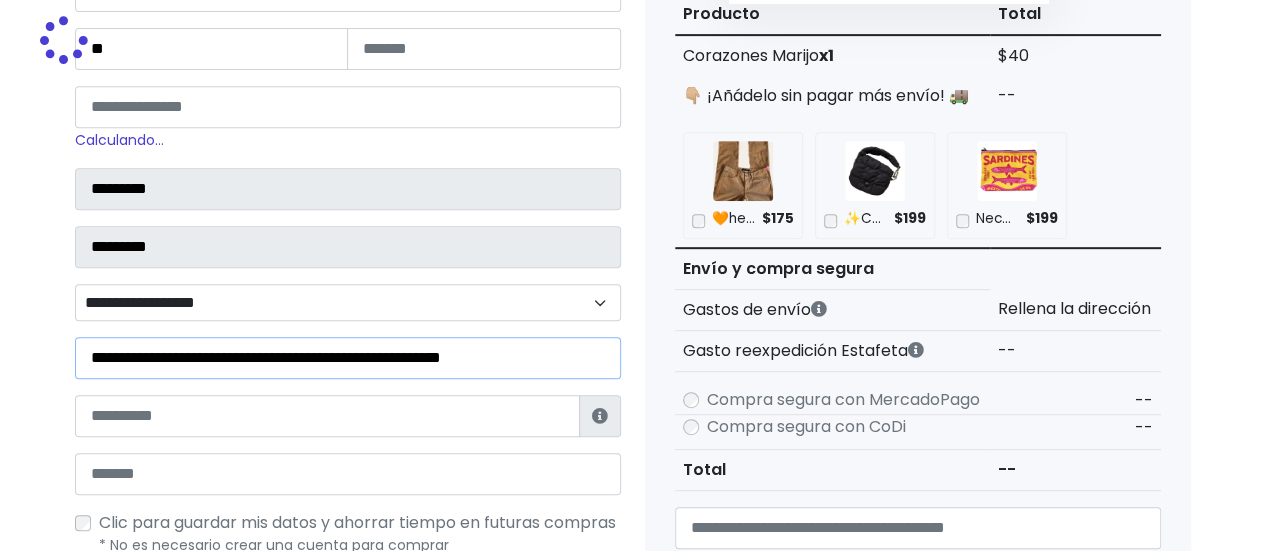 click on "**********" at bounding box center (348, 358) 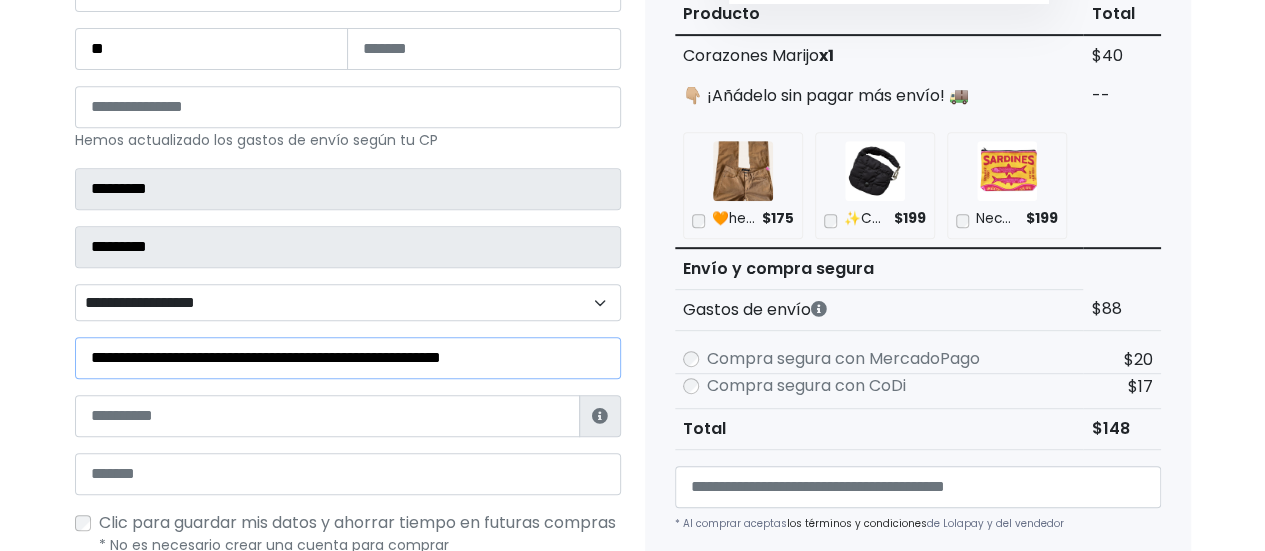 drag, startPoint x: 296, startPoint y: 353, endPoint x: 60, endPoint y: 359, distance: 236.07626 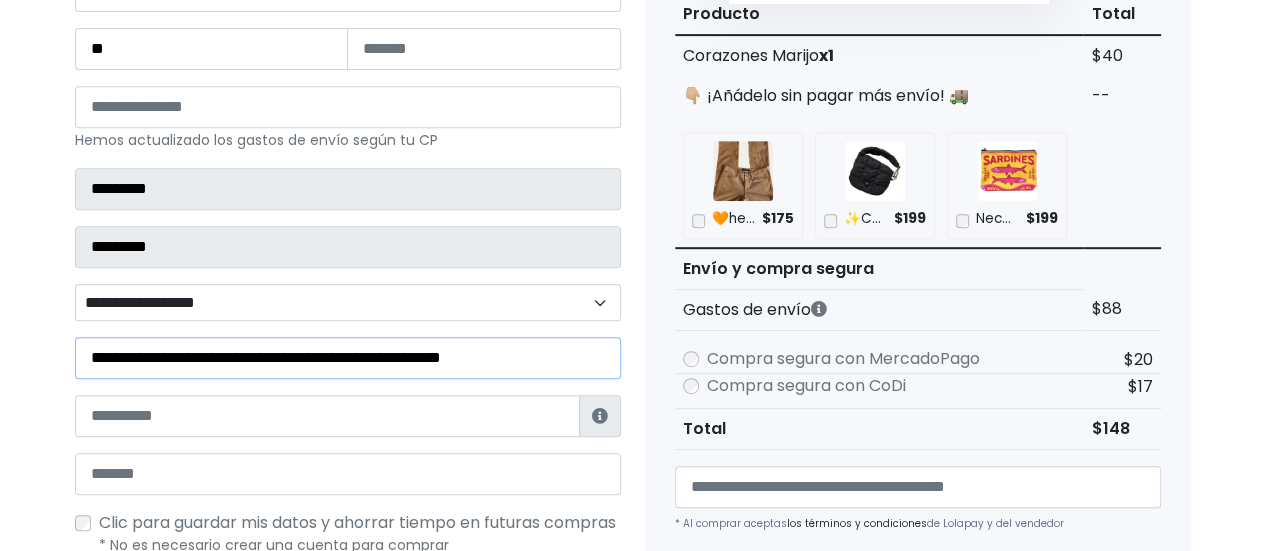 click on "Tienda de maltamx
Checkout
¿Tienes cuenta?
Haz clic aquí para acceder
¿Olvidaste tu contraseña? Entrar Datos" at bounding box center (632, 511) 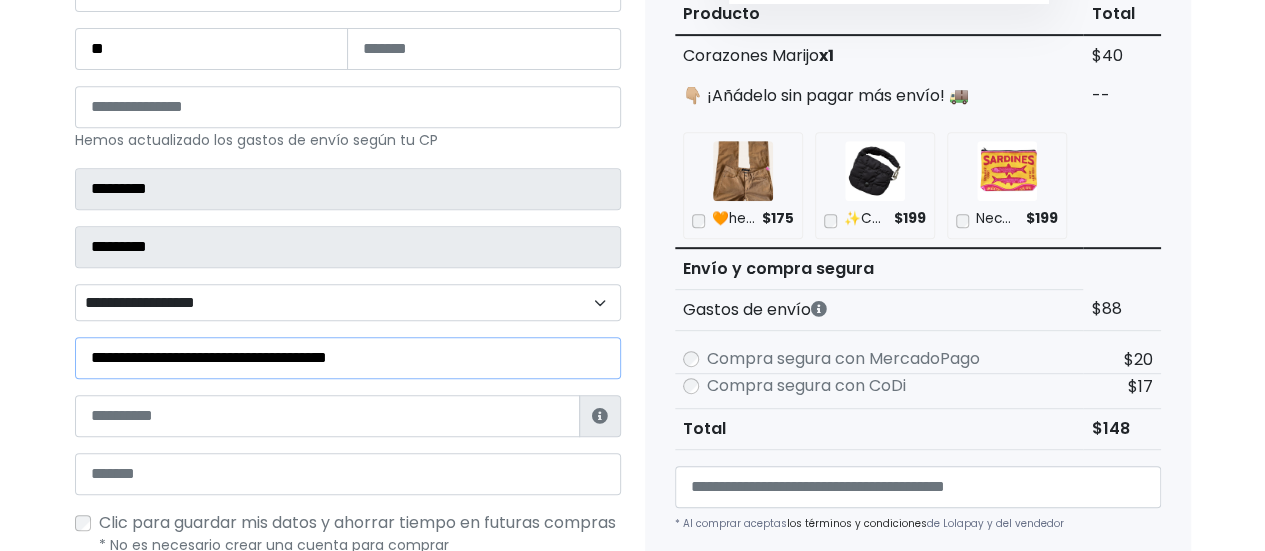click on "**********" at bounding box center (348, 358) 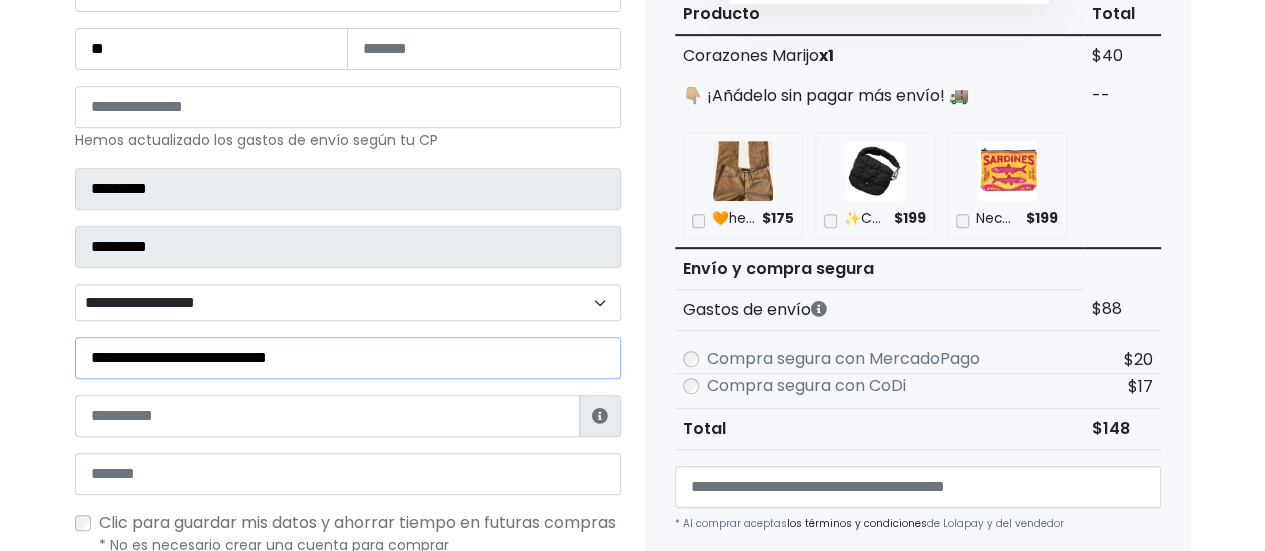 type on "**********" 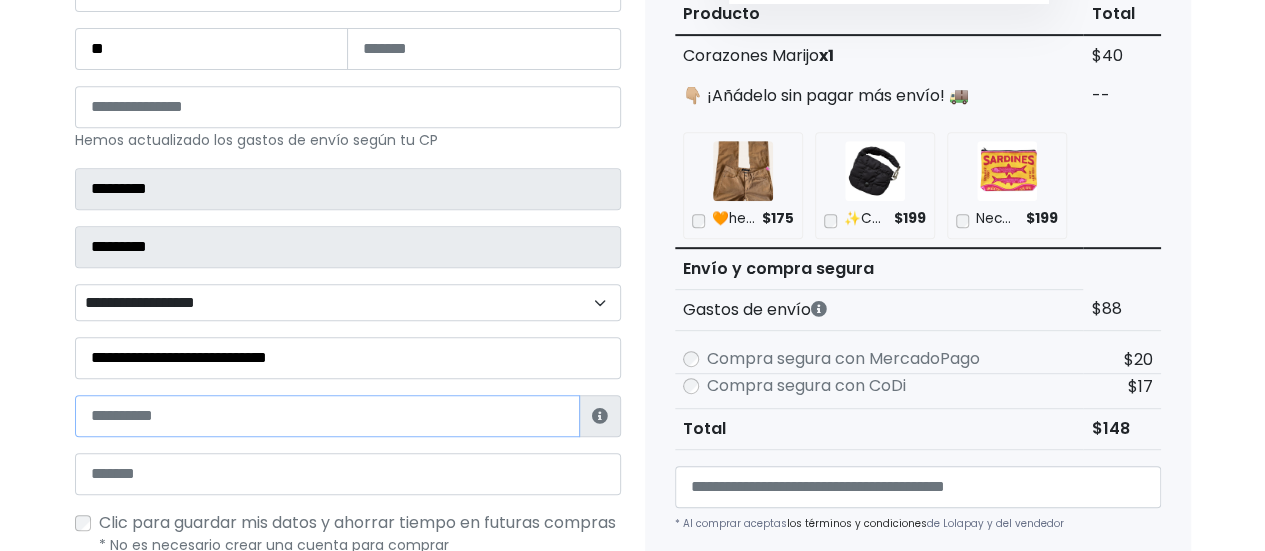 paste on "**********" 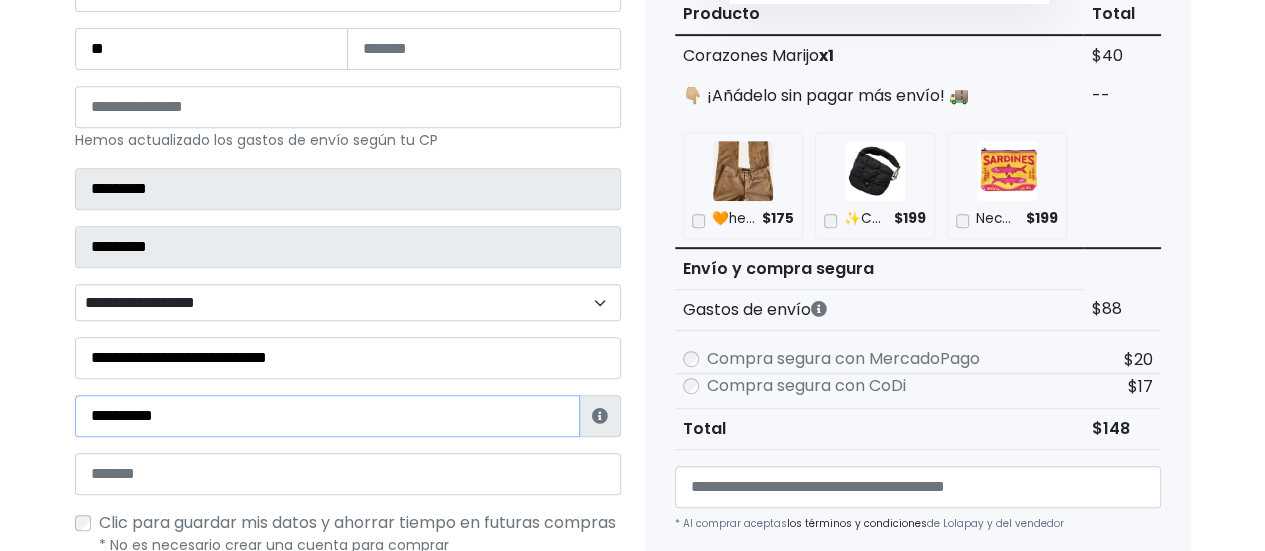 click on "**********" at bounding box center (327, 416) 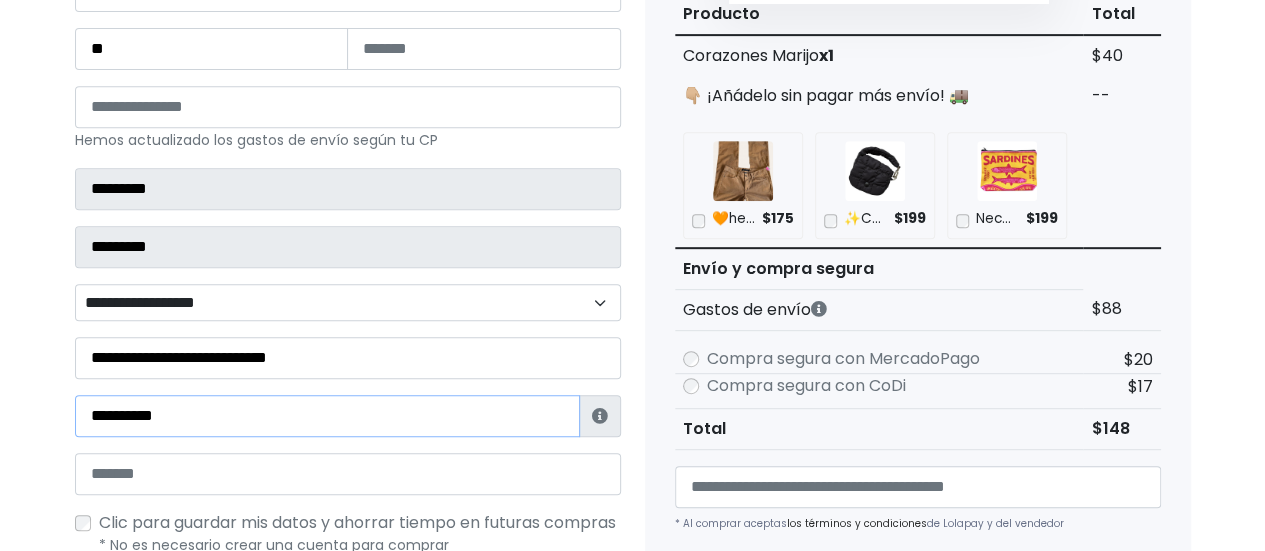 type on "**********" 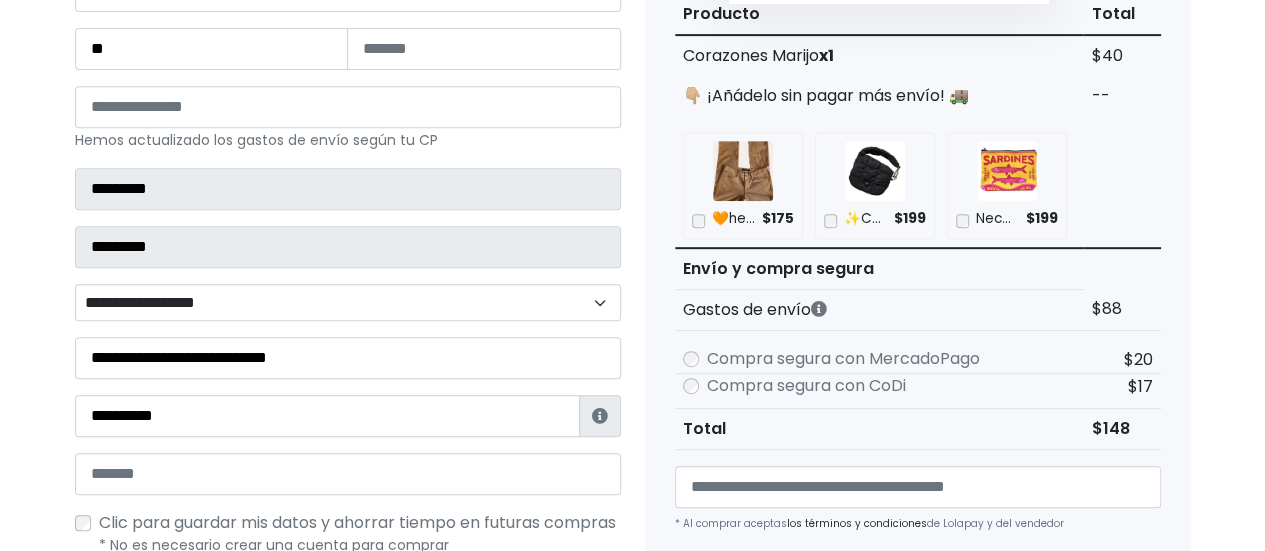 click on "**********" at bounding box center [348, 302] 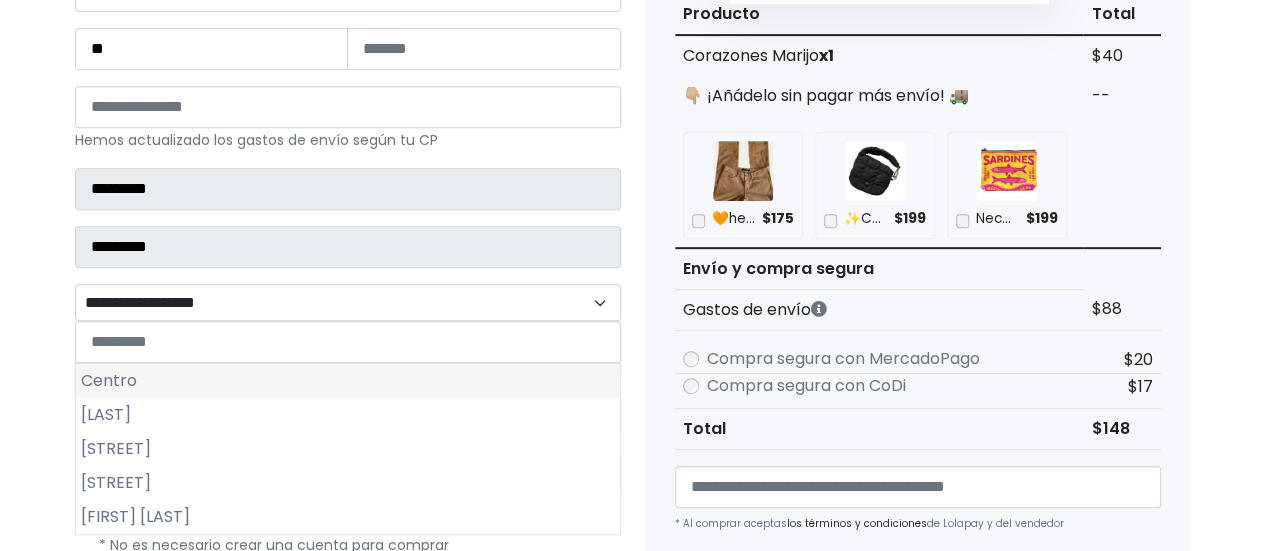 click on "Centro" at bounding box center (348, 381) 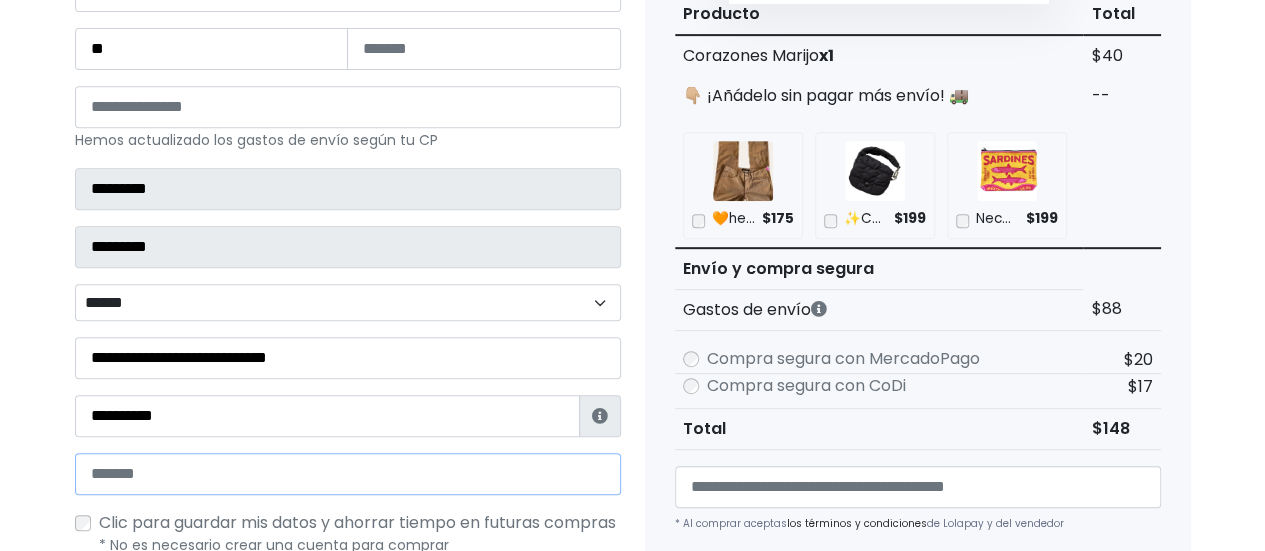 drag, startPoint x: 189, startPoint y: 483, endPoint x: 251, endPoint y: 453, distance: 68.8767 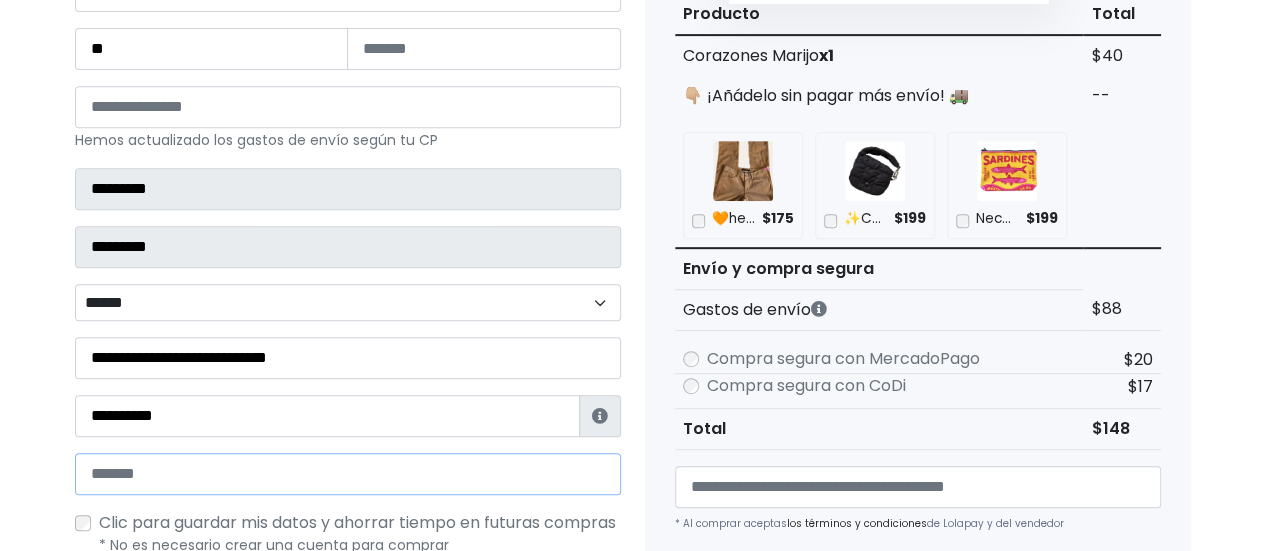 type on "**********" 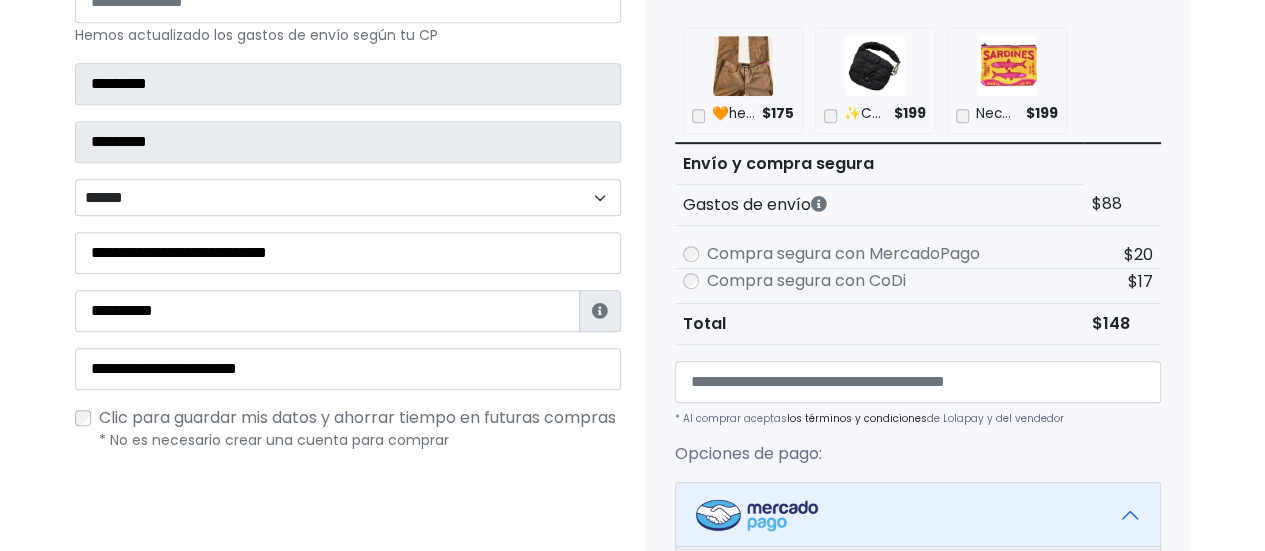 scroll, scrollTop: 700, scrollLeft: 0, axis: vertical 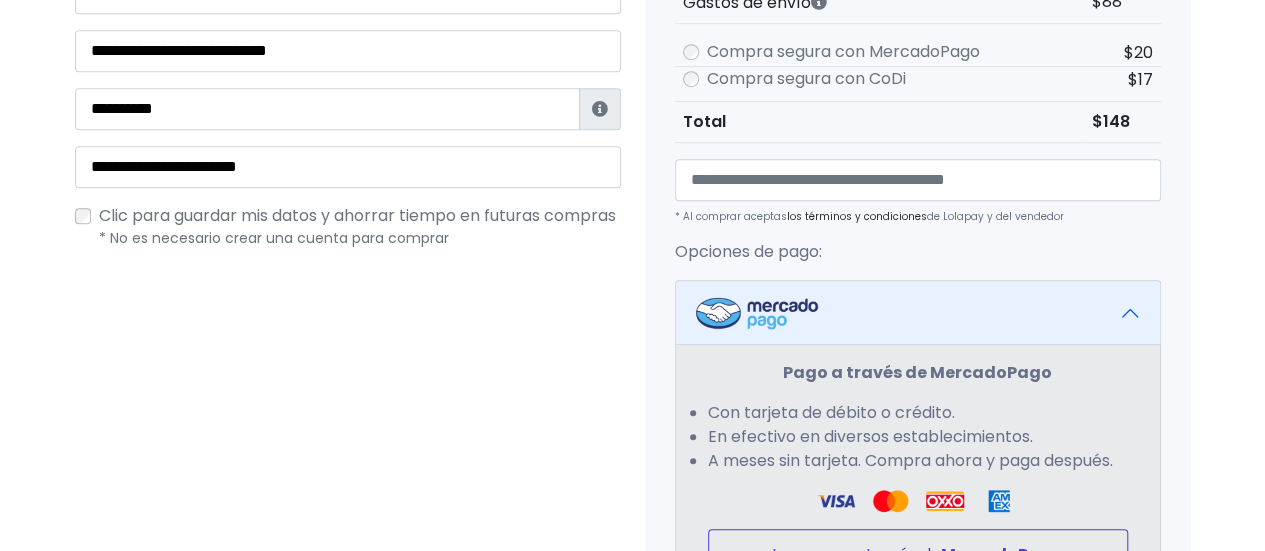 click on "MercadoPago" at bounding box center (1002, 554) 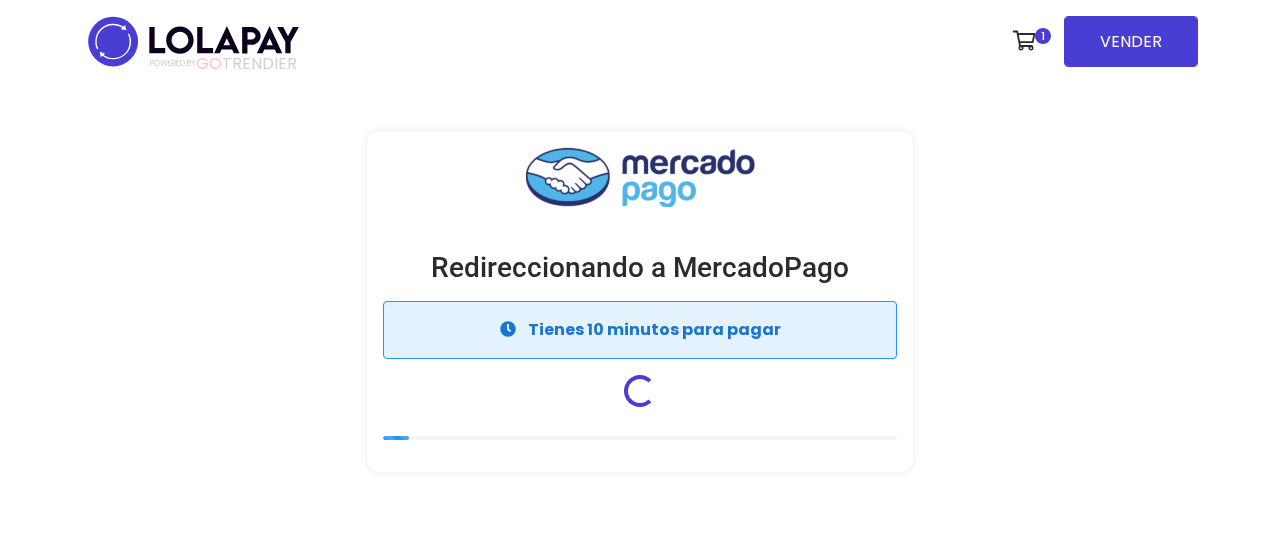 scroll, scrollTop: 0, scrollLeft: 0, axis: both 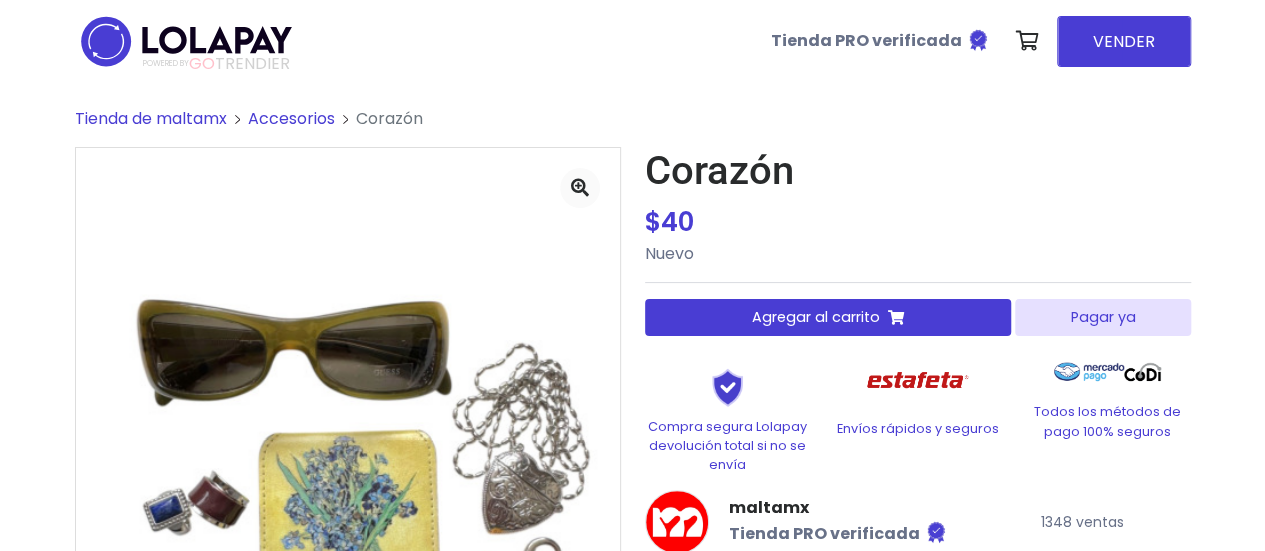 click on "Pagar ya" at bounding box center [1102, 317] 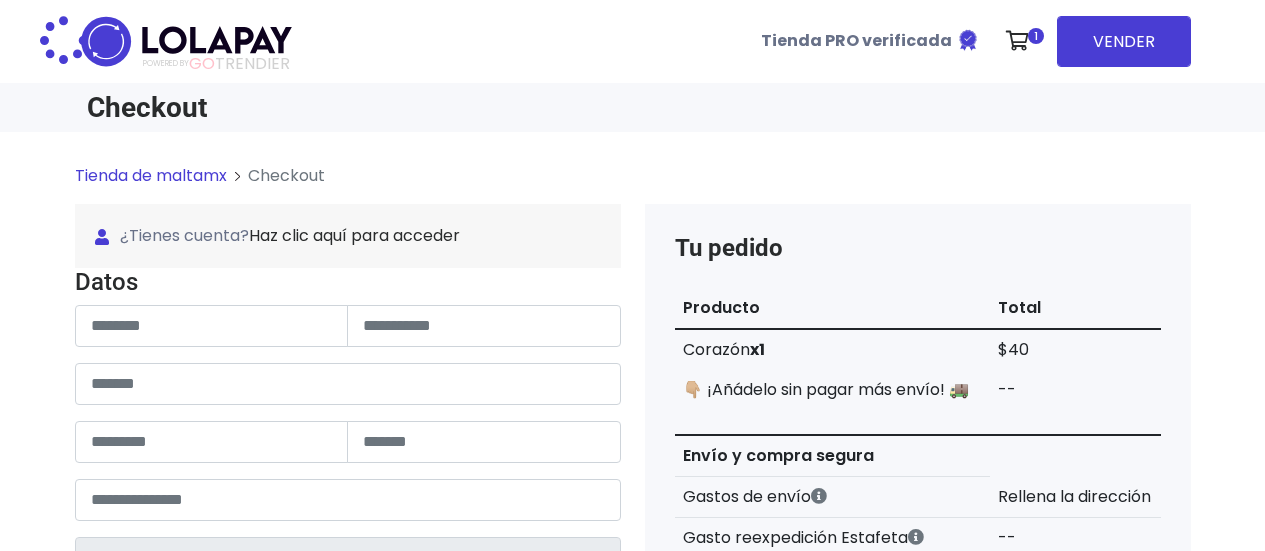 scroll, scrollTop: 0, scrollLeft: 0, axis: both 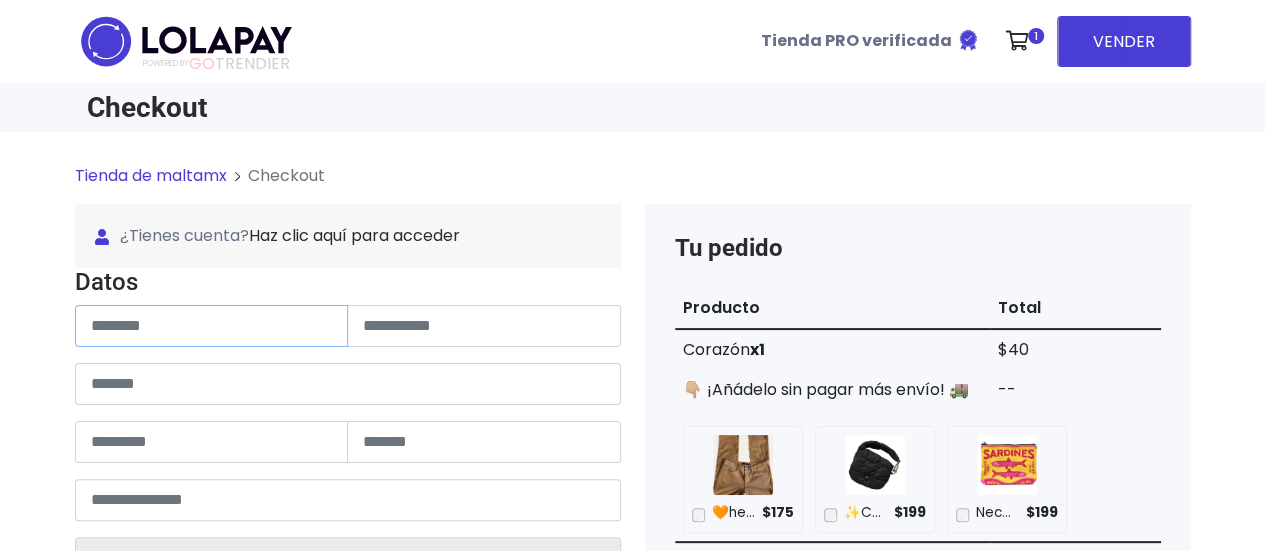 click at bounding box center [212, 326] 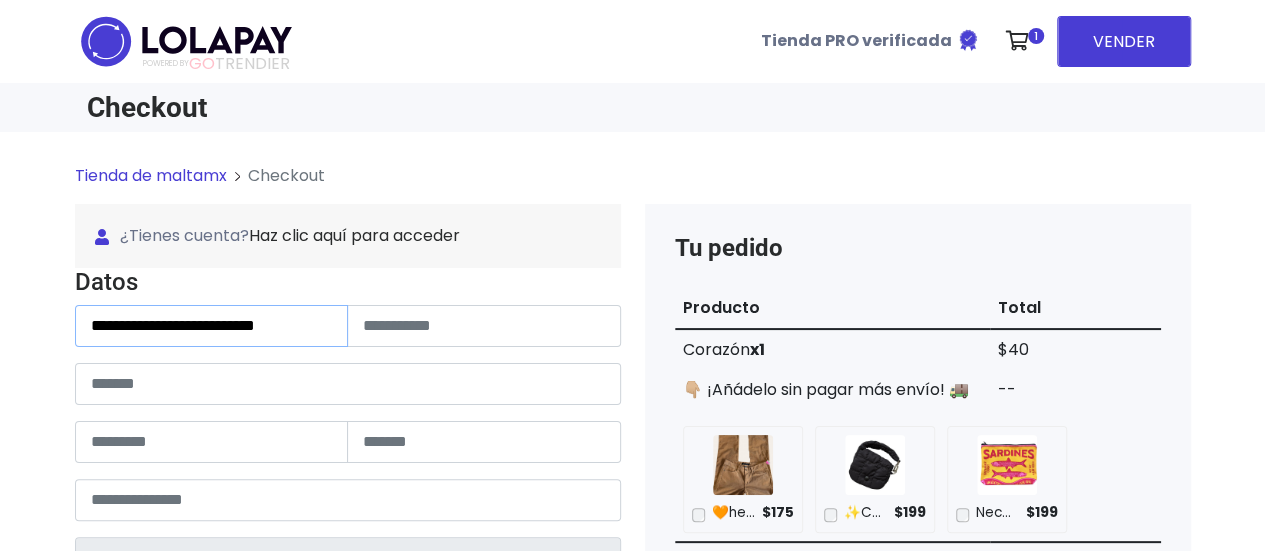 scroll, scrollTop: 0, scrollLeft: 3, axis: horizontal 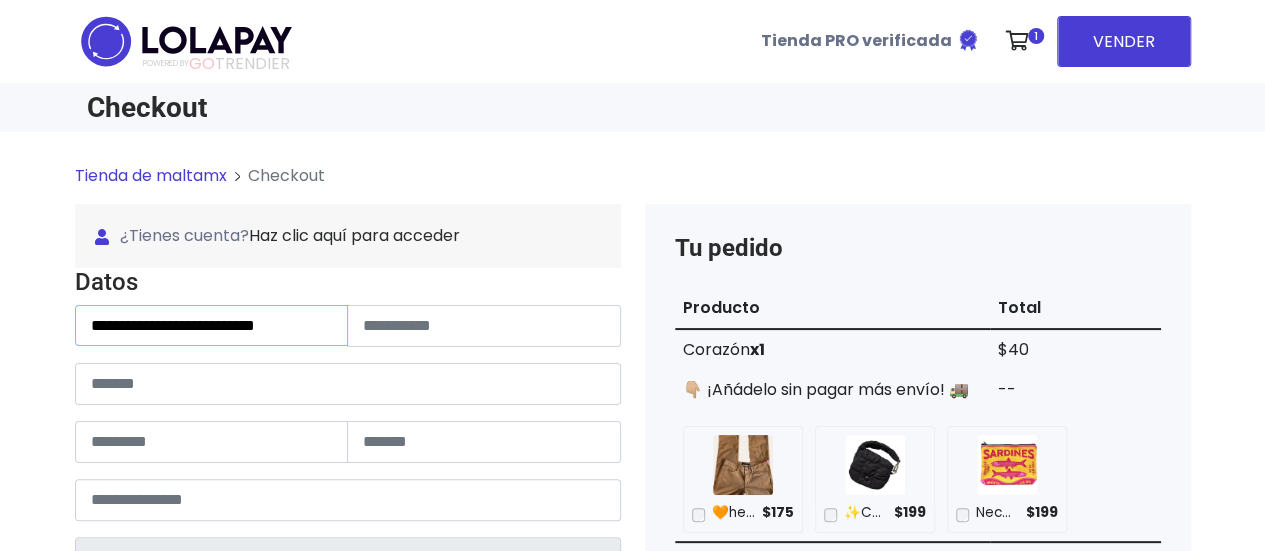 drag, startPoint x: 197, startPoint y: 321, endPoint x: 433, endPoint y: 349, distance: 237.65521 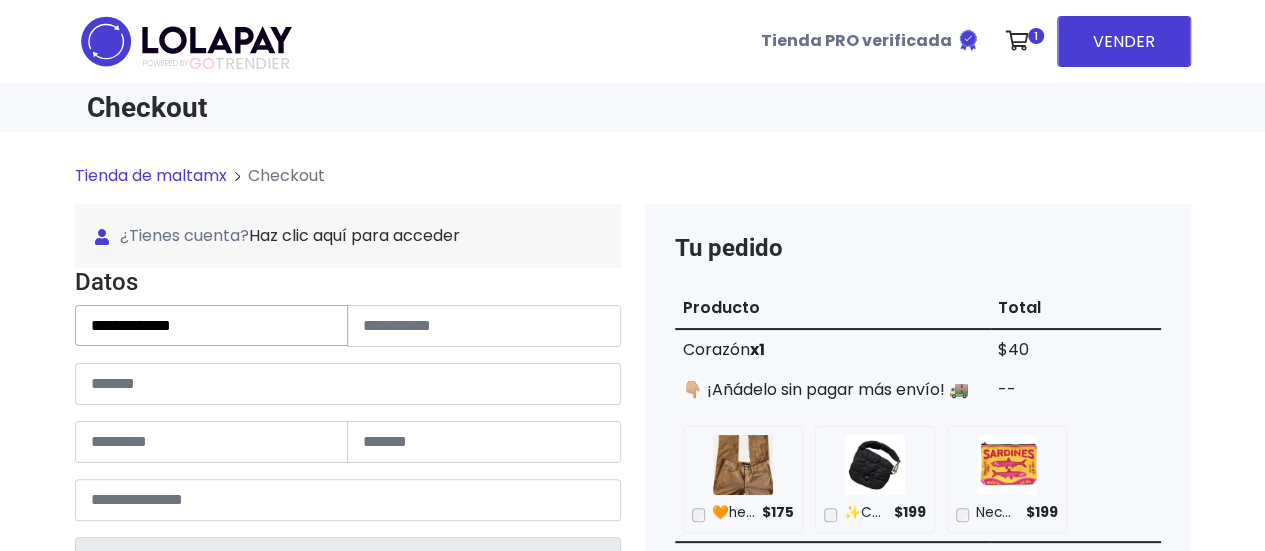scroll, scrollTop: 0, scrollLeft: 0, axis: both 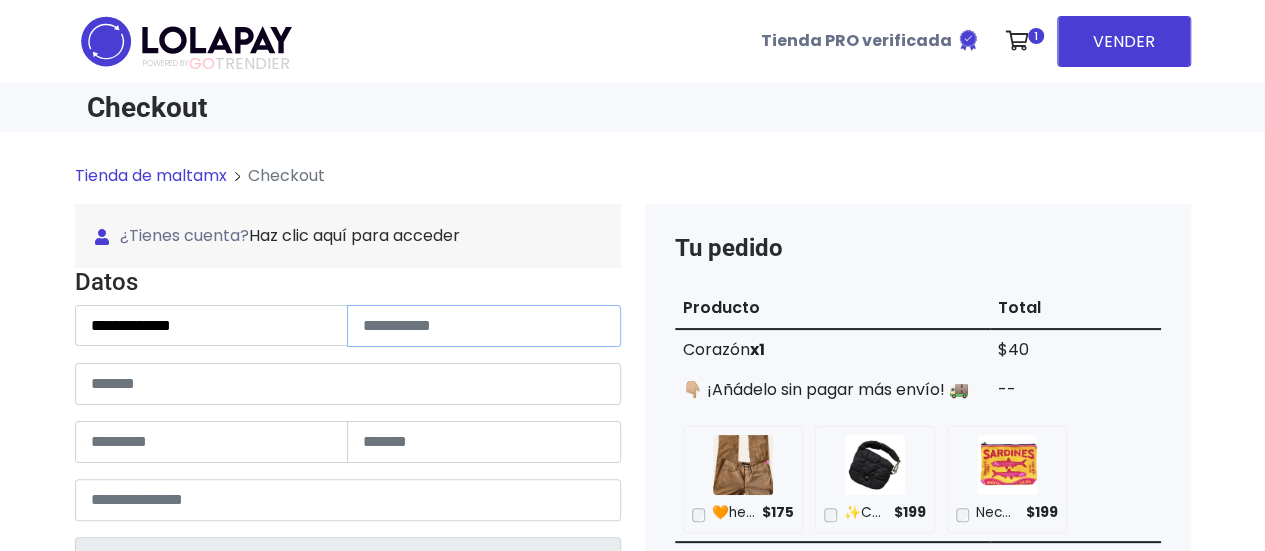 click at bounding box center [484, 326] 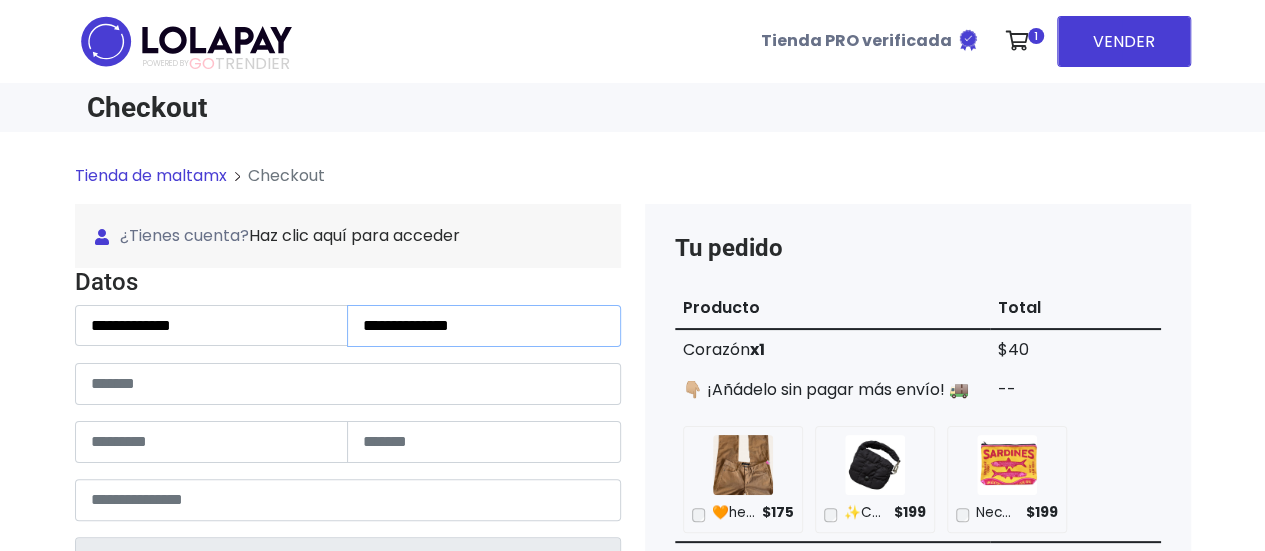 type on "**********" 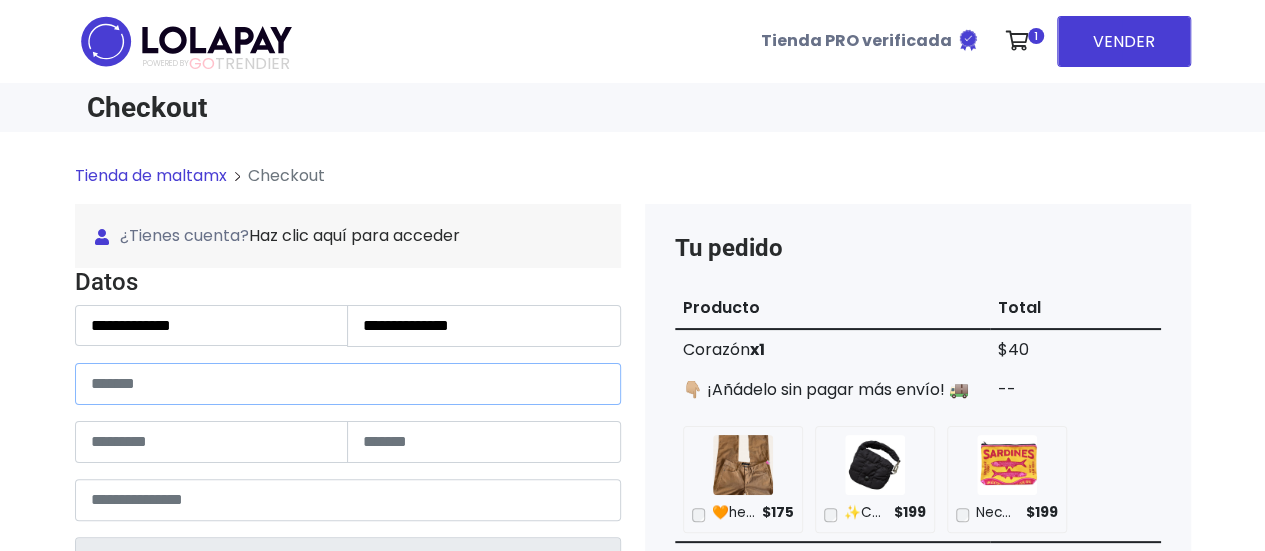 click at bounding box center (348, 384) 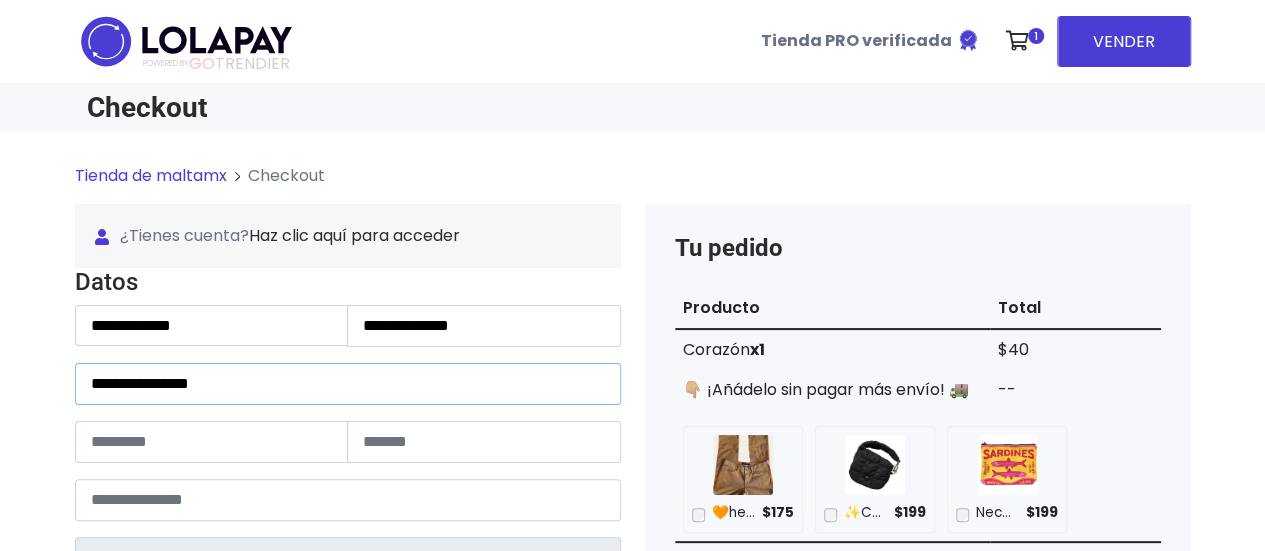 type on "**********" 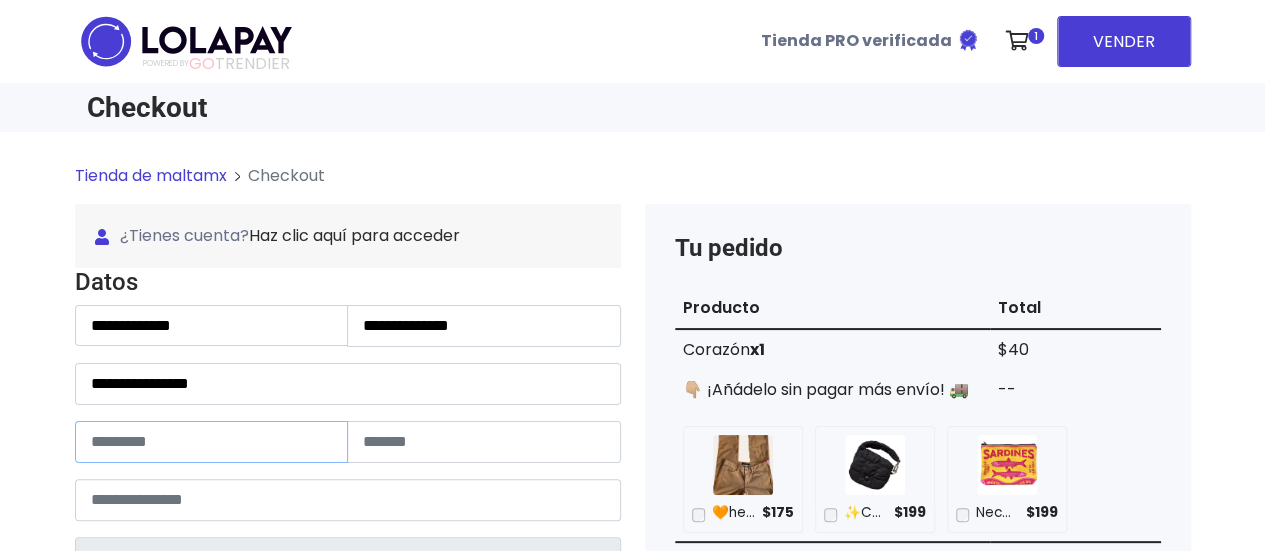 click at bounding box center (212, 442) 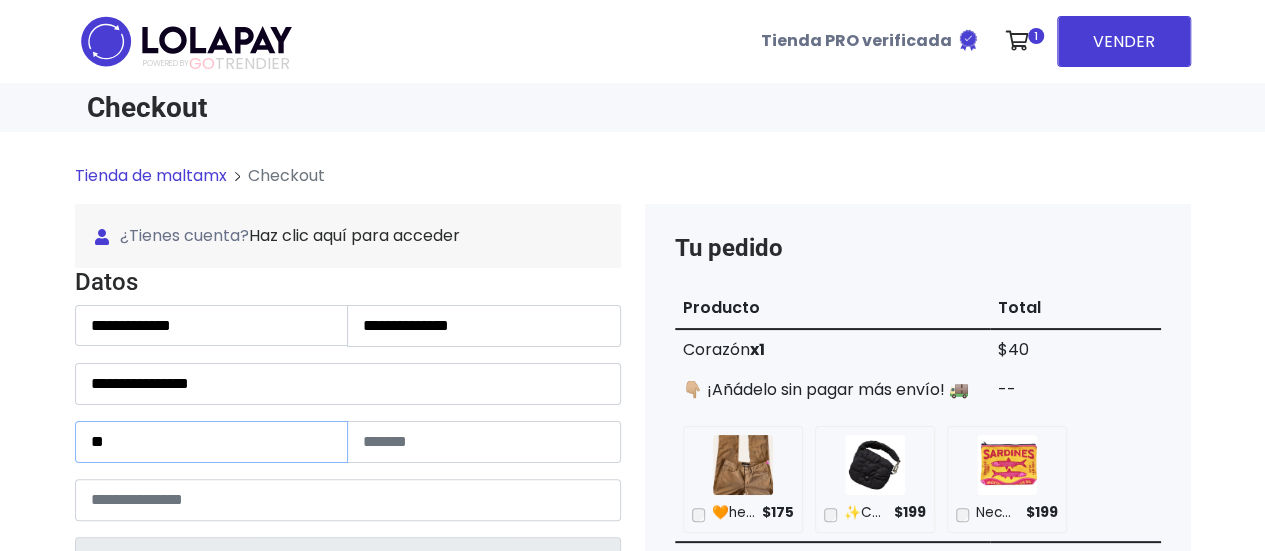 type on "**" 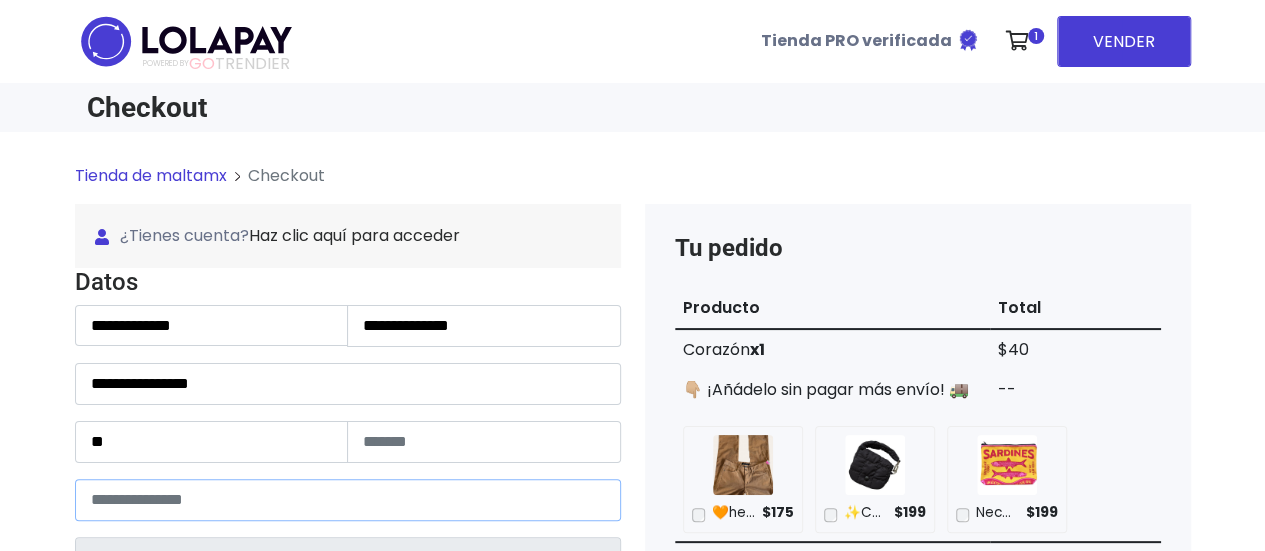 type on "*****" 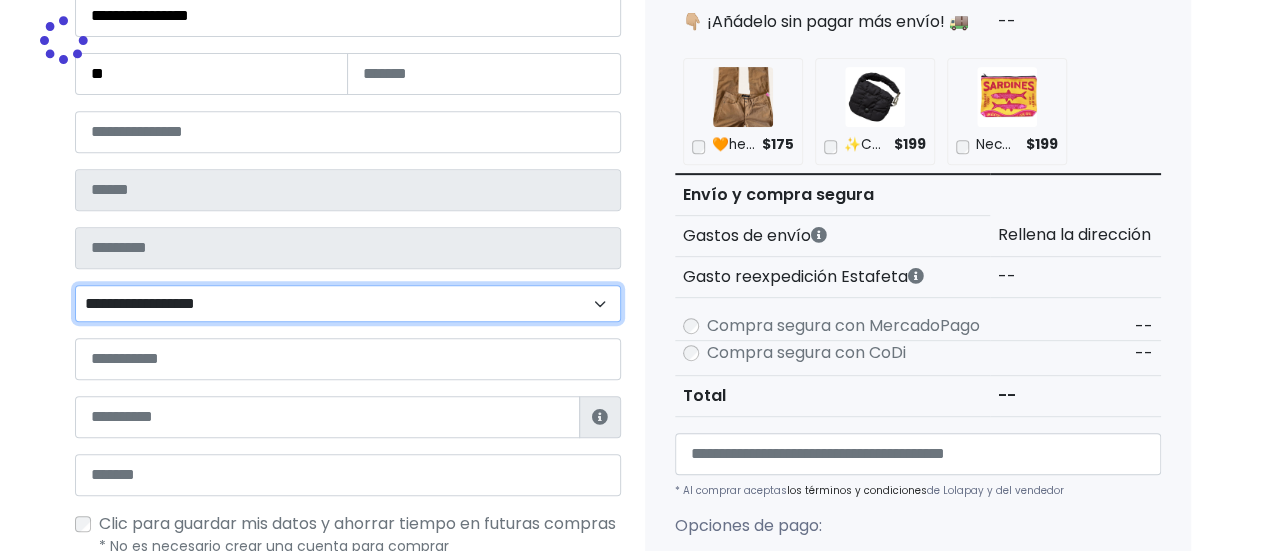 type on "*******" 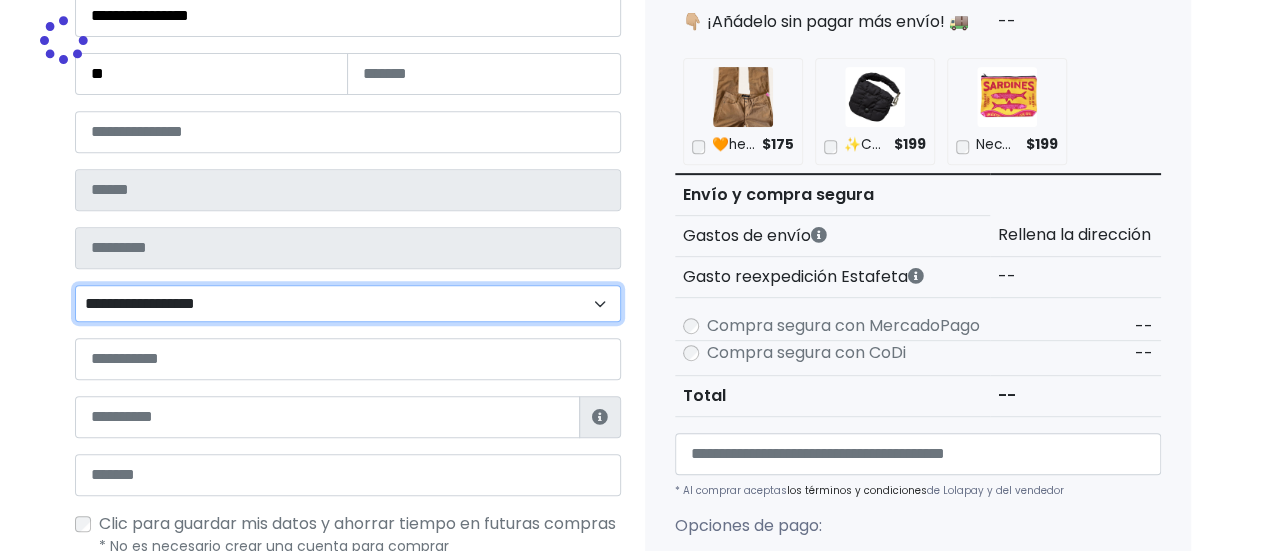 type on "********" 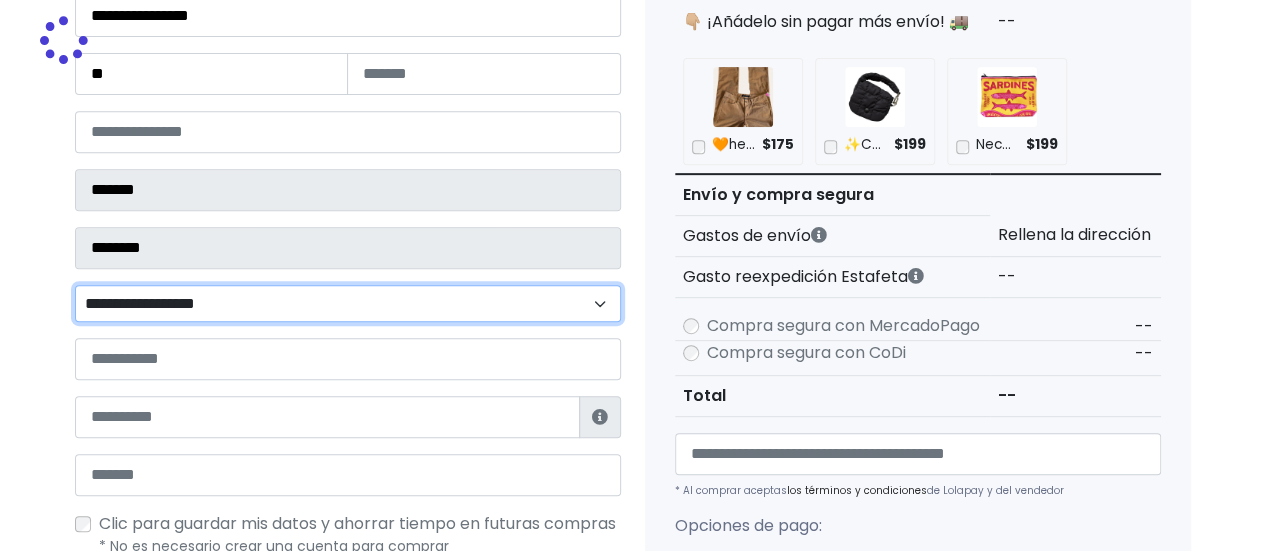 scroll, scrollTop: 393, scrollLeft: 0, axis: vertical 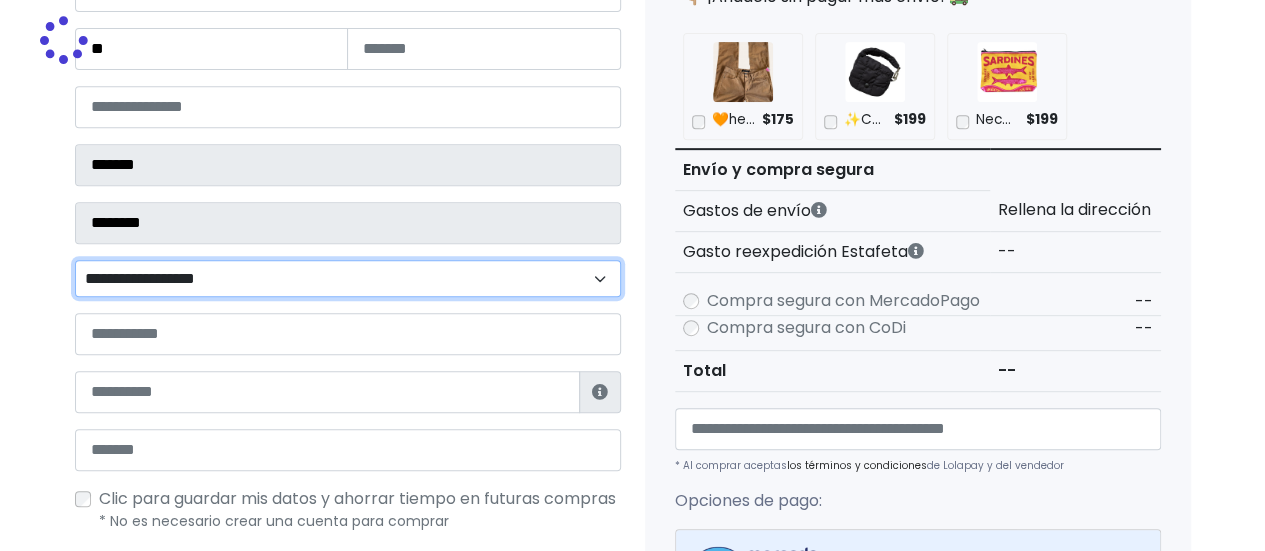 select 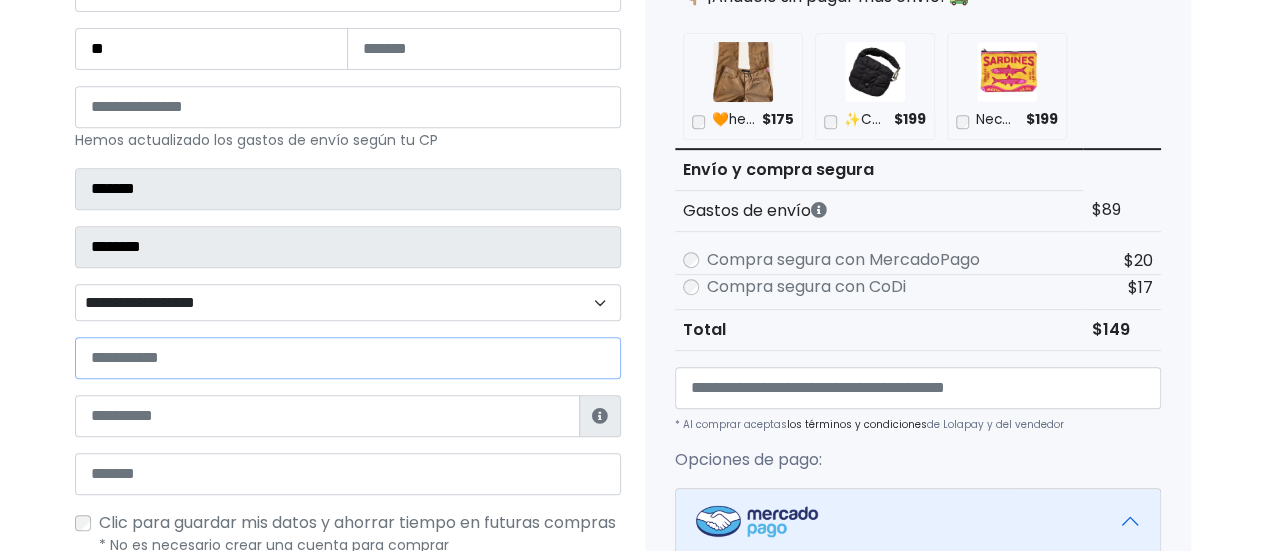 drag, startPoint x: 219, startPoint y: 355, endPoint x: 239, endPoint y: 351, distance: 20.396078 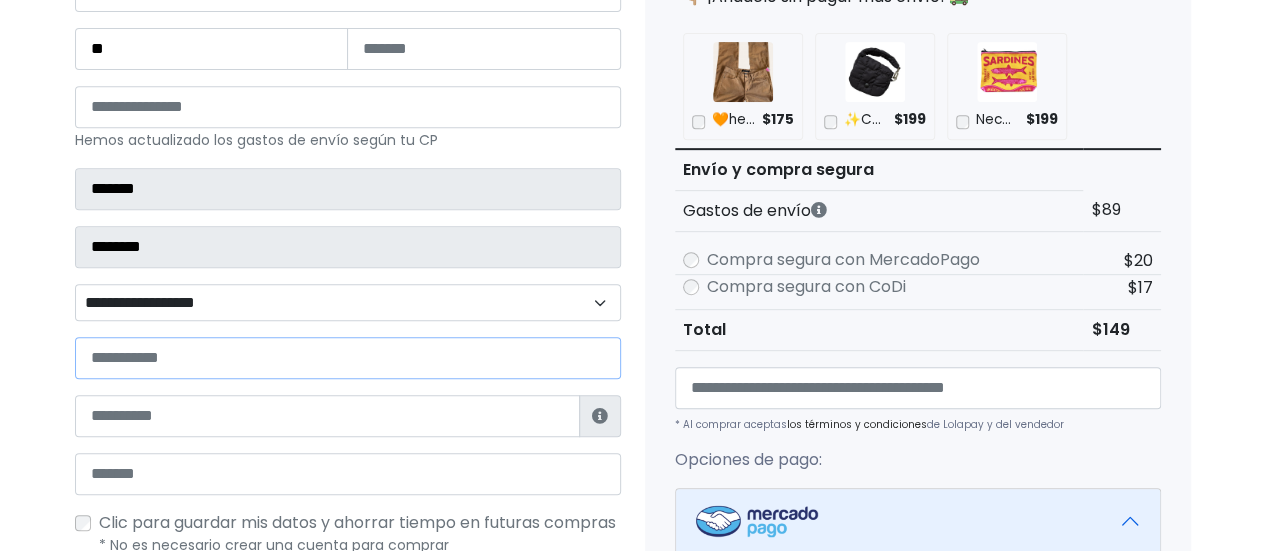 click at bounding box center [348, 358] 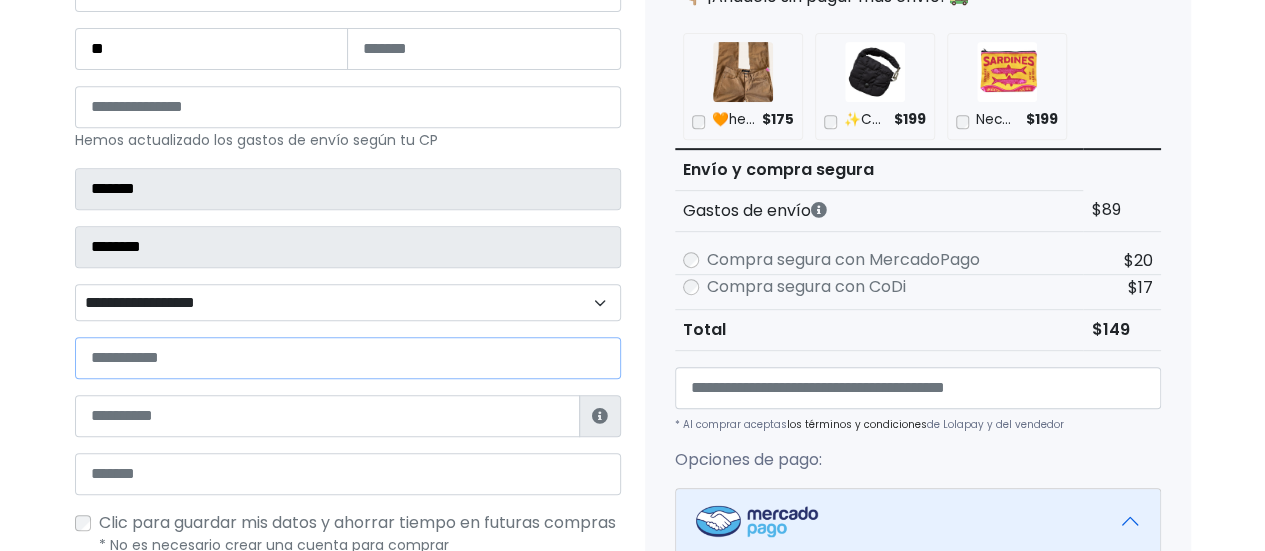 paste on "**********" 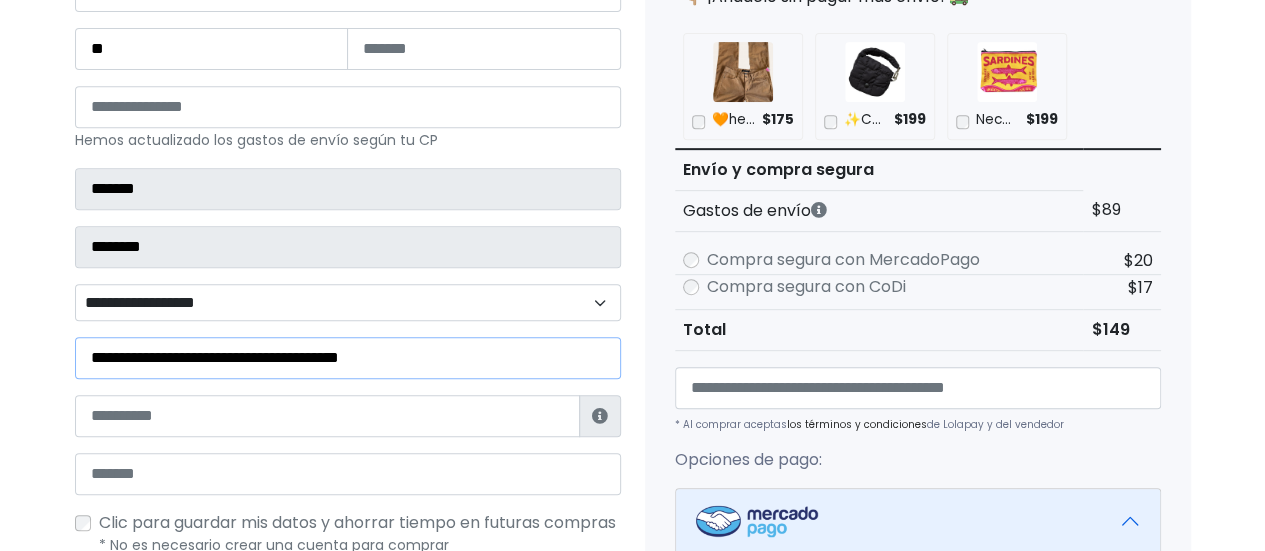 type on "**********" 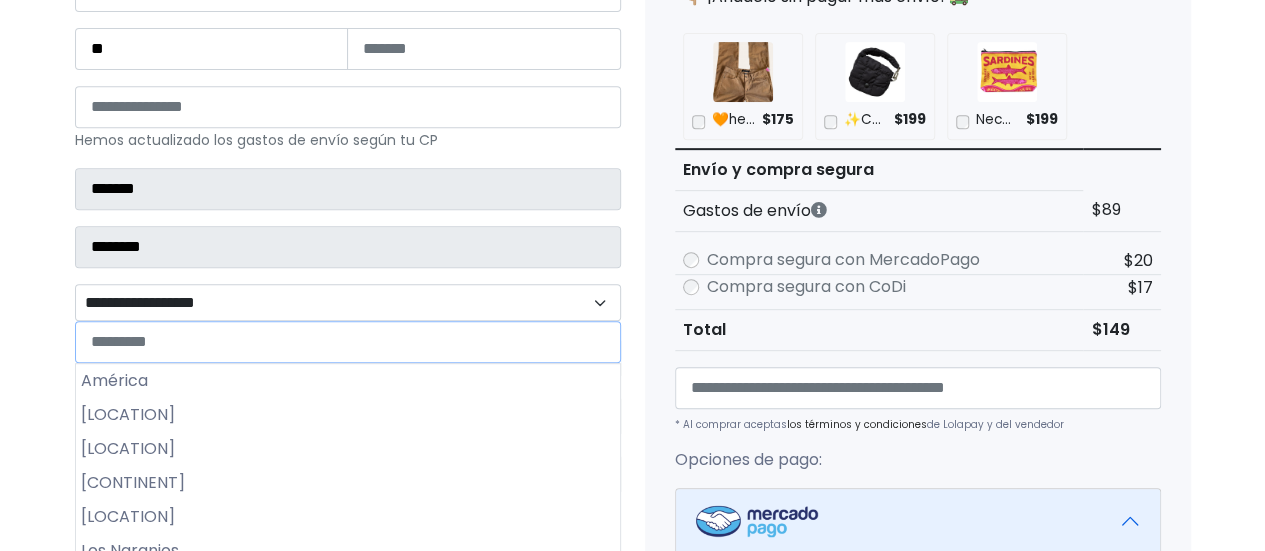 click on "**********" at bounding box center (348, 302) 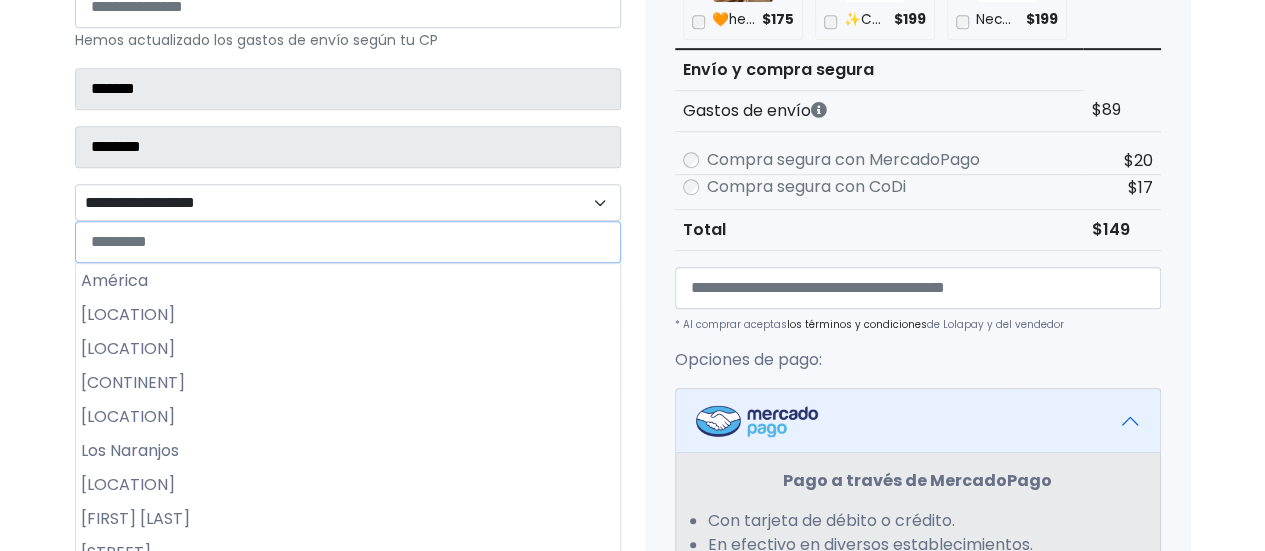 scroll, scrollTop: 593, scrollLeft: 0, axis: vertical 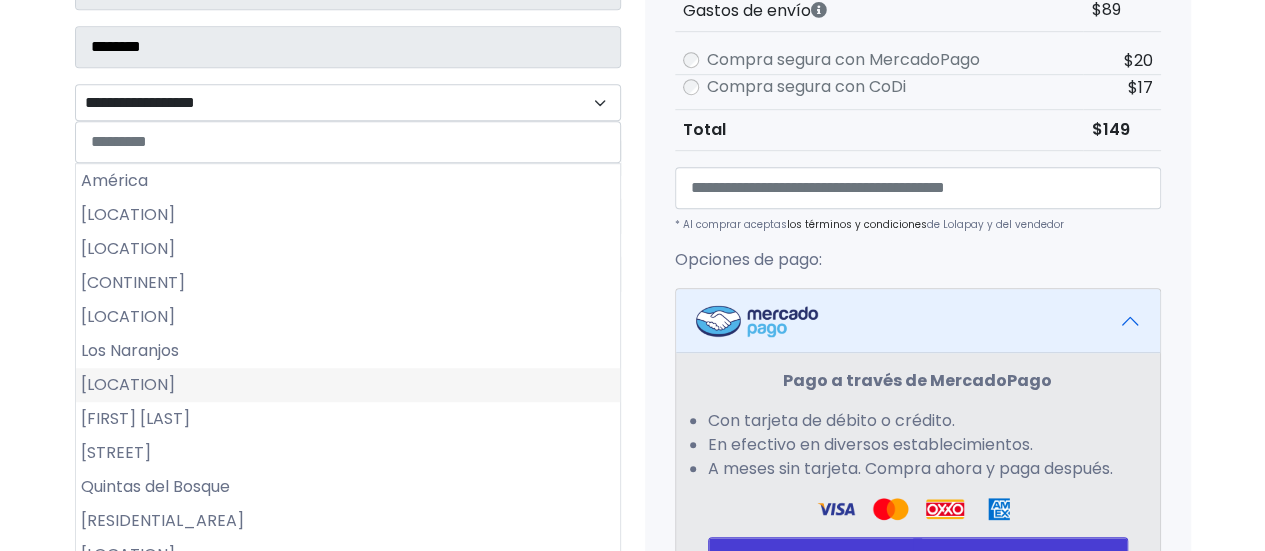 click on "Pomoca" at bounding box center (348, 385) 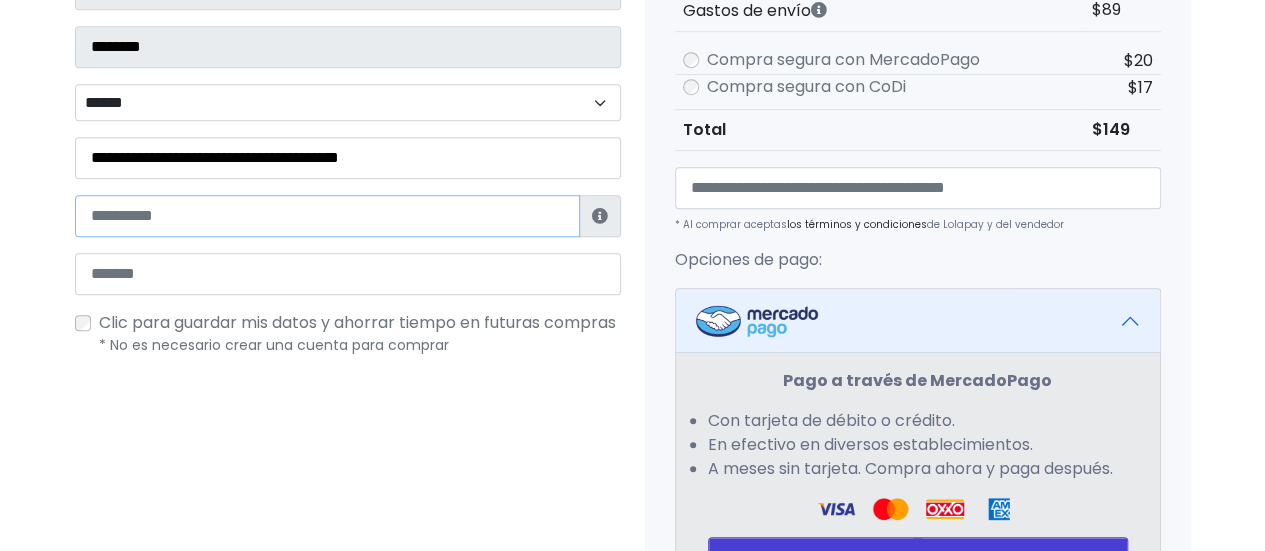 click at bounding box center [327, 216] 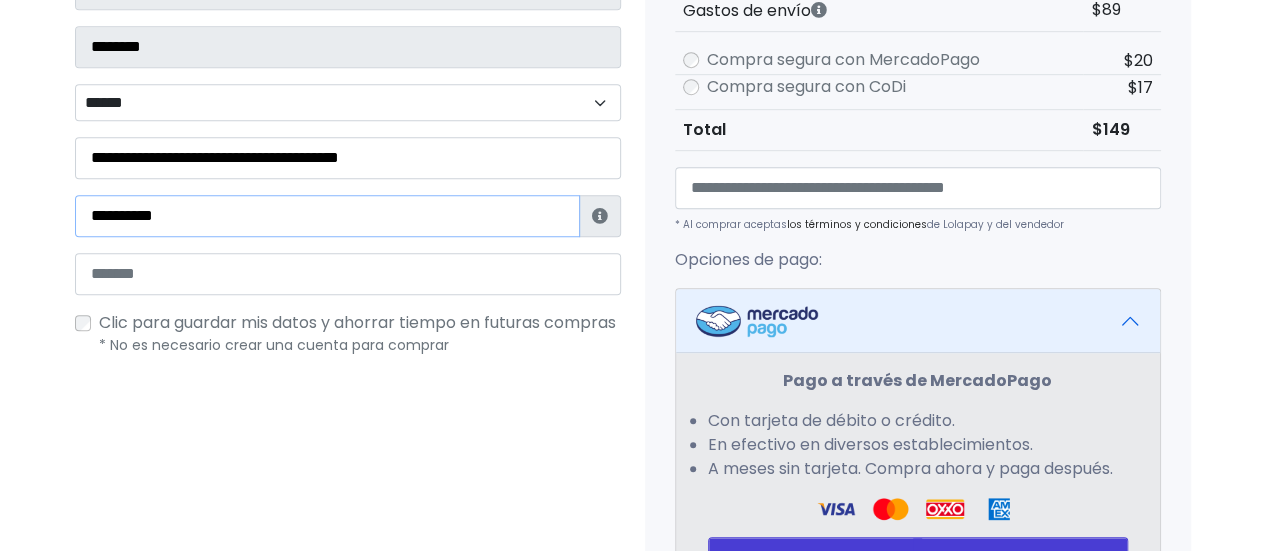 type on "**********" 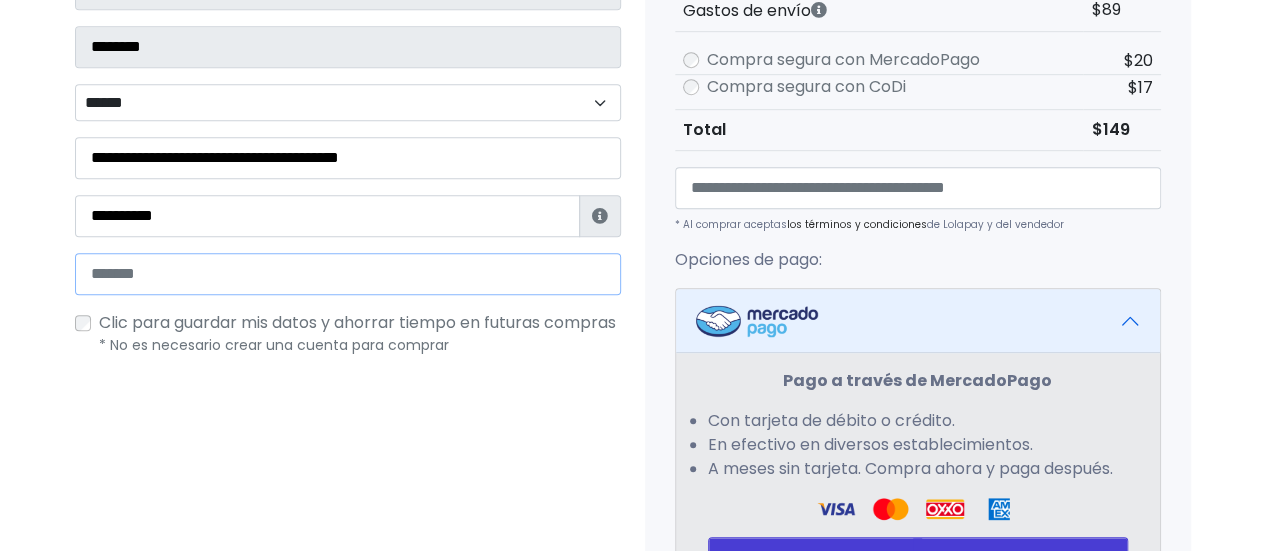 click at bounding box center (348, 274) 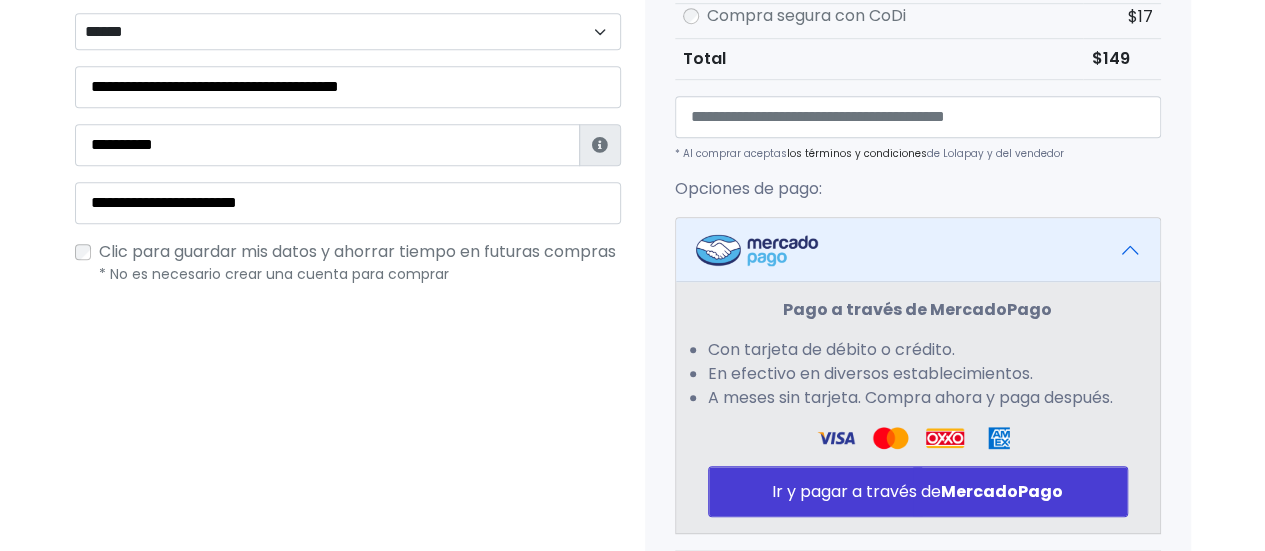 scroll, scrollTop: 693, scrollLeft: 0, axis: vertical 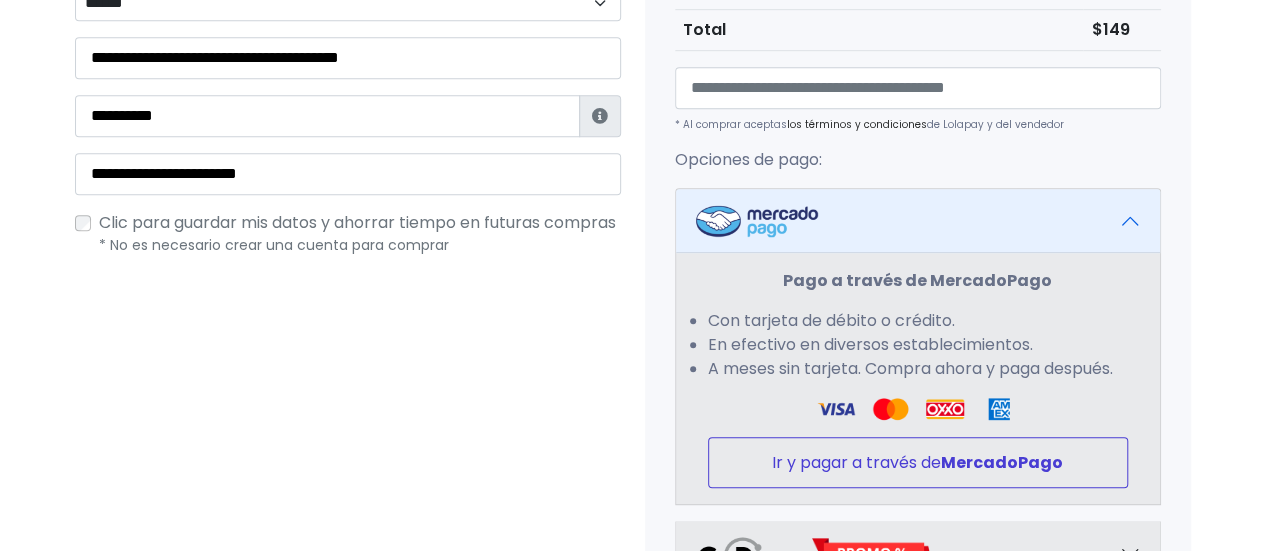 click on "Ir y pagar a través de  MercadoPago" at bounding box center [918, 462] 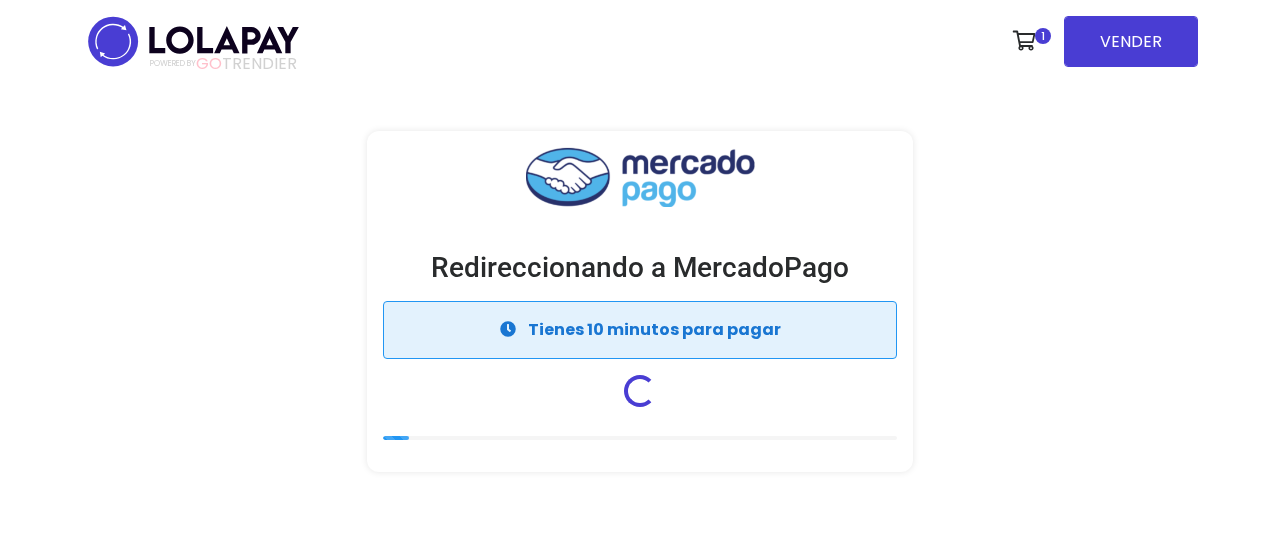 scroll, scrollTop: 0, scrollLeft: 0, axis: both 